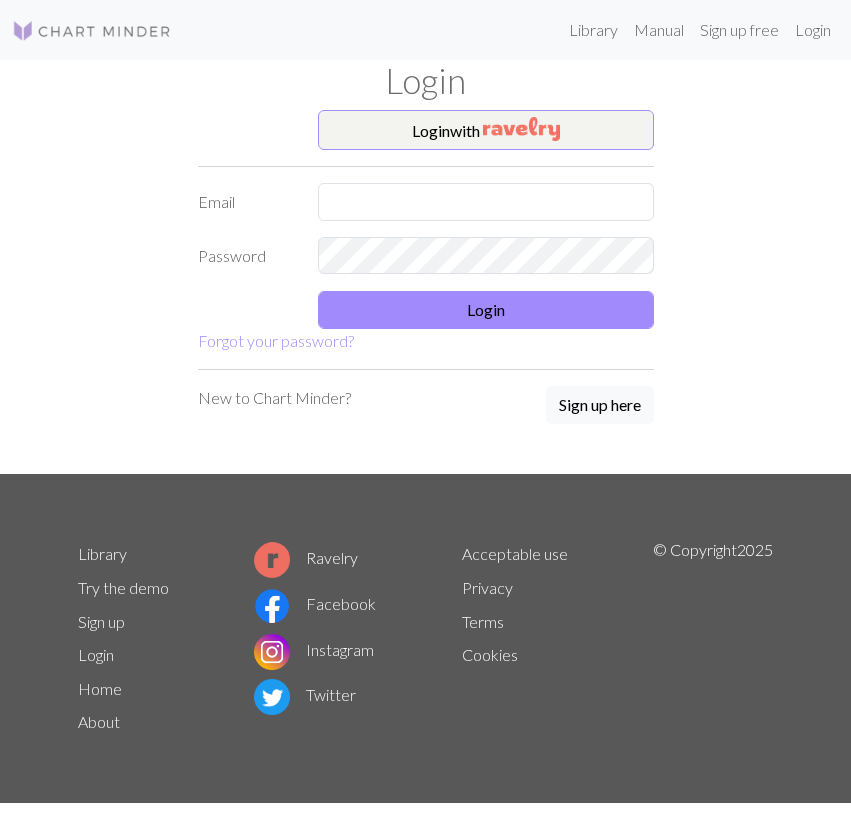 scroll, scrollTop: 0, scrollLeft: 0, axis: both 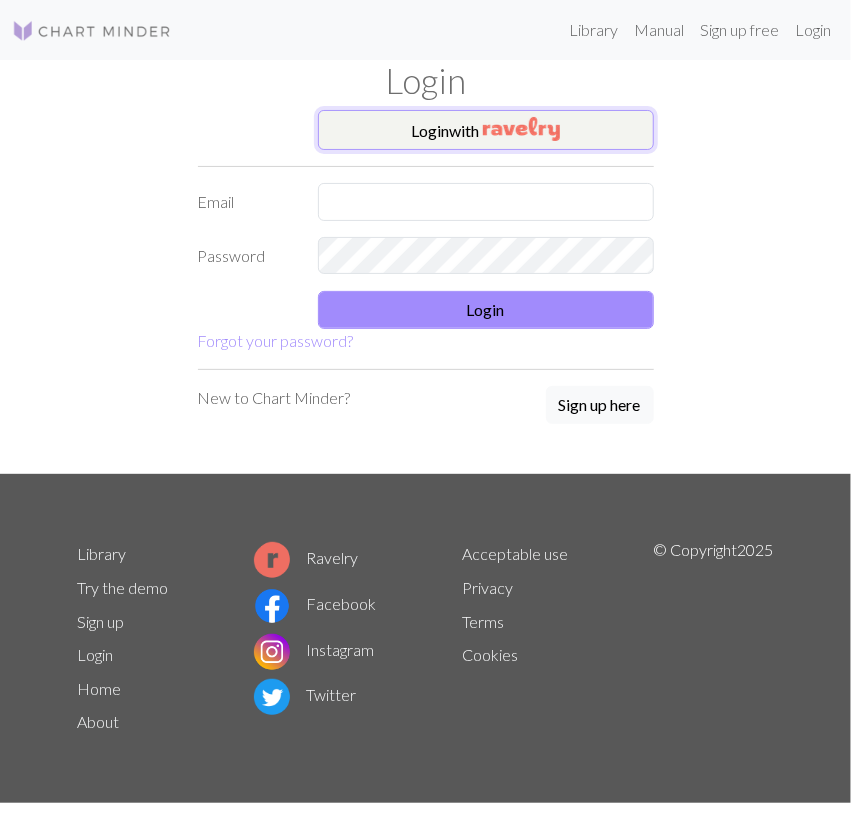click at bounding box center [521, 129] 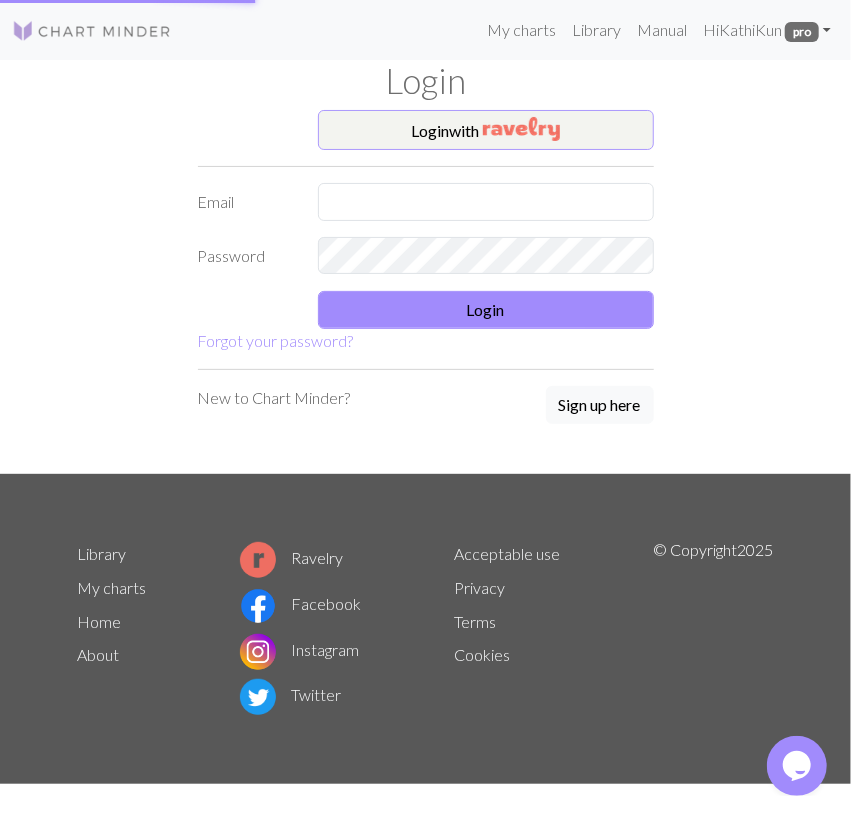 scroll, scrollTop: 0, scrollLeft: 0, axis: both 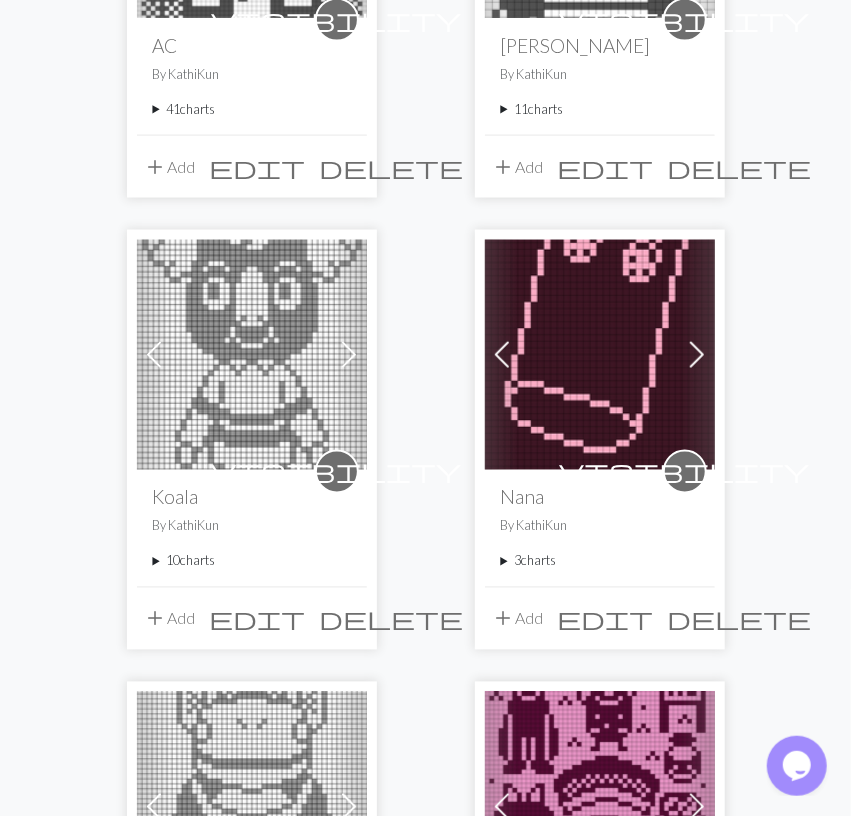 click at bounding box center [600, 355] 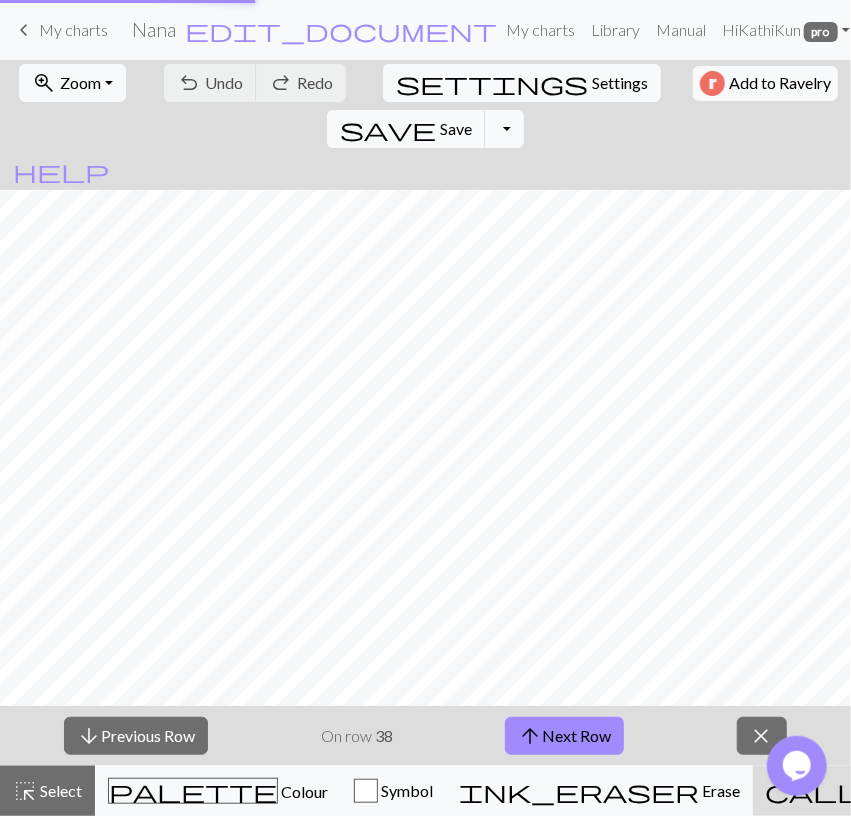 scroll, scrollTop: 0, scrollLeft: 0, axis: both 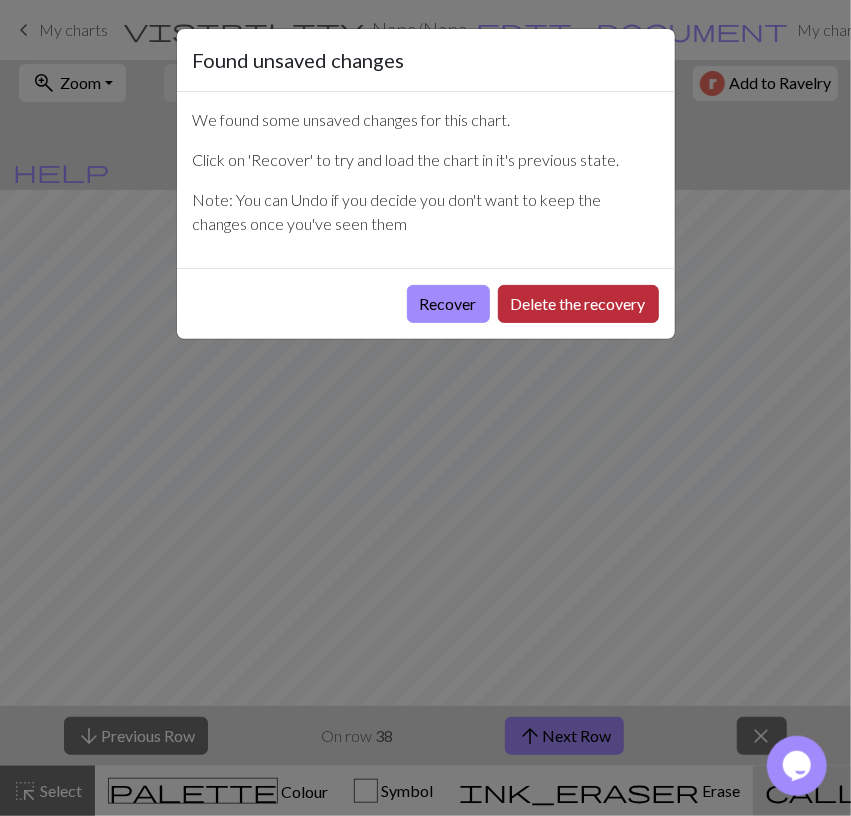 click on "Delete the recovery" at bounding box center (578, 304) 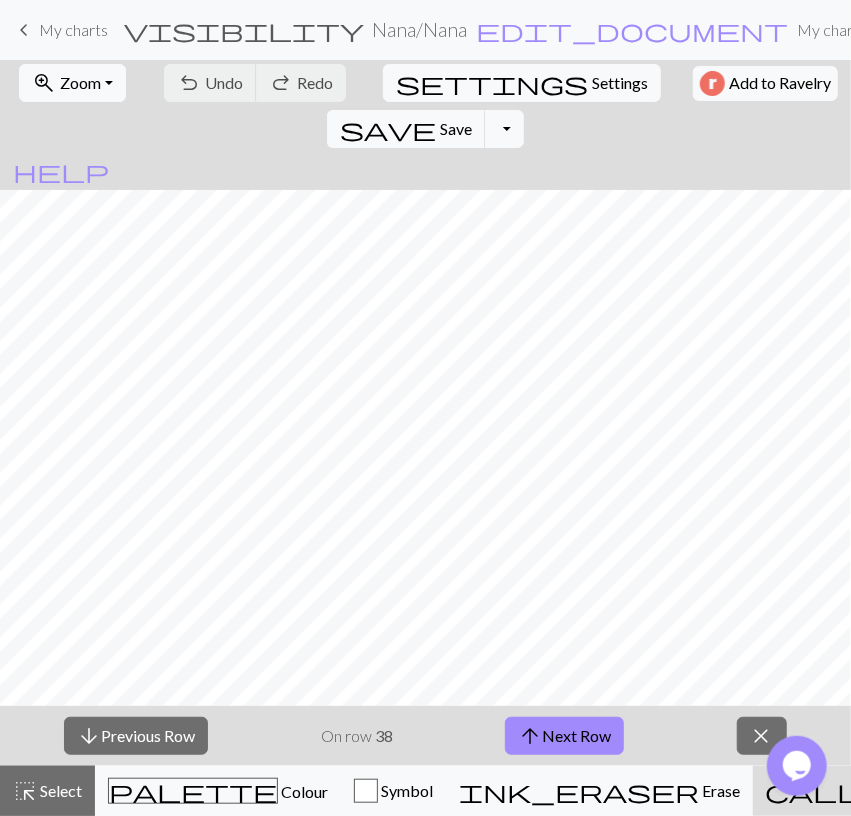 click on "zoom_in Zoom Zoom Fit all Fit width Fit height 50% 100% 150% 200%" at bounding box center (72, 83) 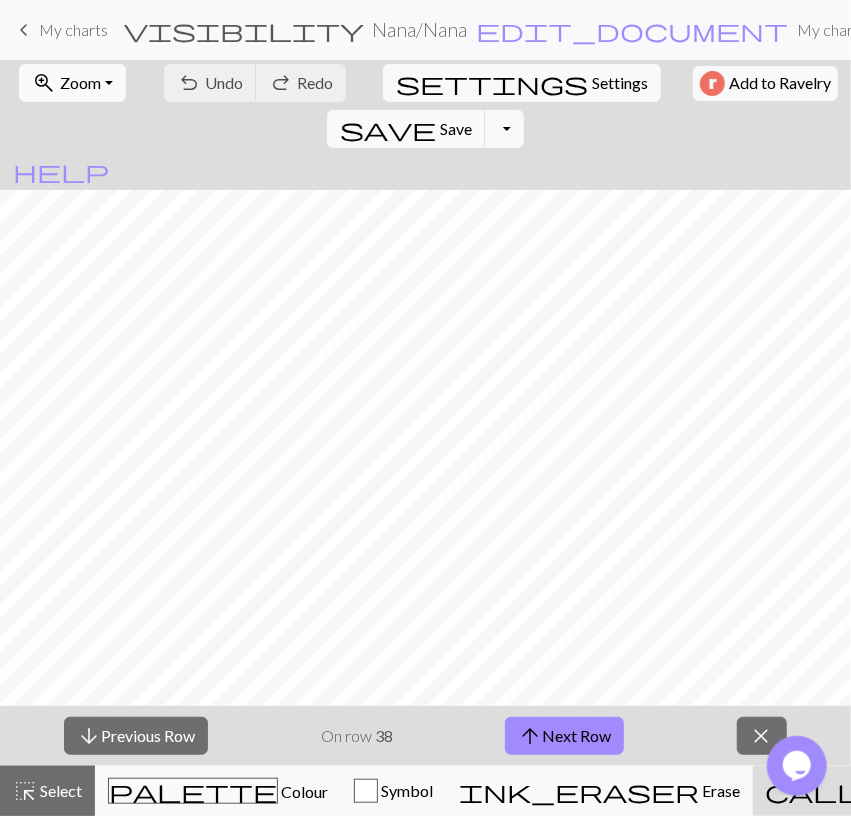 click on "Zoom" at bounding box center (80, 82) 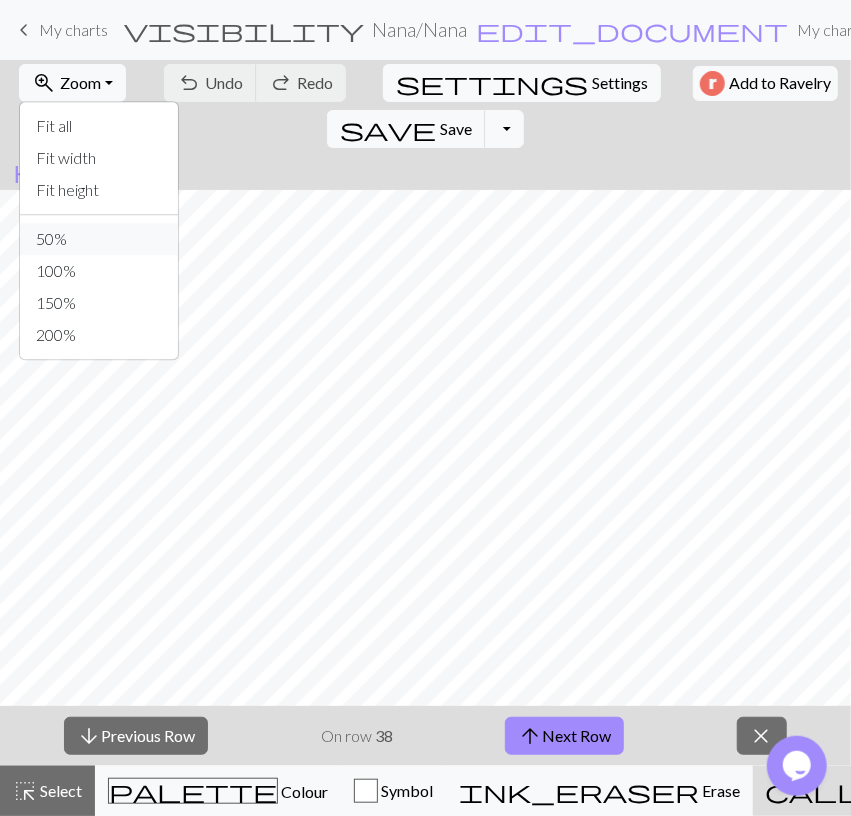 click on "50%" at bounding box center [99, 239] 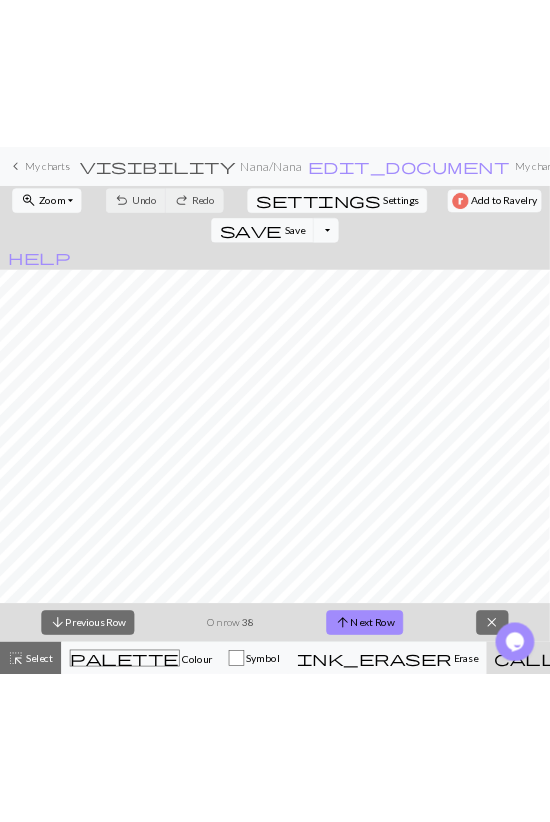 scroll, scrollTop: 2463, scrollLeft: 0, axis: vertical 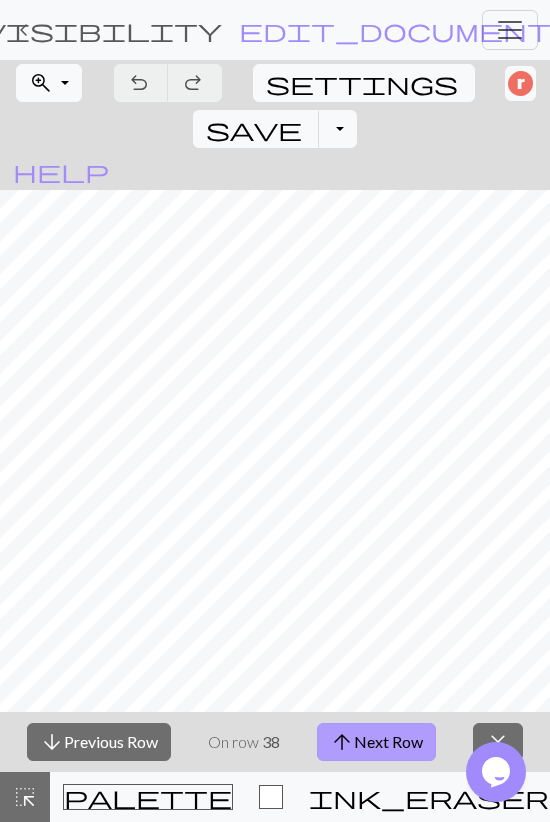 click on "arrow_upward  Next Row" at bounding box center (376, 742) 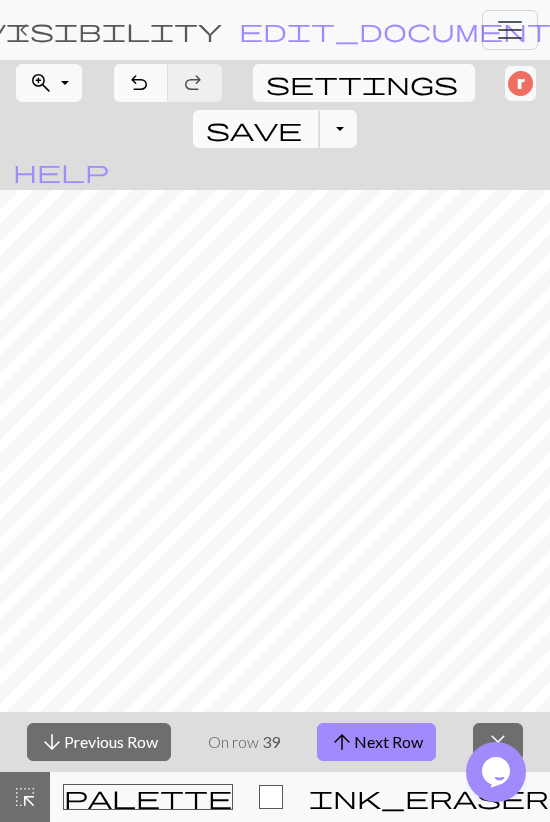 click on "save" at bounding box center (254, 129) 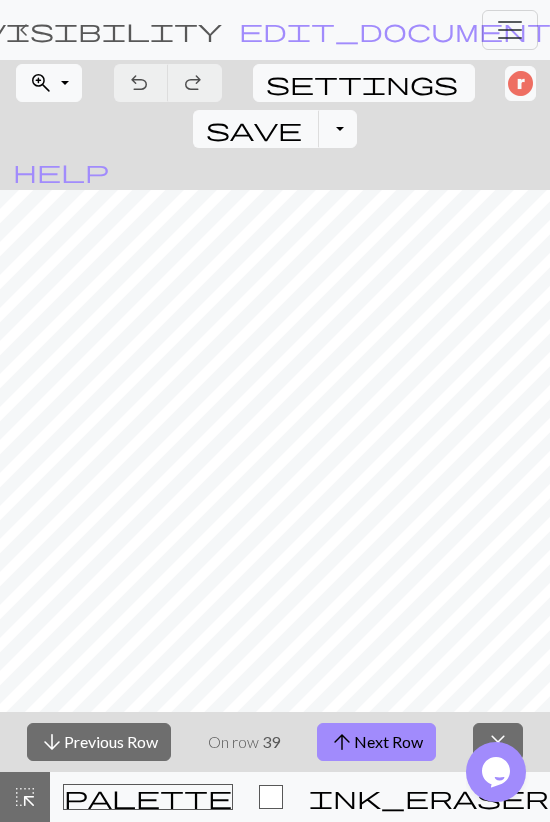click on "keyboard_arrow_left" at bounding box center (24, 30) 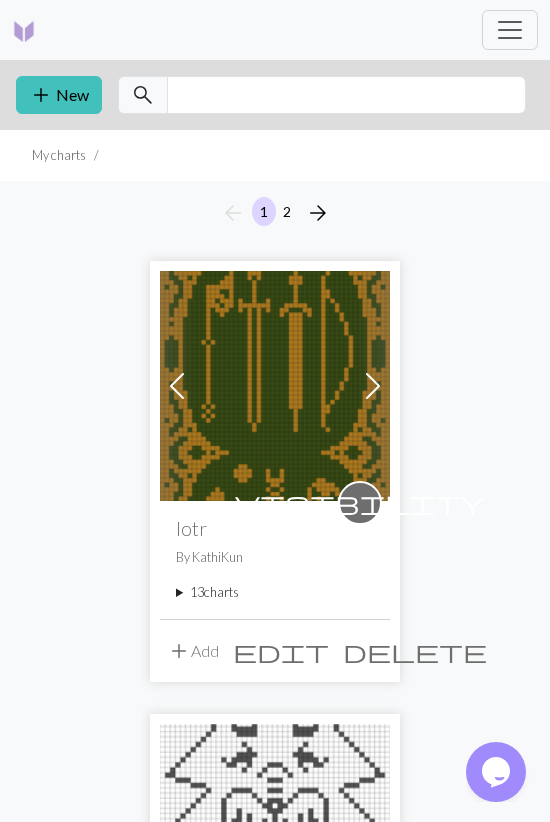 scroll, scrollTop: 520, scrollLeft: 0, axis: vertical 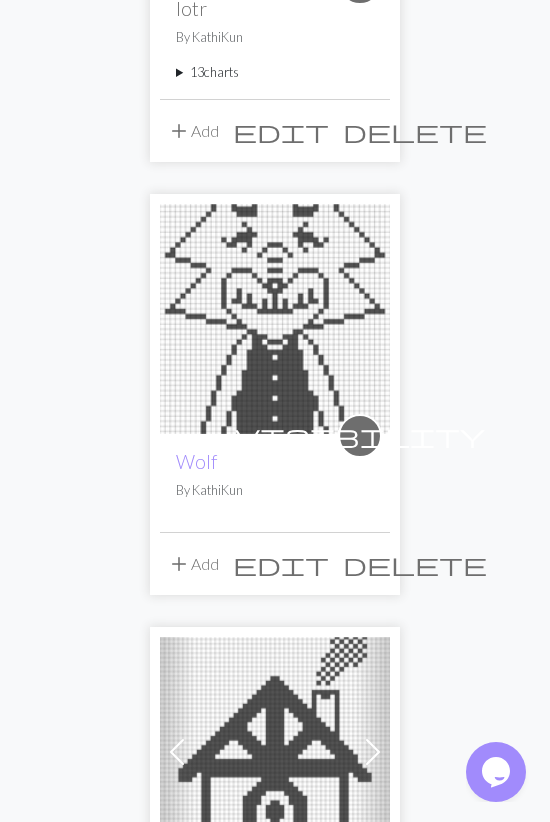 click at bounding box center [275, 319] 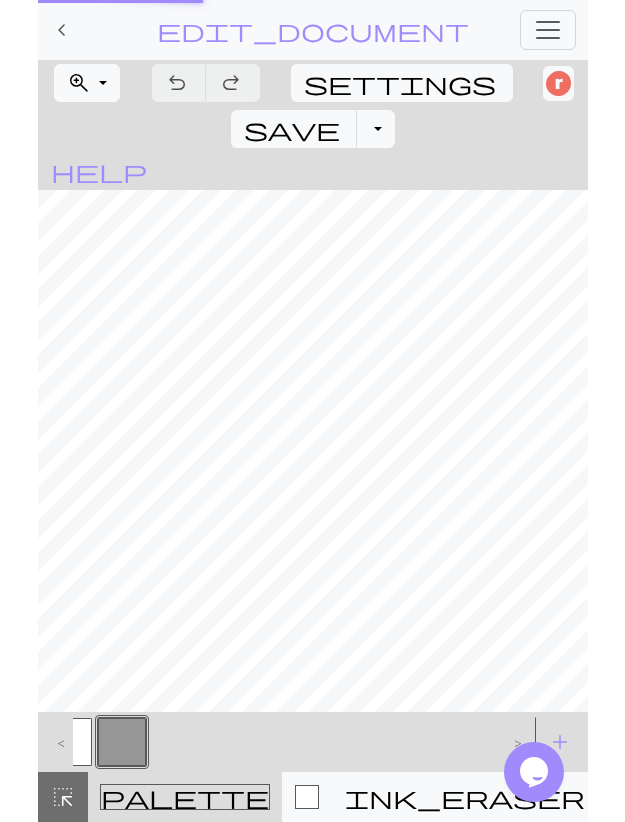 scroll, scrollTop: 0, scrollLeft: 0, axis: both 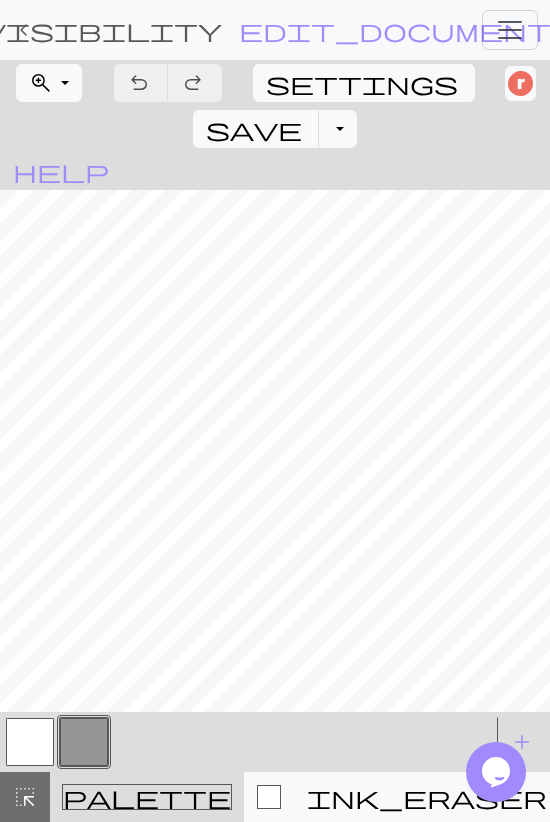 click on "zoom_in Zoom Zoom Fit all Fit width Fit height 50% 100% 150% 200%" at bounding box center (49, 83) 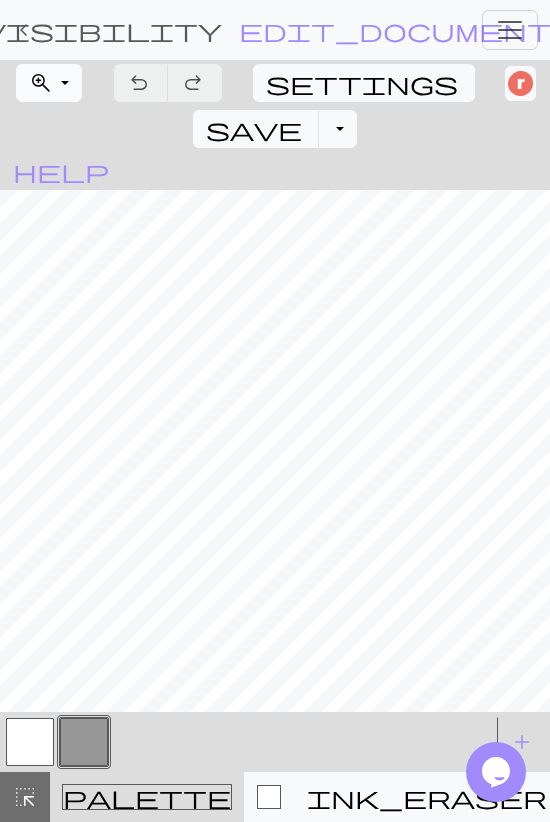 click on "zoom_in Zoom Zoom" at bounding box center [49, 83] 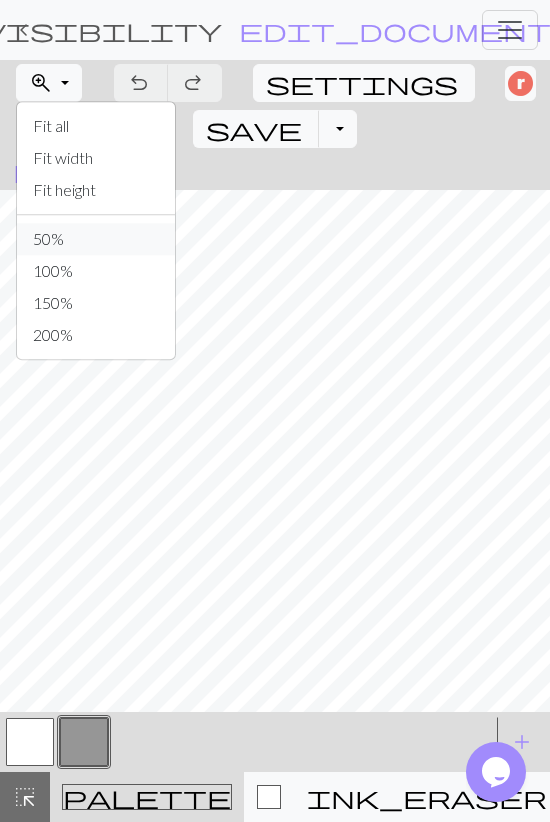 click on "50%" at bounding box center [96, 239] 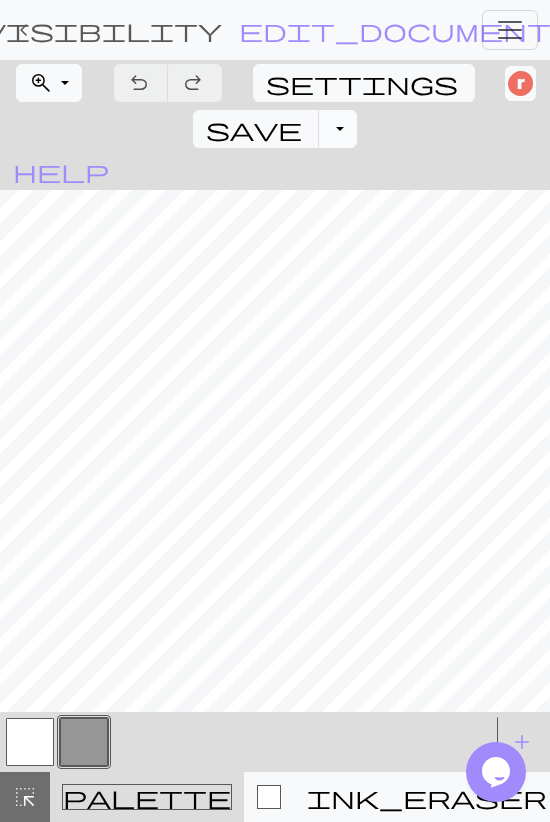 click on "Toggle Dropdown" at bounding box center (338, 129) 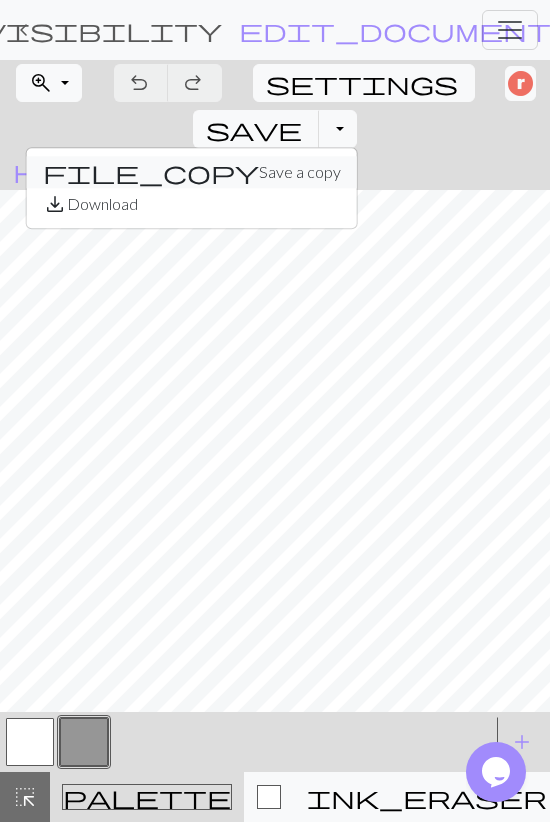 click on "file_copy  Save a copy" at bounding box center [192, 172] 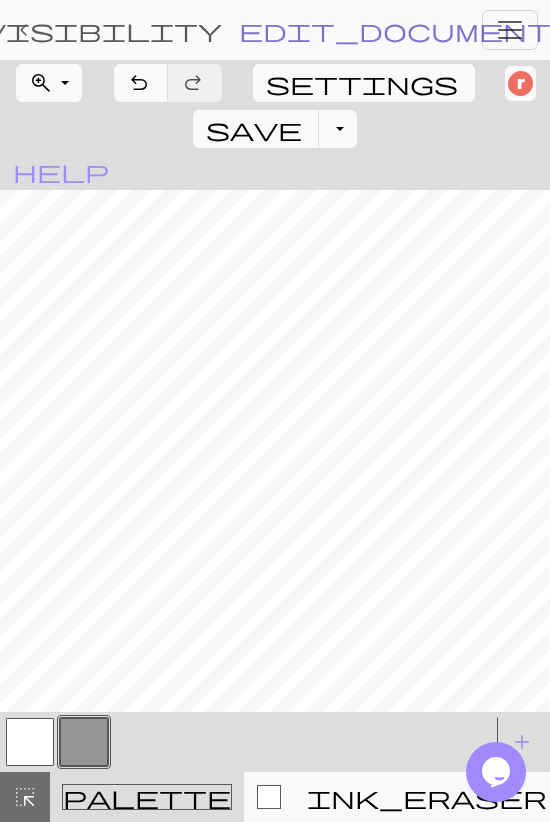 click on "edit_document" at bounding box center (395, 30) 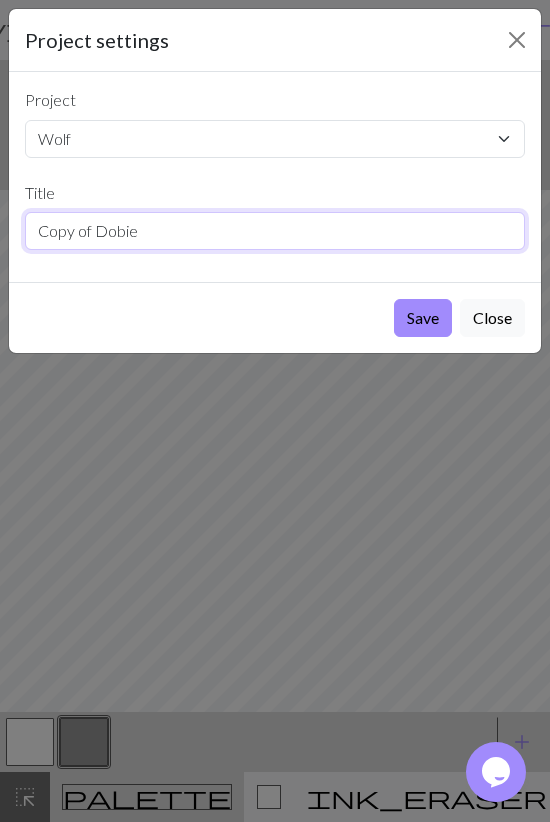drag, startPoint x: 92, startPoint y: 233, endPoint x: -131, endPoint y: 271, distance: 226.2145 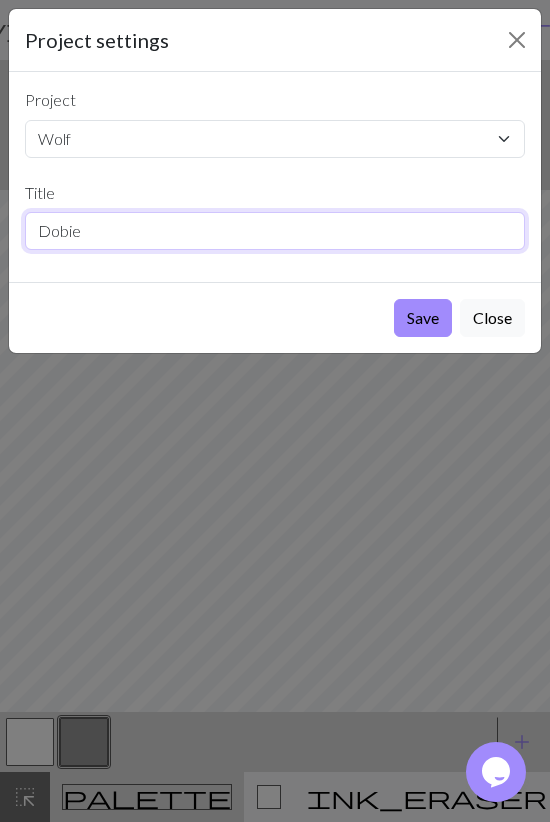 click on "Dobie" at bounding box center [275, 231] 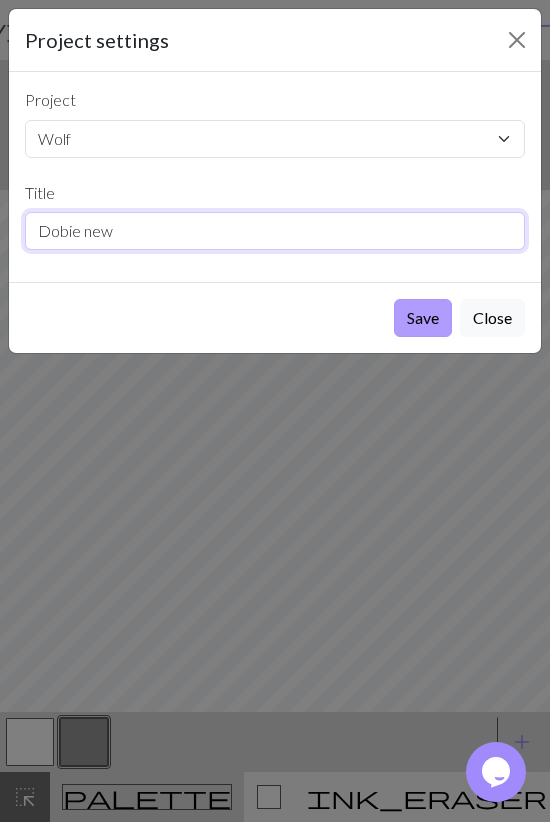 type on "Dobie new" 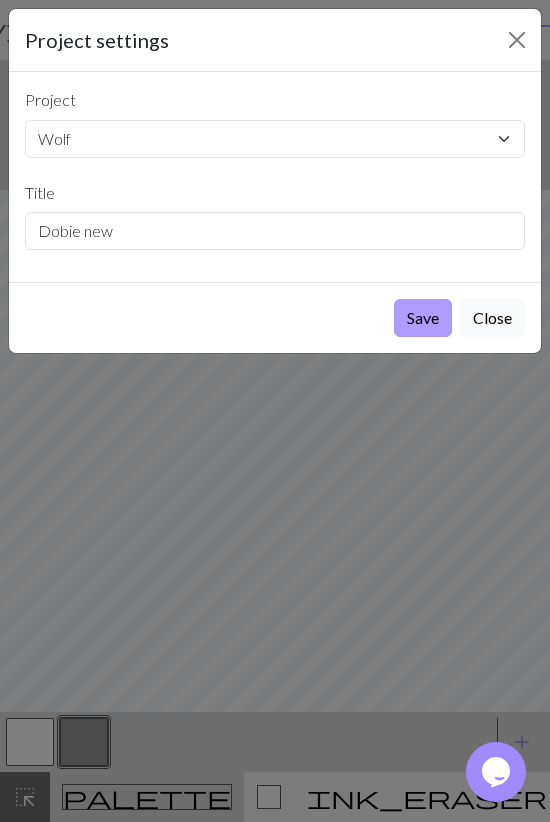 click on "Save" at bounding box center (423, 318) 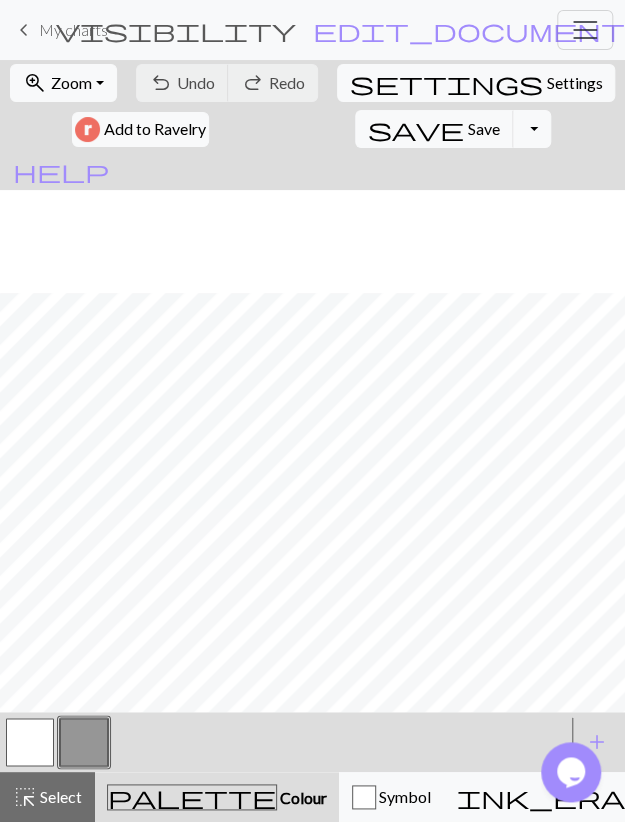 scroll, scrollTop: 116, scrollLeft: 0, axis: vertical 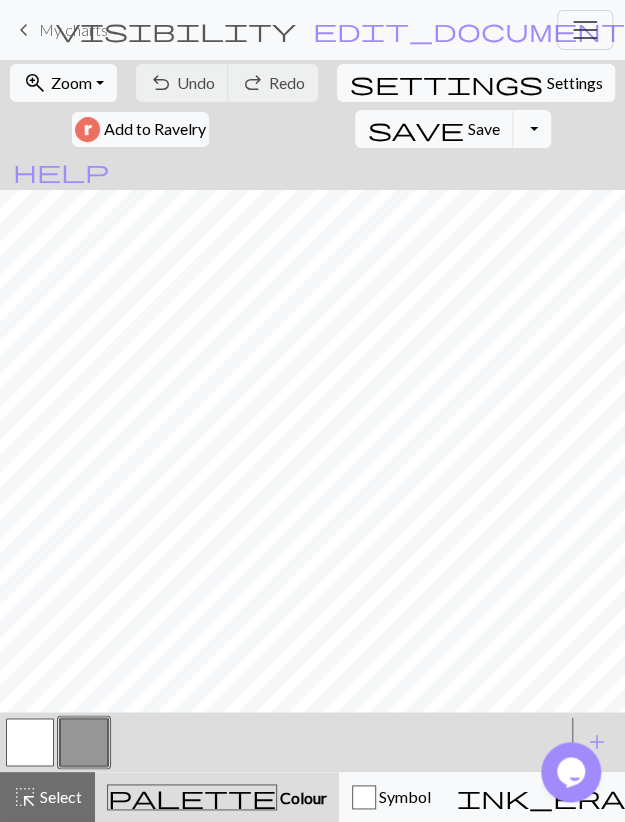 click at bounding box center (30, 742) 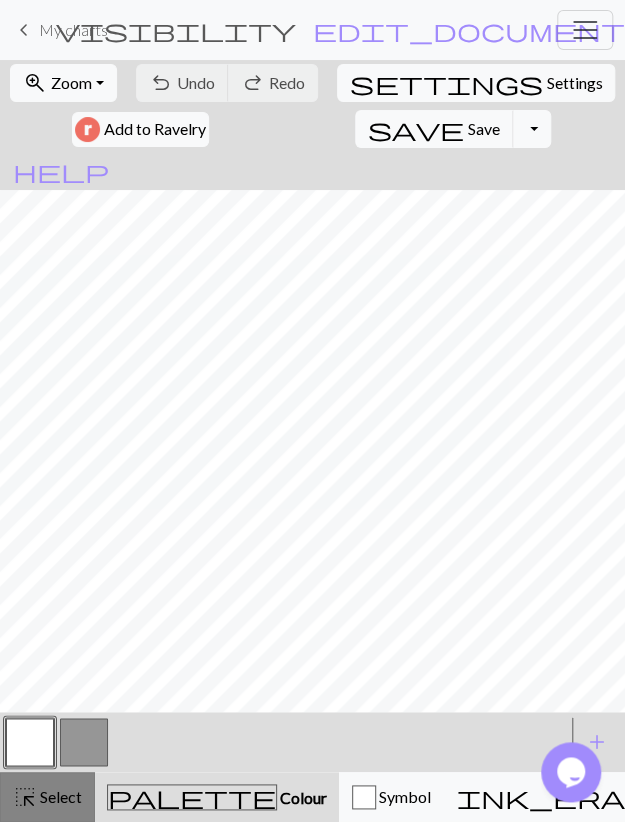 click on "Select" at bounding box center (59, 796) 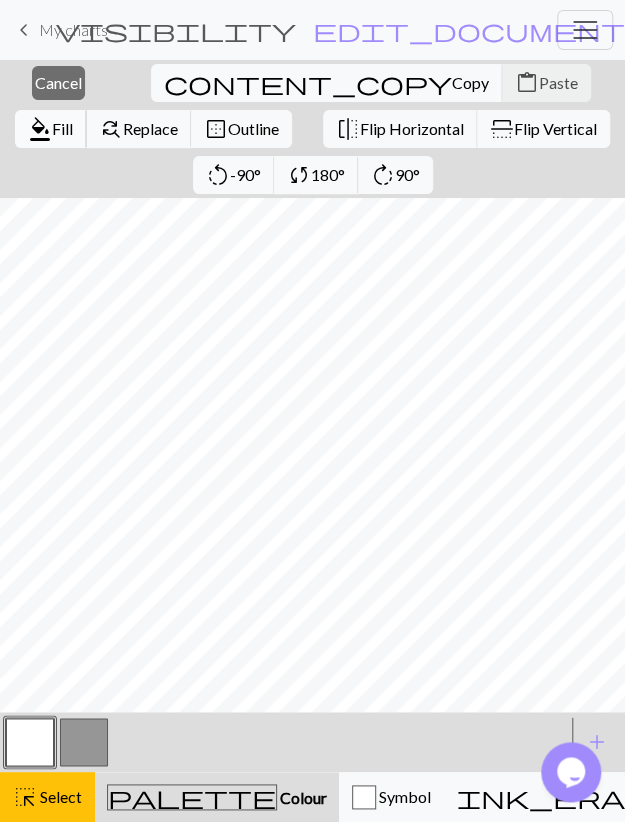 click on "Fill" at bounding box center (62, 128) 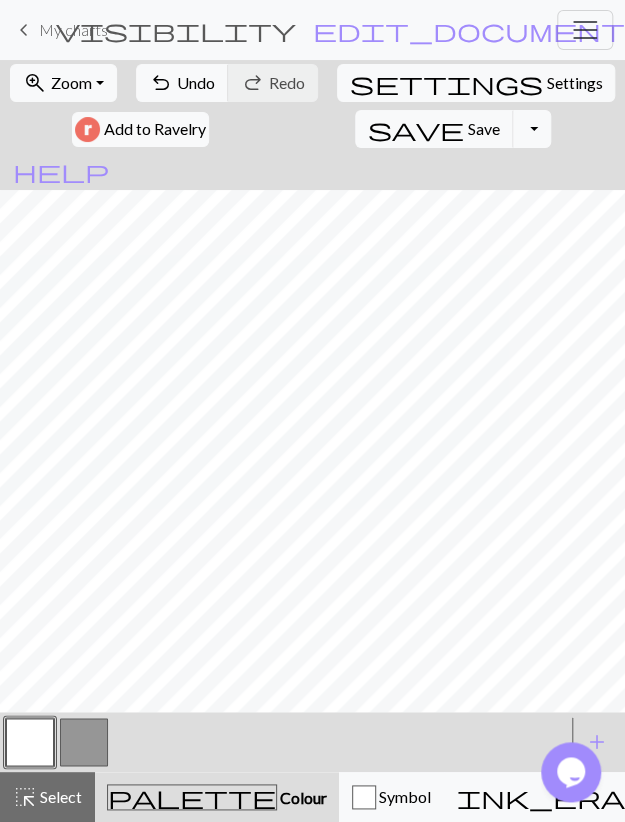 click at bounding box center [84, 742] 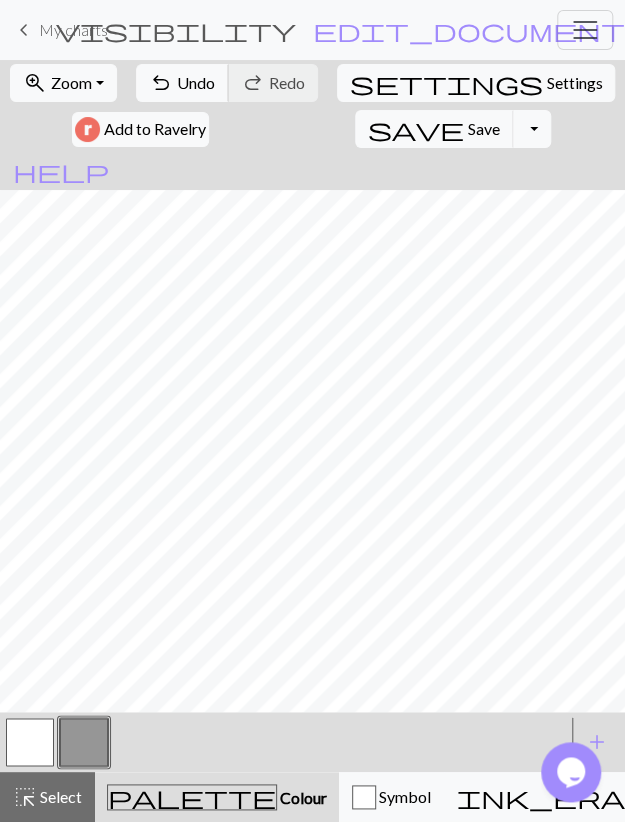 click on "Undo" at bounding box center (196, 82) 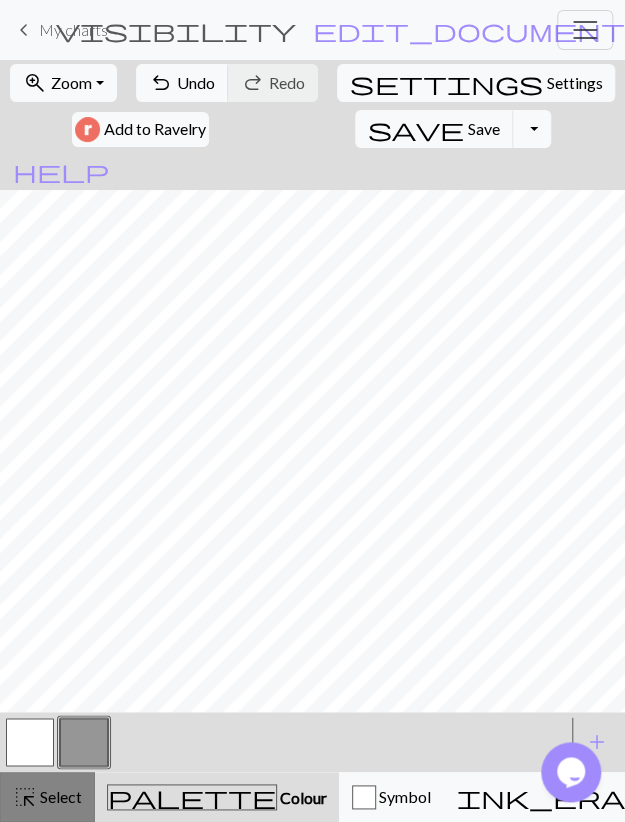 click on "Select" at bounding box center [59, 796] 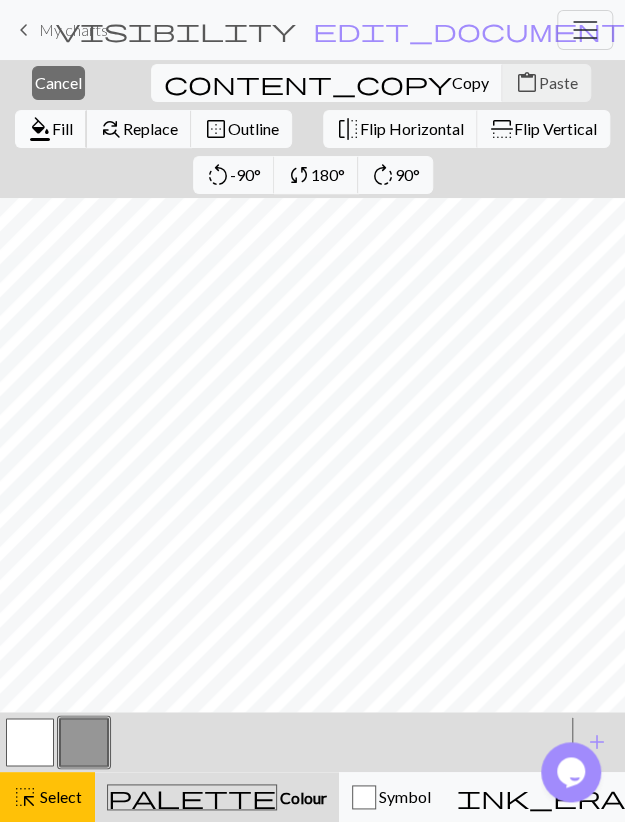 click on "format_color_fill  Fill" at bounding box center [51, 129] 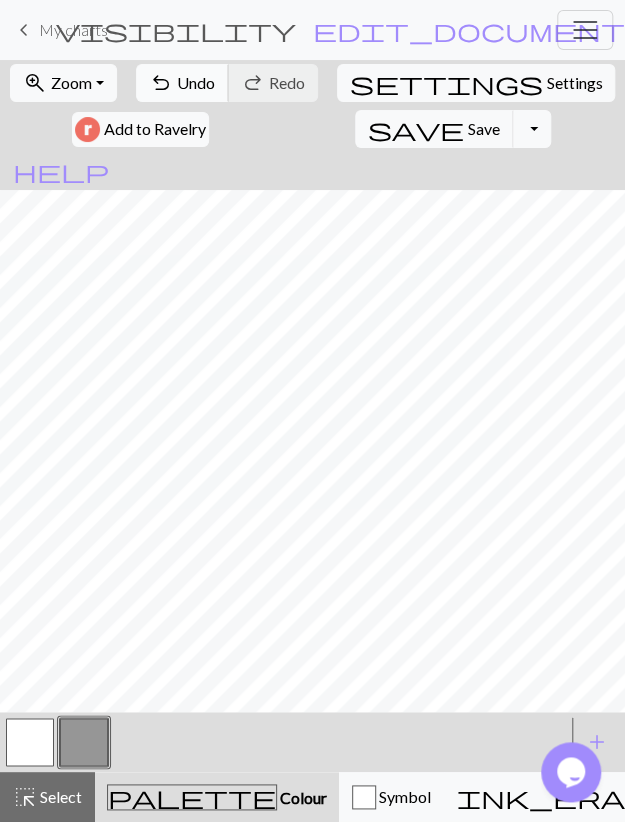 click on "Undo" at bounding box center (196, 82) 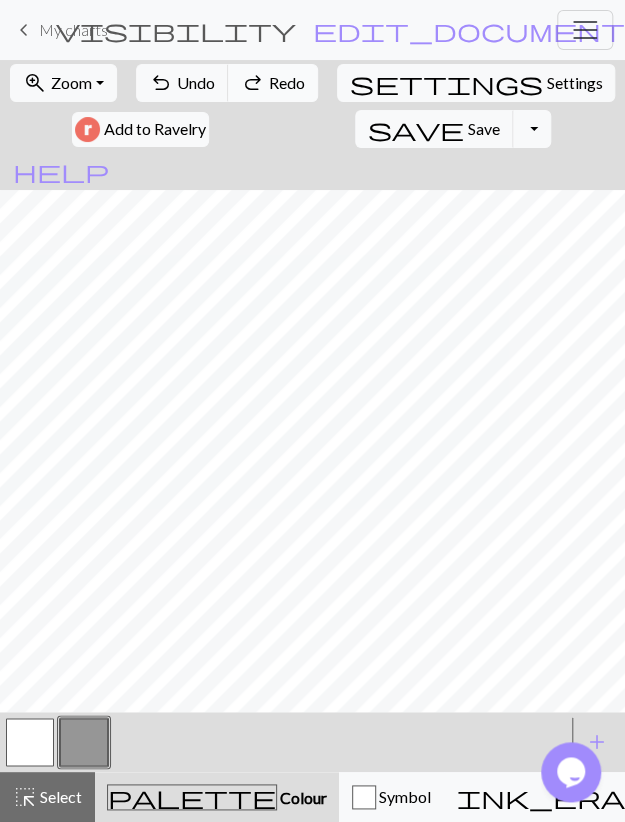 click on "Redo" at bounding box center (287, 82) 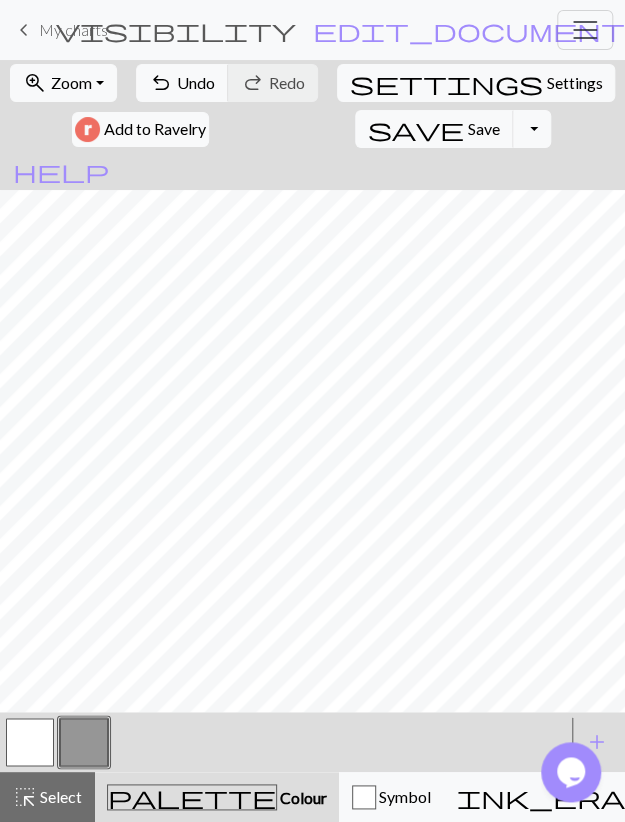 click at bounding box center (30, 742) 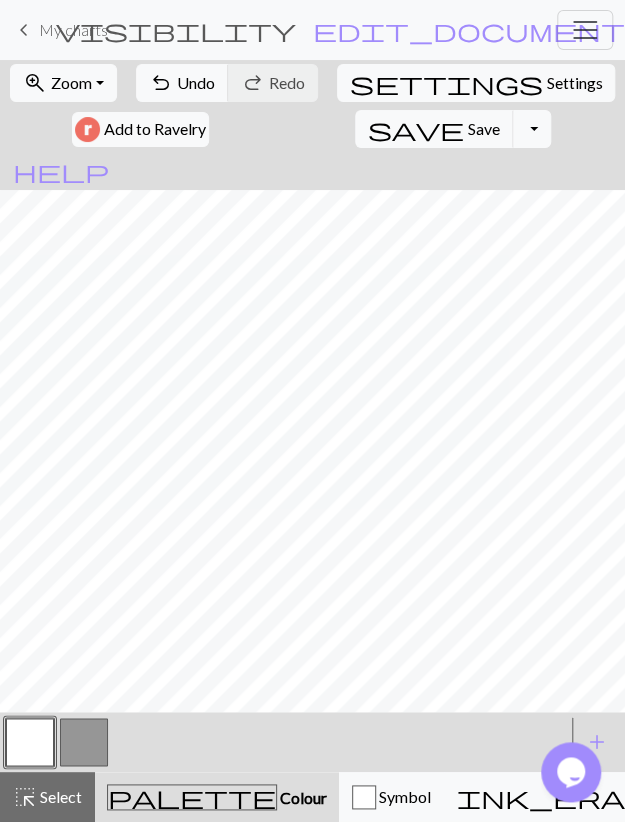 click at bounding box center [84, 742] 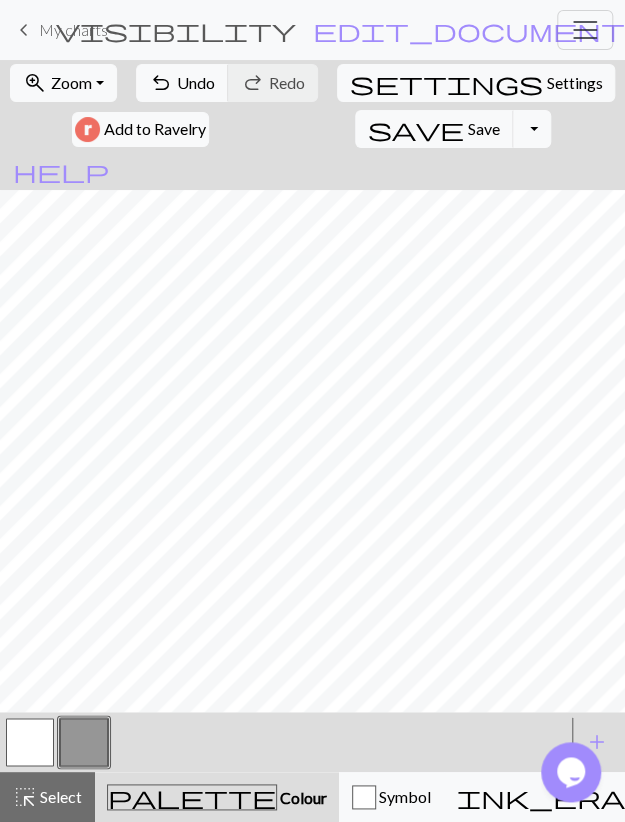 click at bounding box center [30, 742] 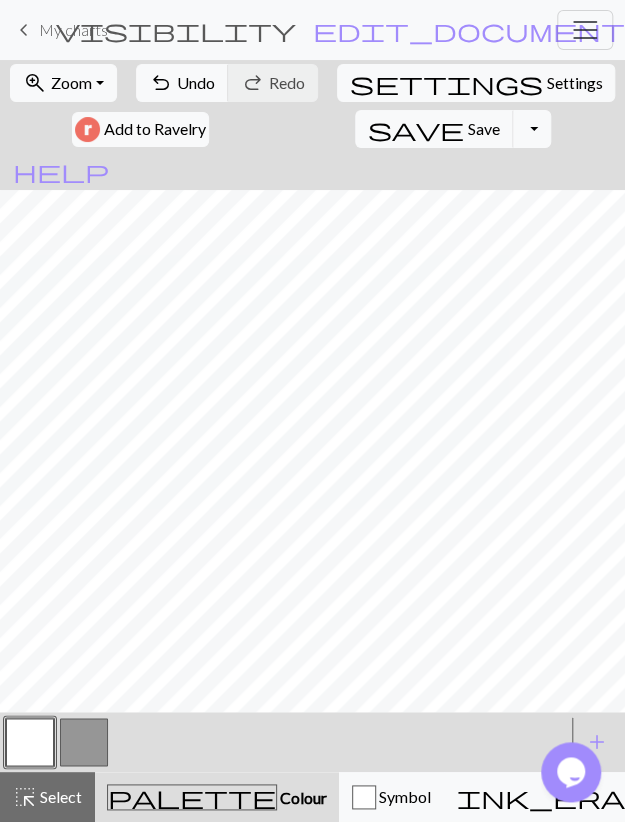 click at bounding box center (84, 742) 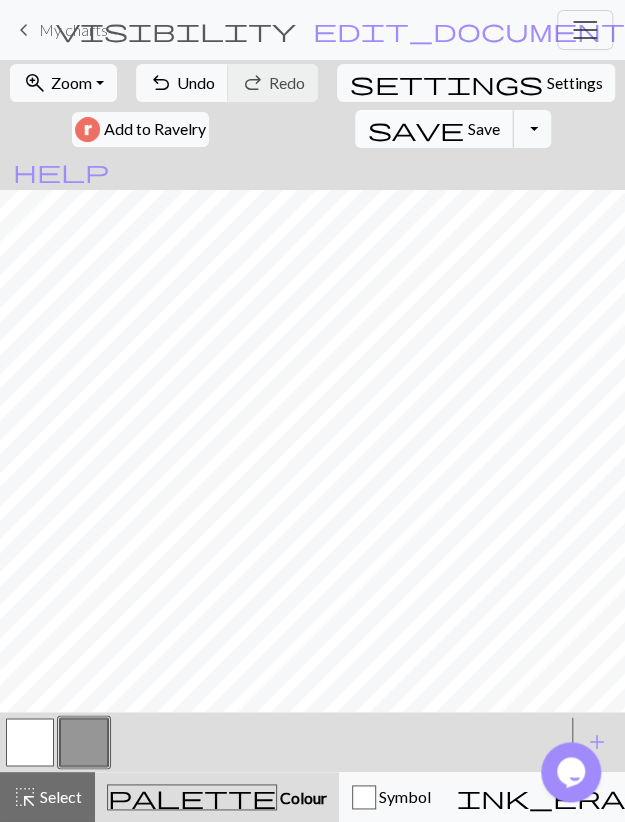 click on "save Save Save" at bounding box center [434, 129] 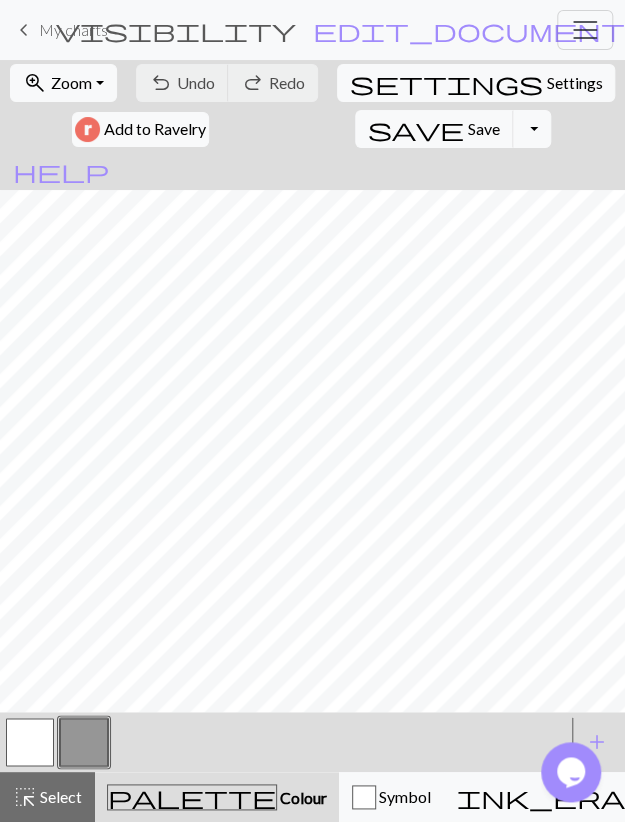 click at bounding box center [30, 742] 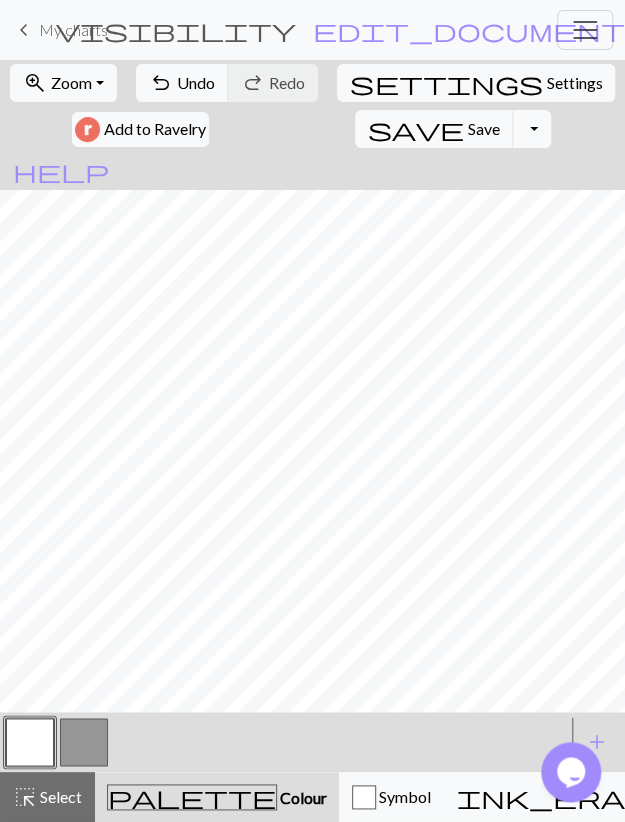 click at bounding box center (84, 742) 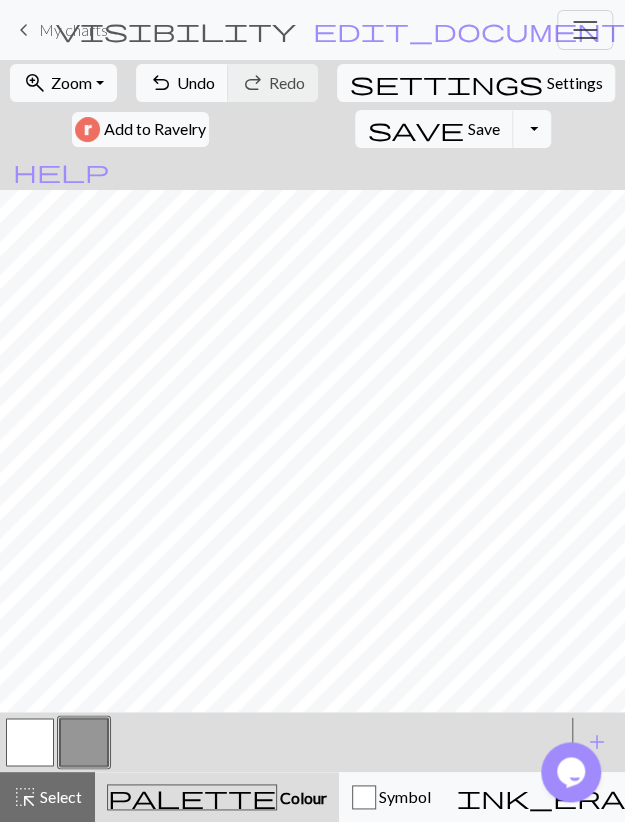 click at bounding box center (30, 742) 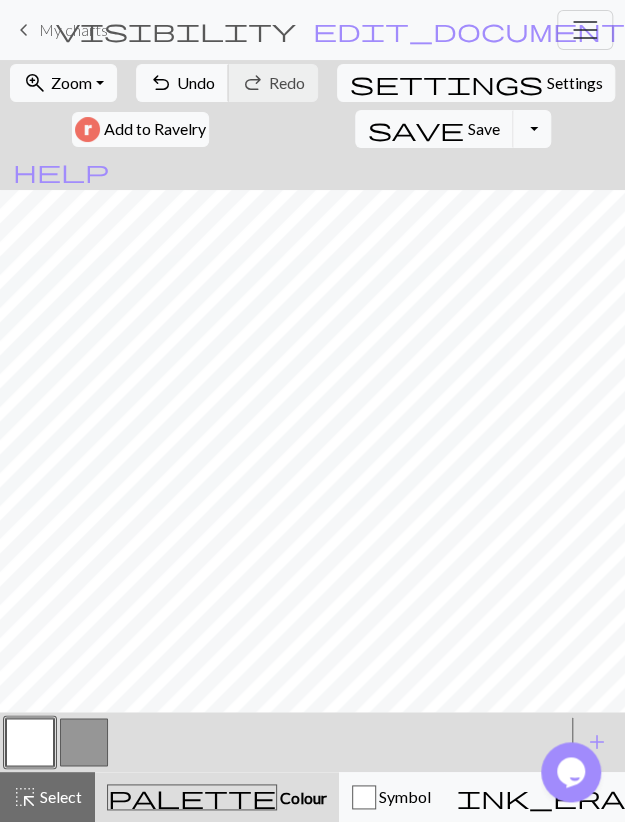 click on "undo Undo Undo" at bounding box center [182, 83] 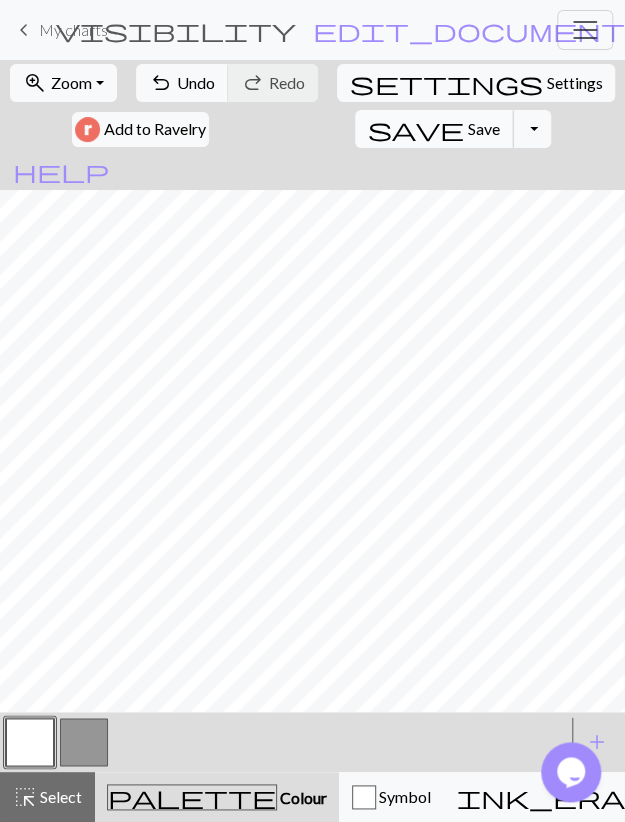 click on "Save" at bounding box center (484, 128) 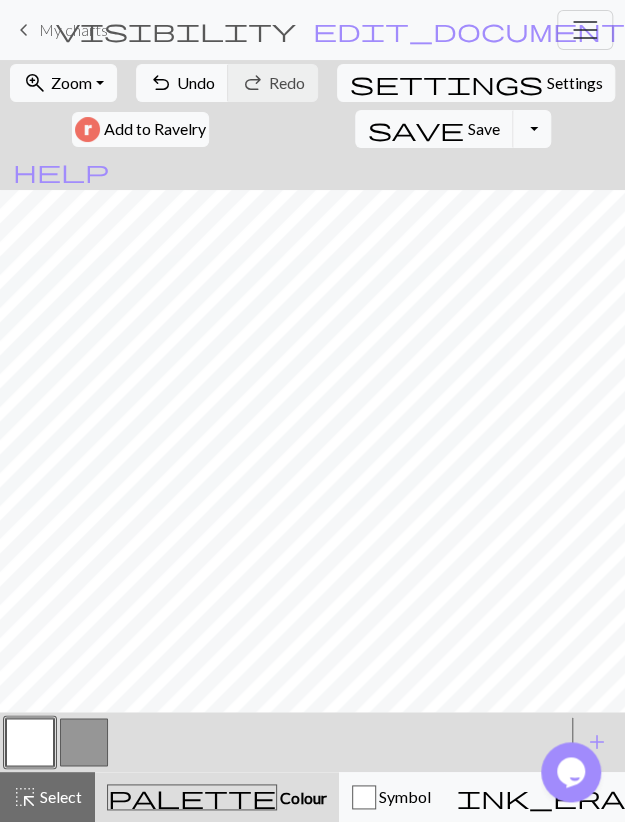 click at bounding box center [84, 742] 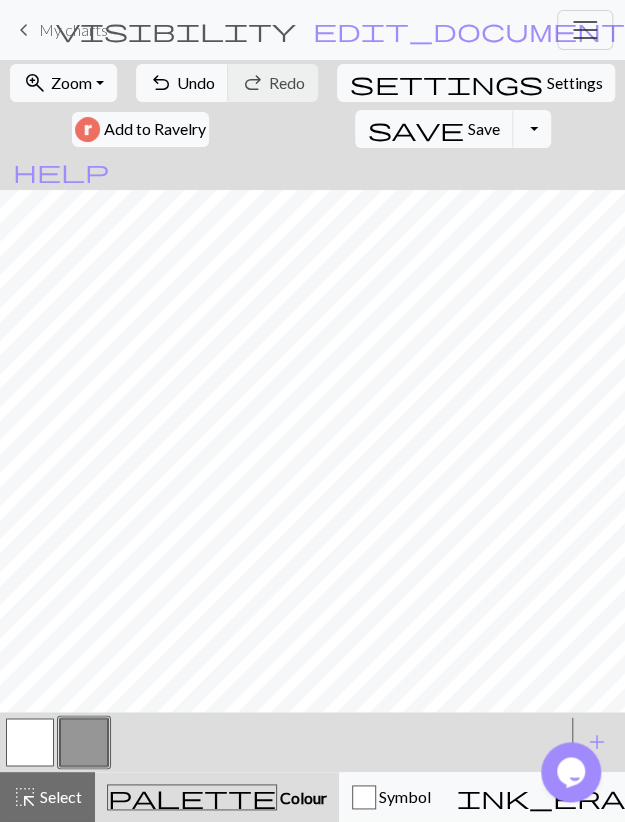 click at bounding box center (30, 742) 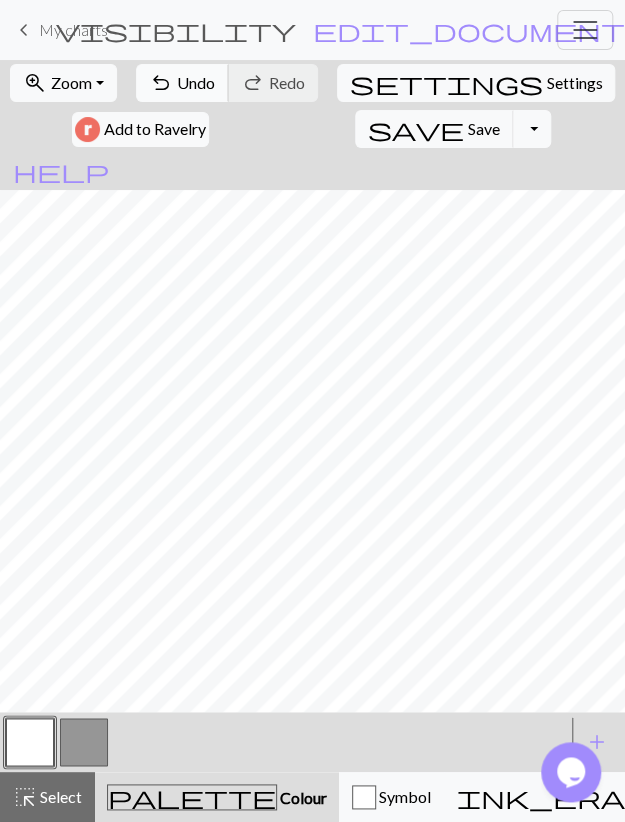 click on "undo Undo Undo" at bounding box center (182, 83) 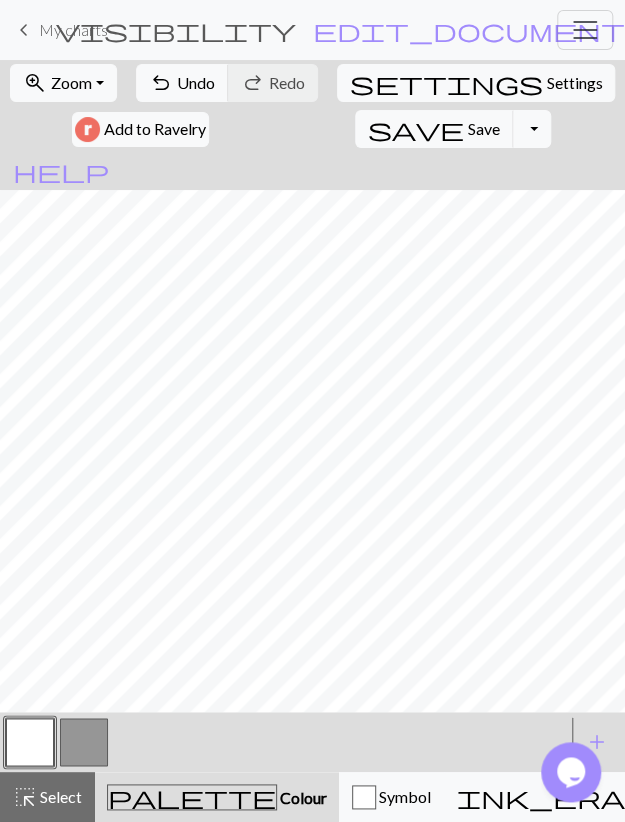 click on "highlight_alt   Select   Select" at bounding box center [47, 797] 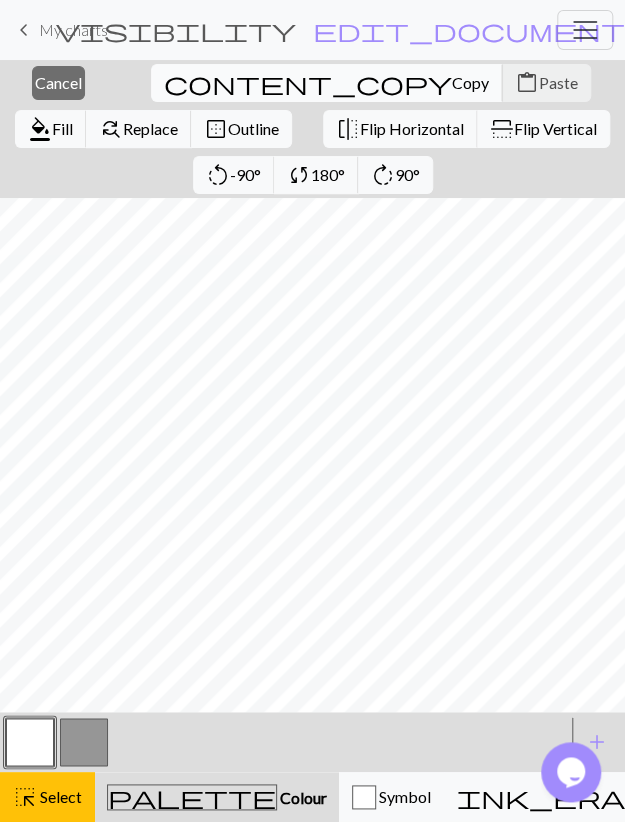 click on "content_copy  Copy" at bounding box center (327, 83) 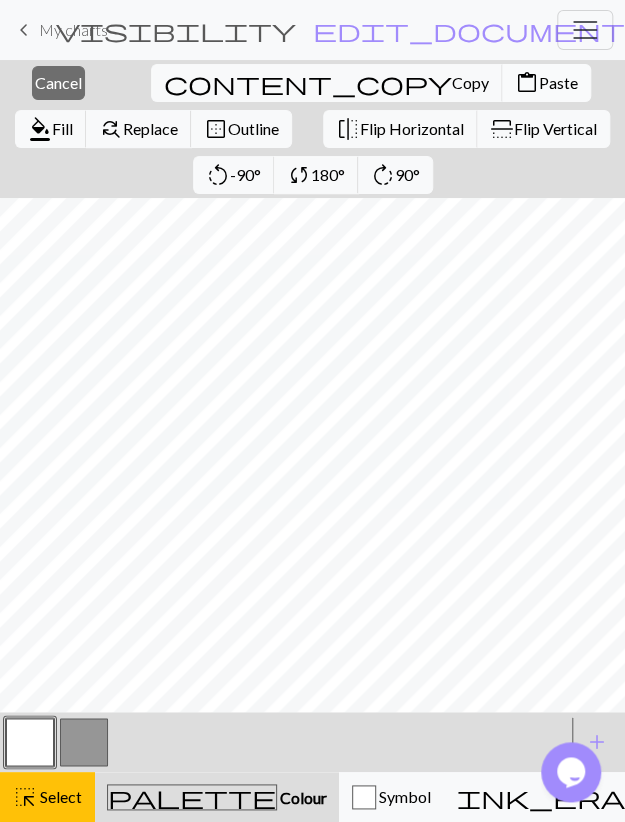 click on "Paste" at bounding box center (558, 82) 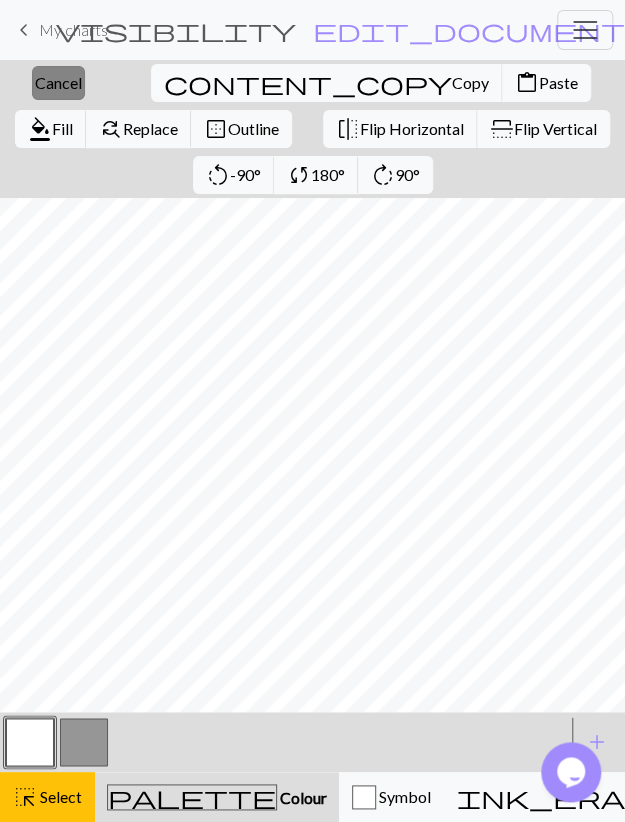 click on "Cancel" at bounding box center [58, 82] 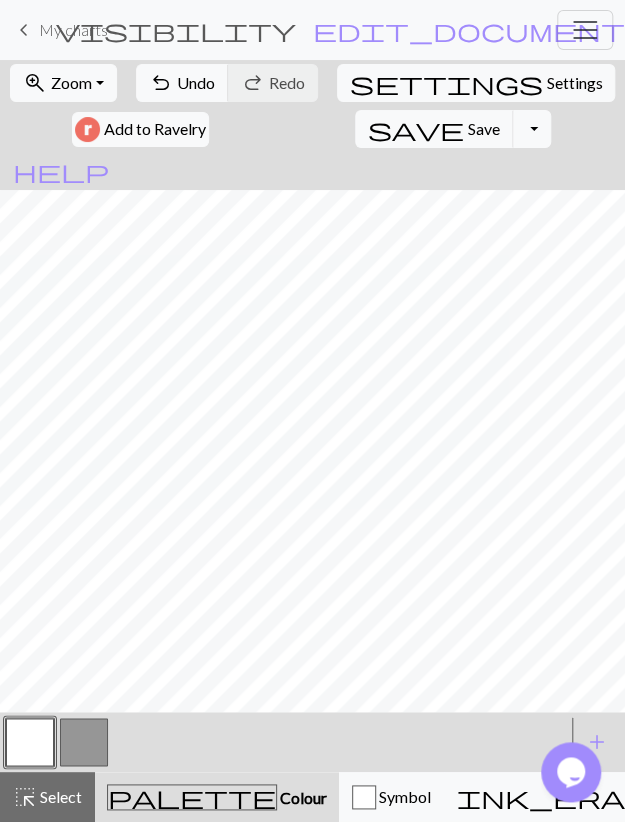 click at bounding box center [84, 742] 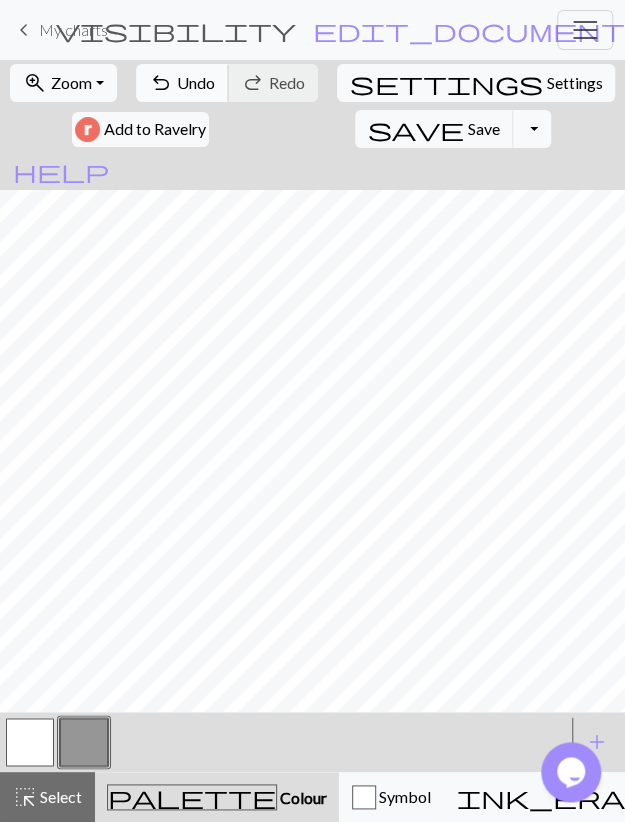 click on "Undo" at bounding box center (196, 82) 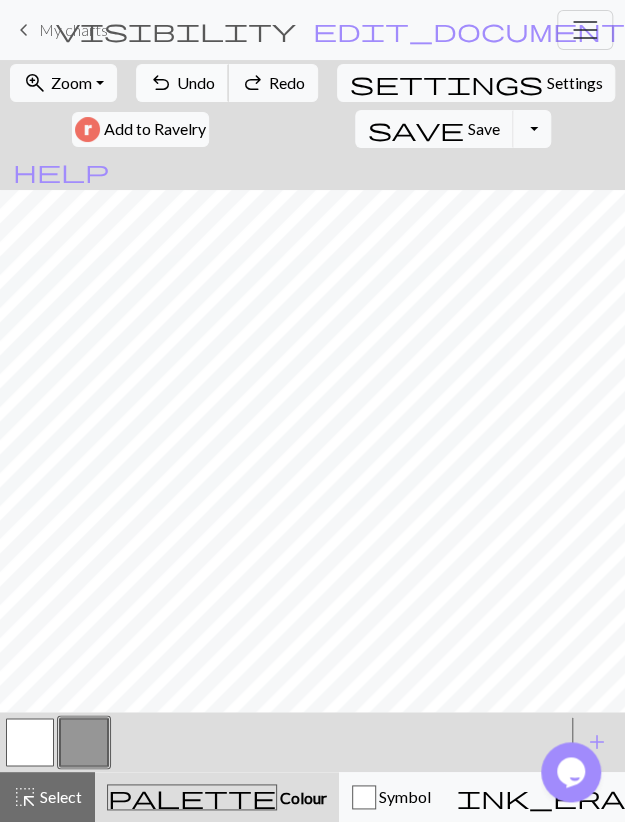 click on "Undo" at bounding box center [196, 82] 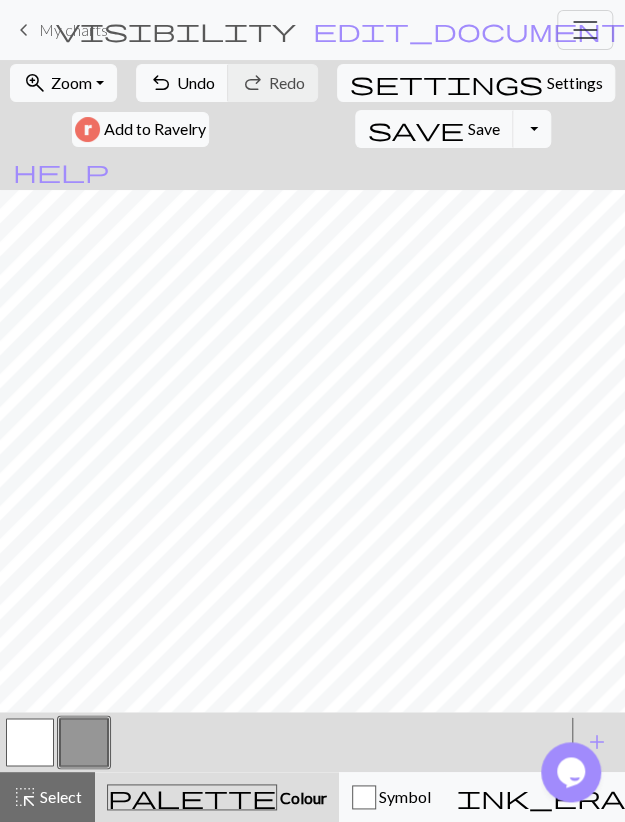 click at bounding box center (30, 742) 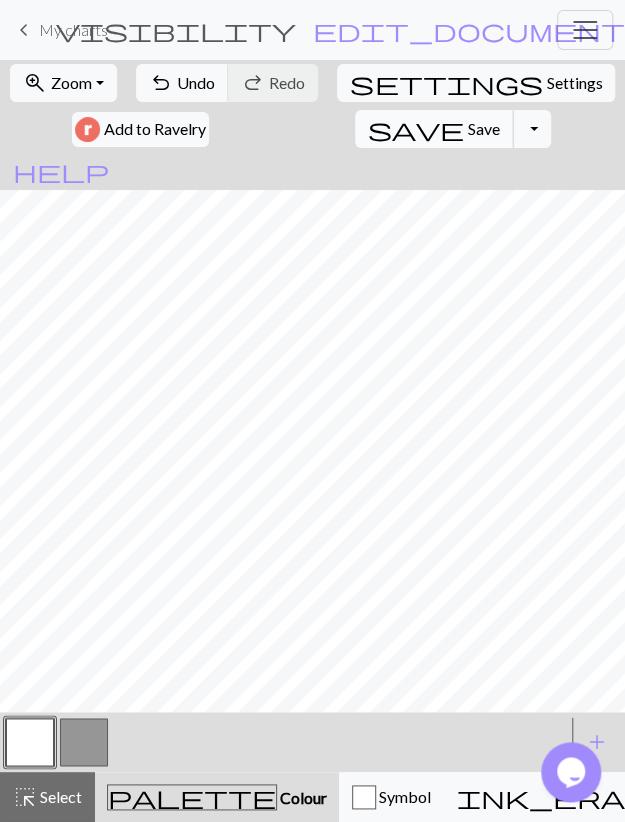 click on "Save" at bounding box center [484, 128] 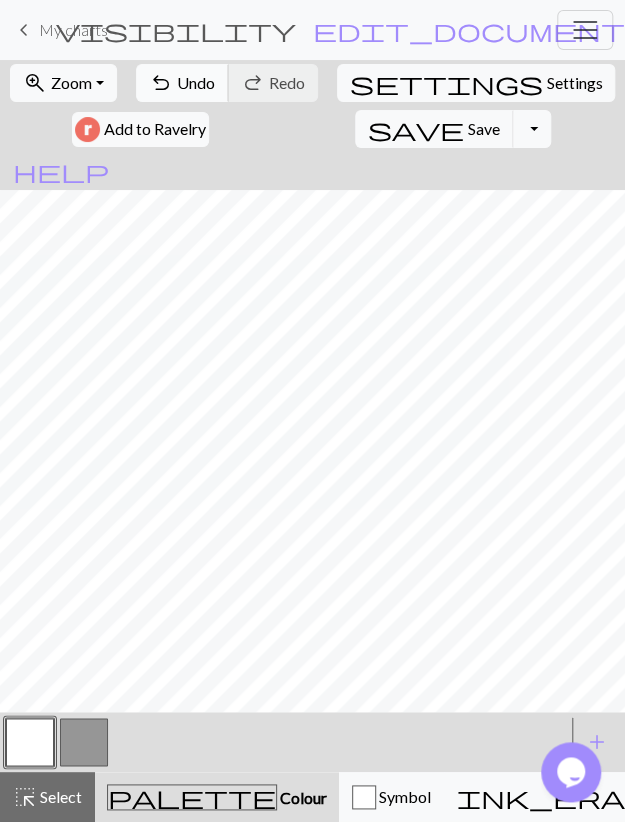 click on "Undo" at bounding box center [196, 82] 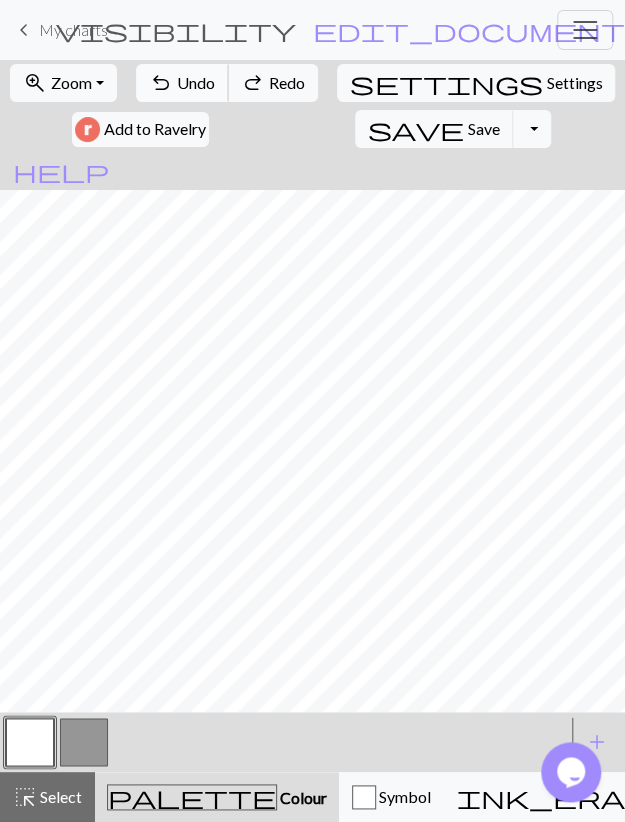 click on "Undo" at bounding box center [196, 82] 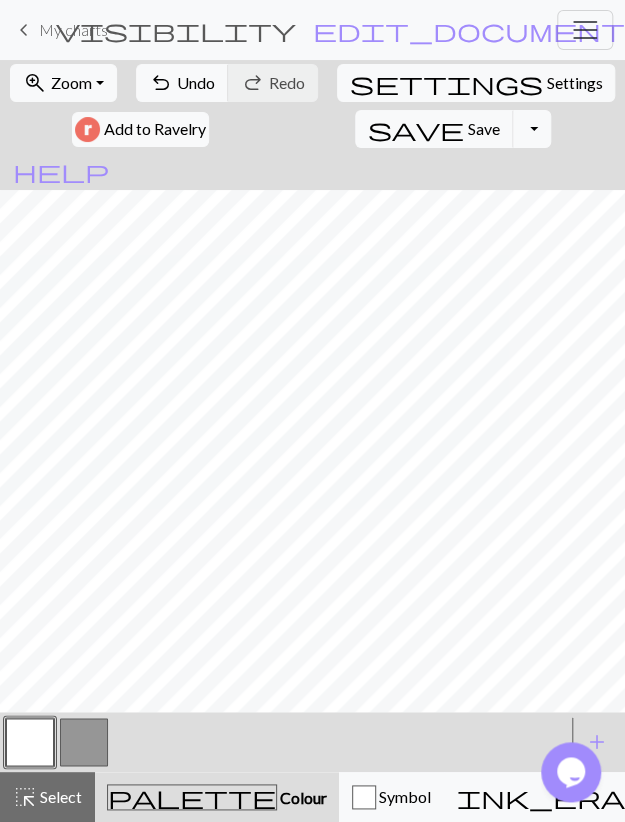 click at bounding box center [84, 742] 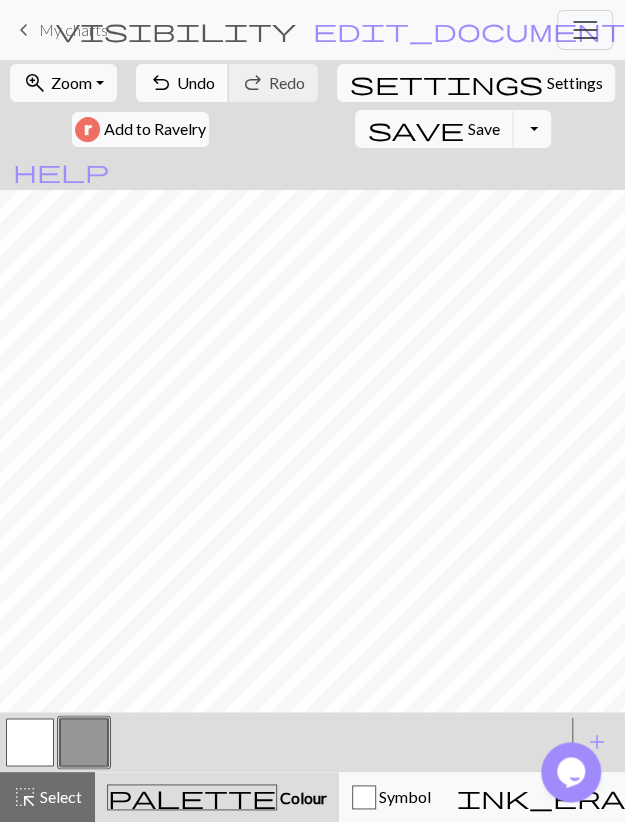 click on "Undo" at bounding box center (196, 82) 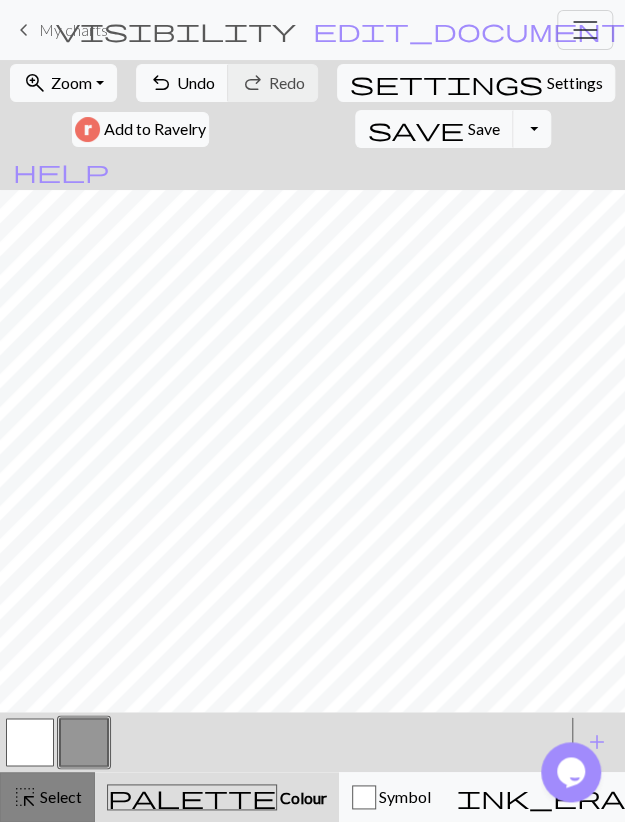 click on "Select" at bounding box center (59, 796) 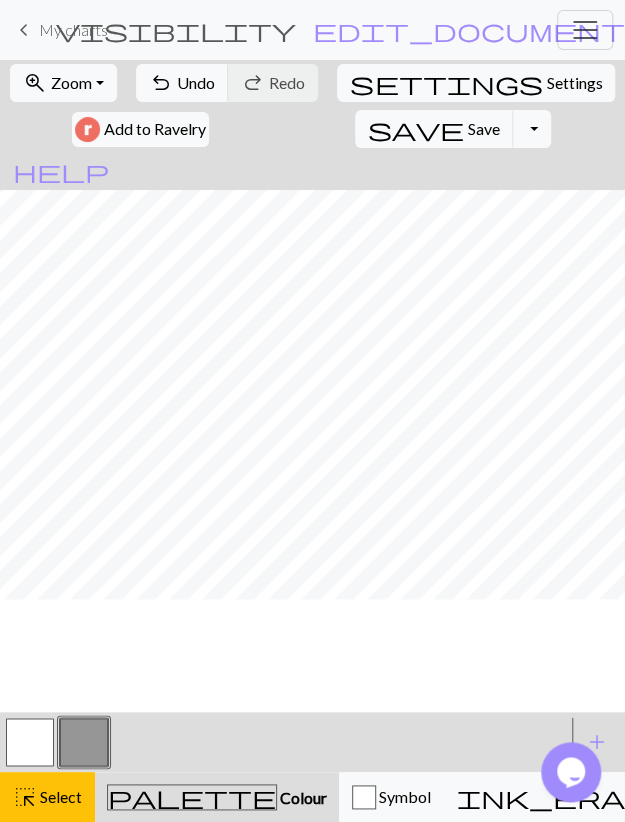 scroll, scrollTop: 0, scrollLeft: 0, axis: both 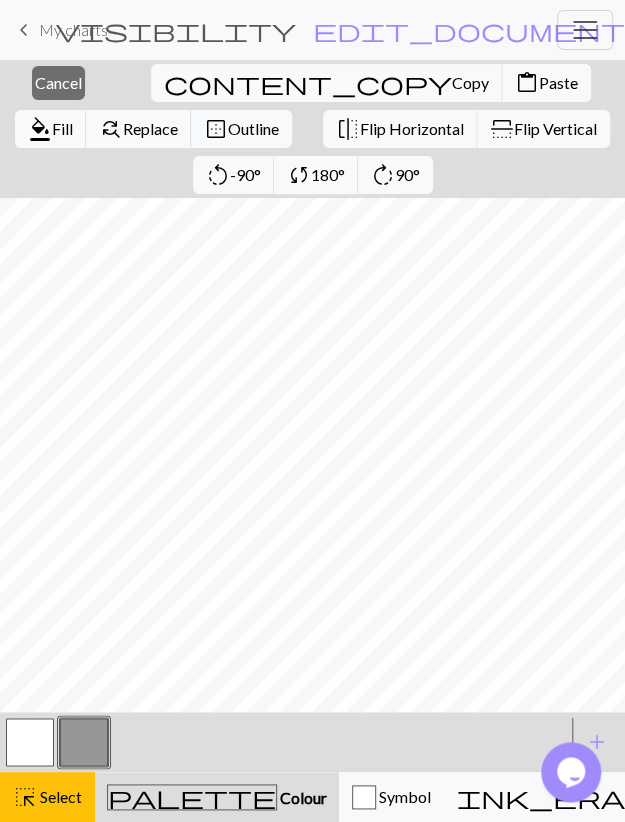 click at bounding box center [30, 742] 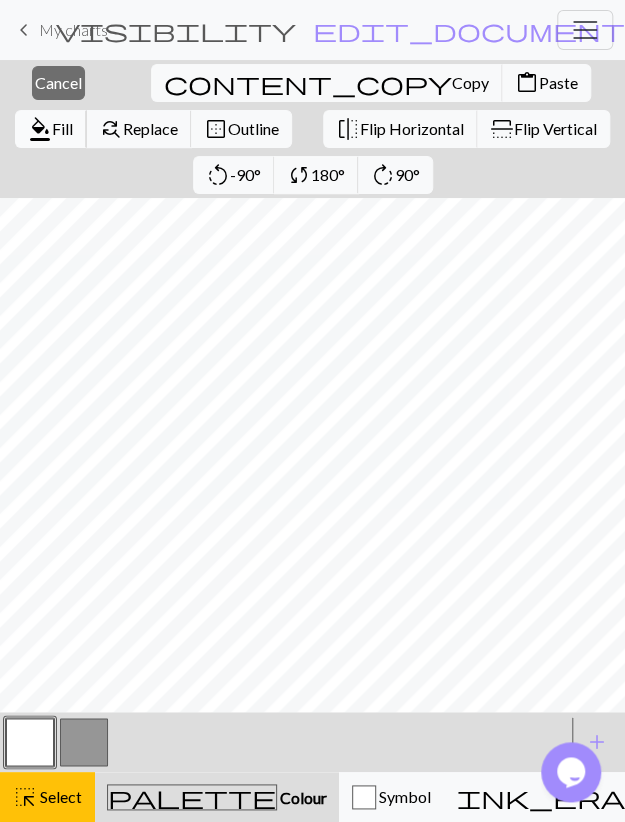 click on "format_color_fill" at bounding box center (40, 129) 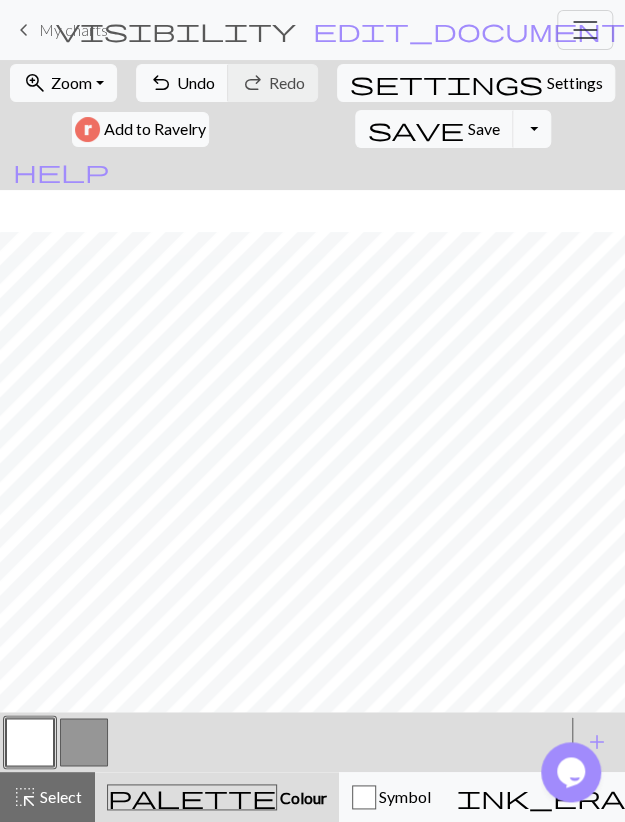 scroll, scrollTop: 116, scrollLeft: 0, axis: vertical 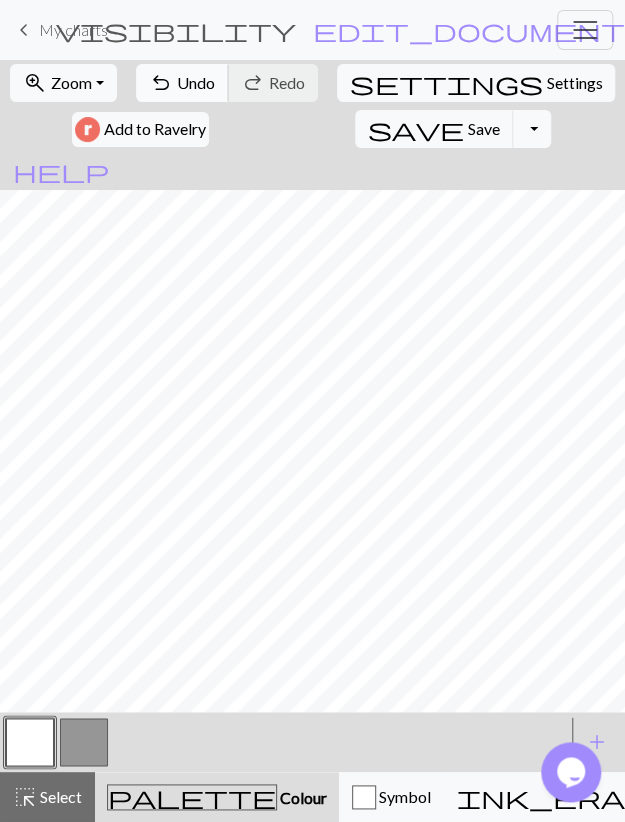 click on "undo Undo Undo" at bounding box center [182, 83] 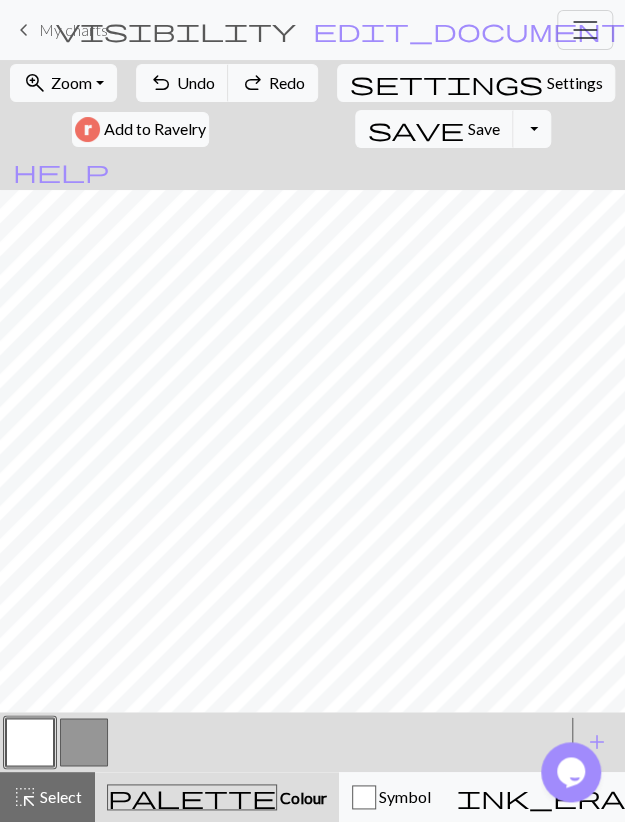 click on "Select" at bounding box center (59, 796) 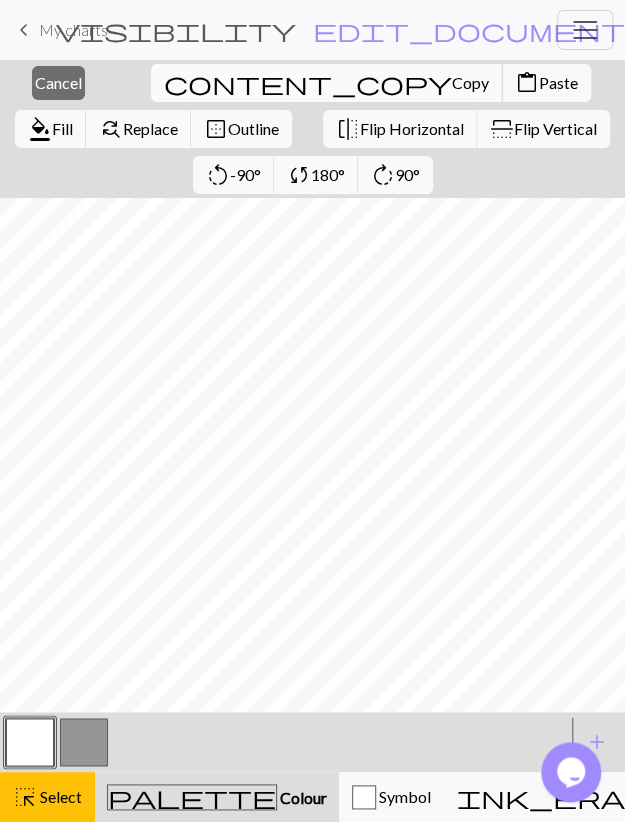 click on "Copy" at bounding box center [470, 82] 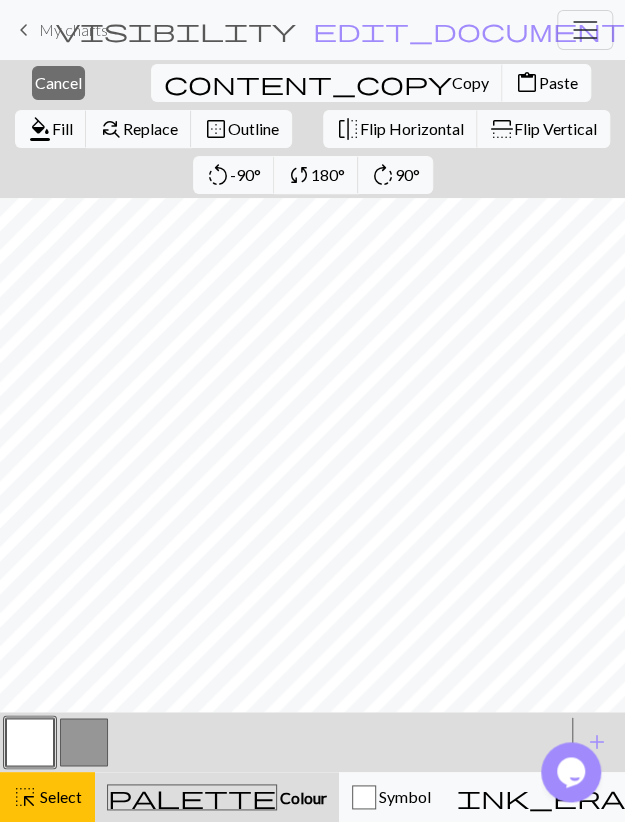 click on "Paste" at bounding box center [558, 82] 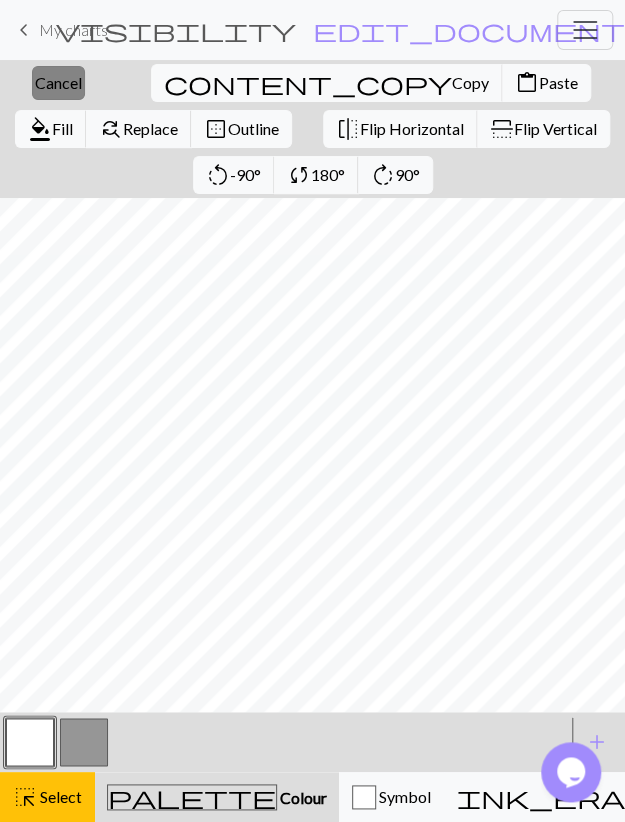 click on "Cancel" at bounding box center (58, 82) 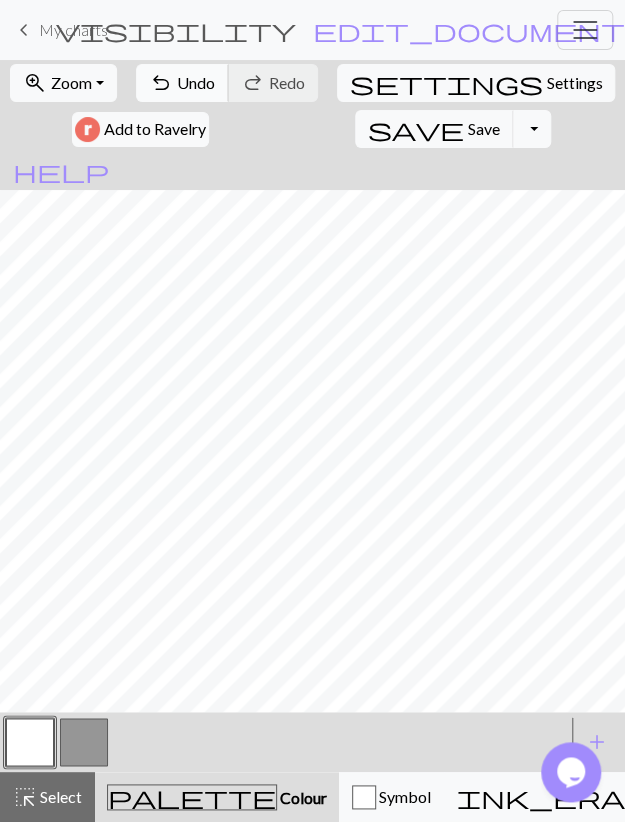 click on "Undo" at bounding box center (196, 82) 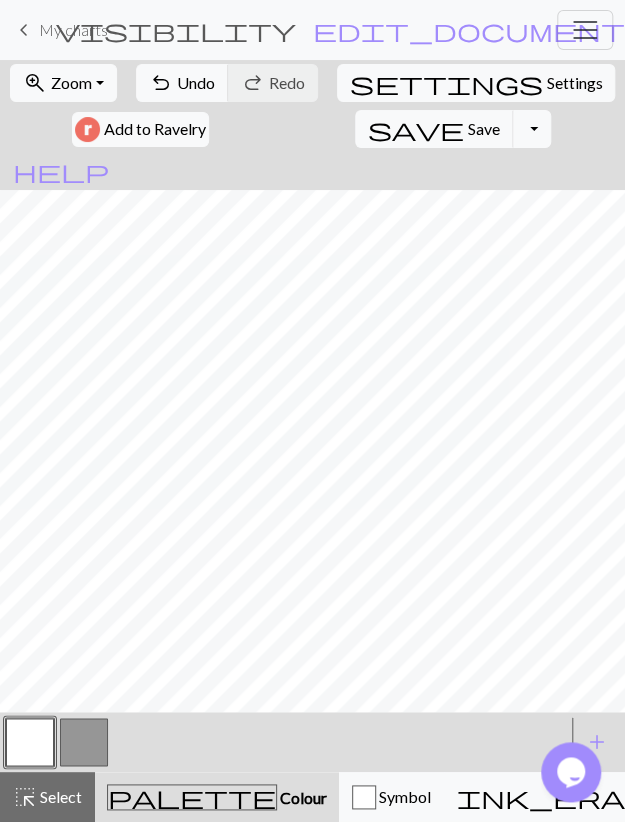 click at bounding box center [84, 742] 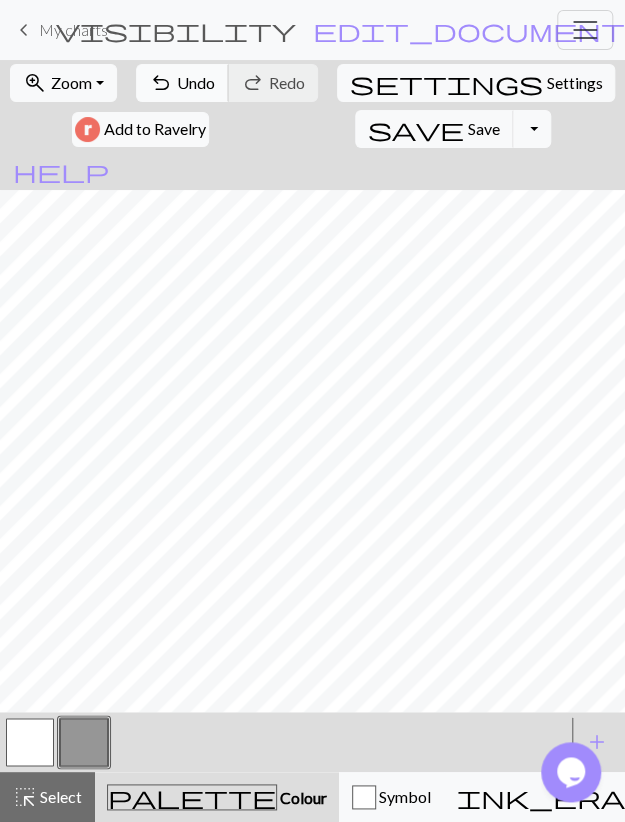click on "undo" at bounding box center (161, 83) 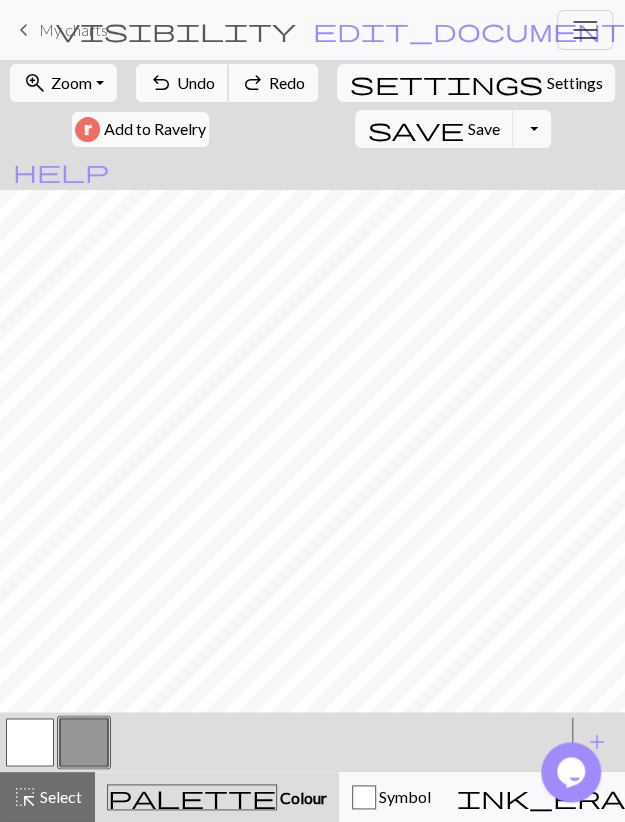 click on "undo" at bounding box center (161, 83) 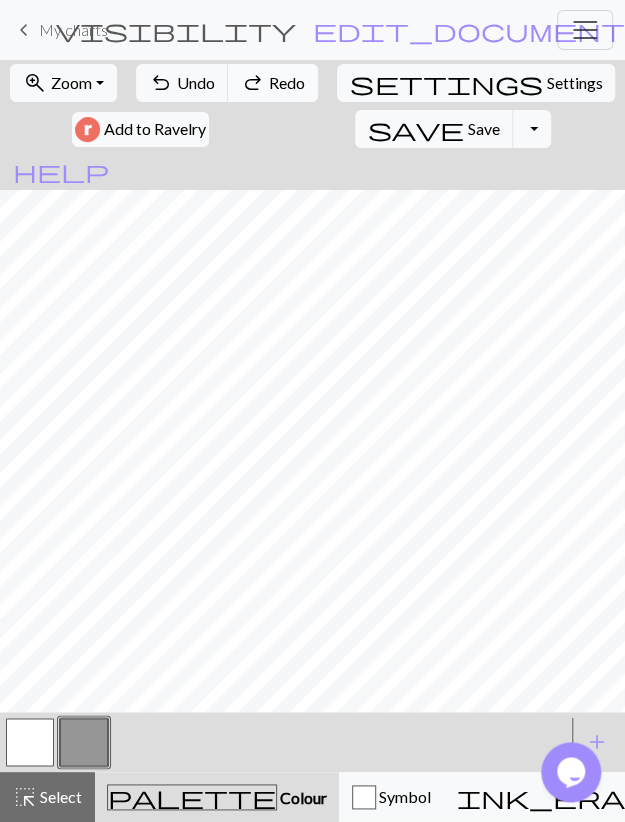 click on "Redo" at bounding box center [287, 82] 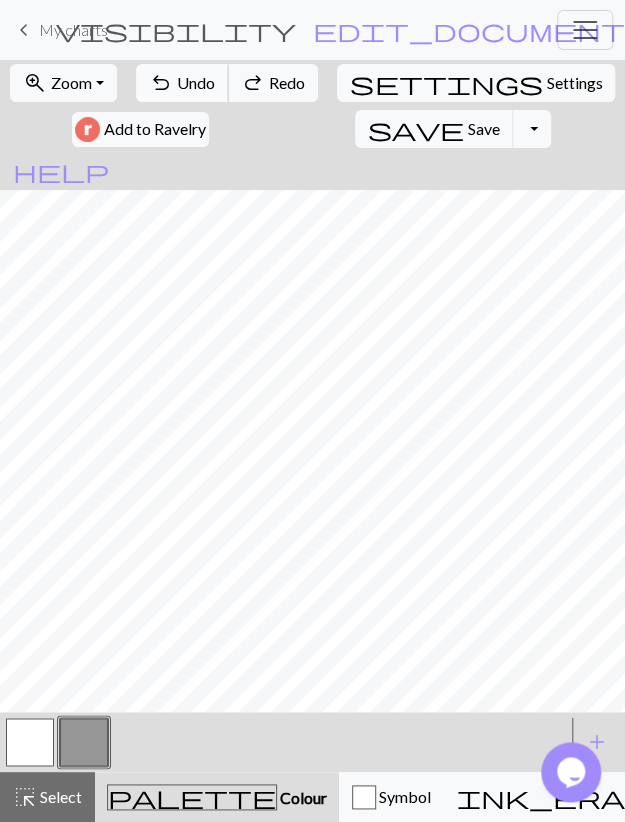 click on "Undo" at bounding box center (196, 82) 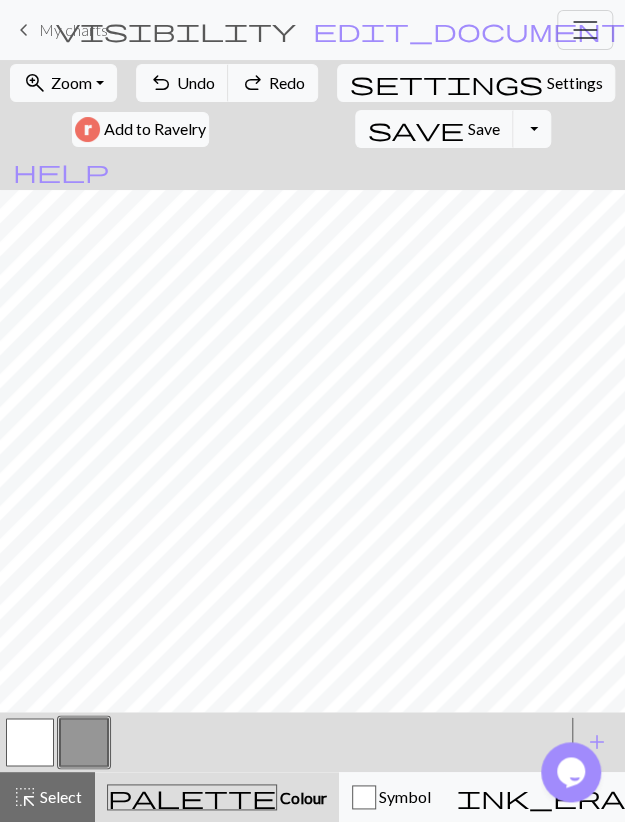 click at bounding box center [30, 742] 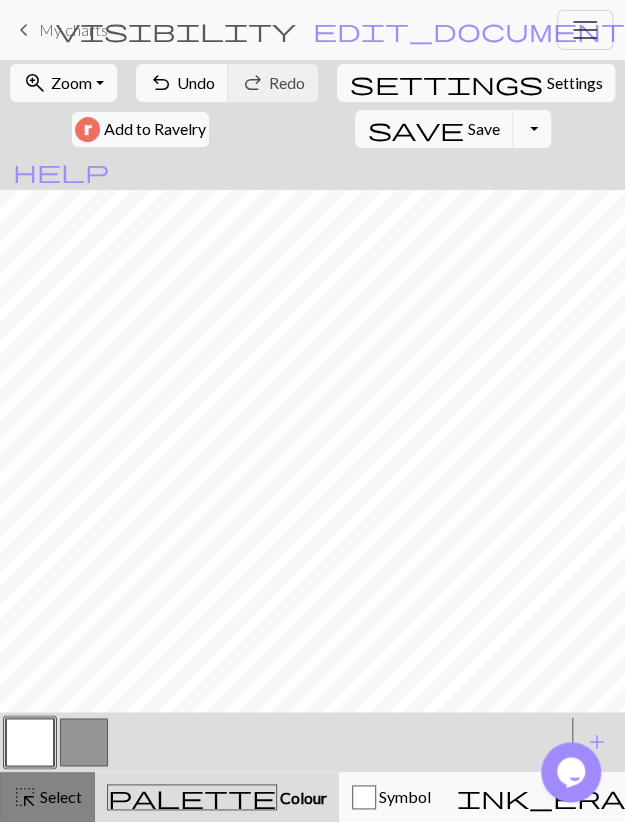 click on "Select" at bounding box center [59, 796] 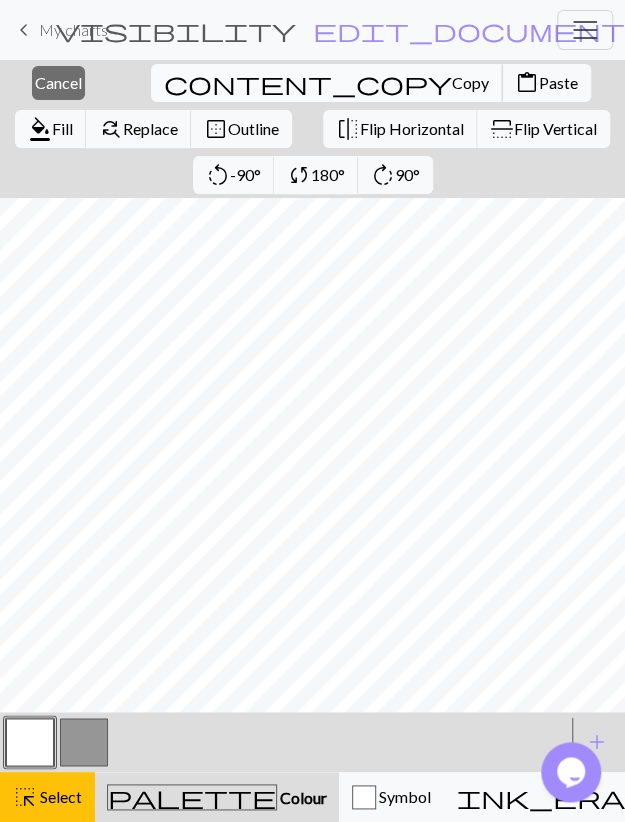 click on "Copy" at bounding box center [470, 82] 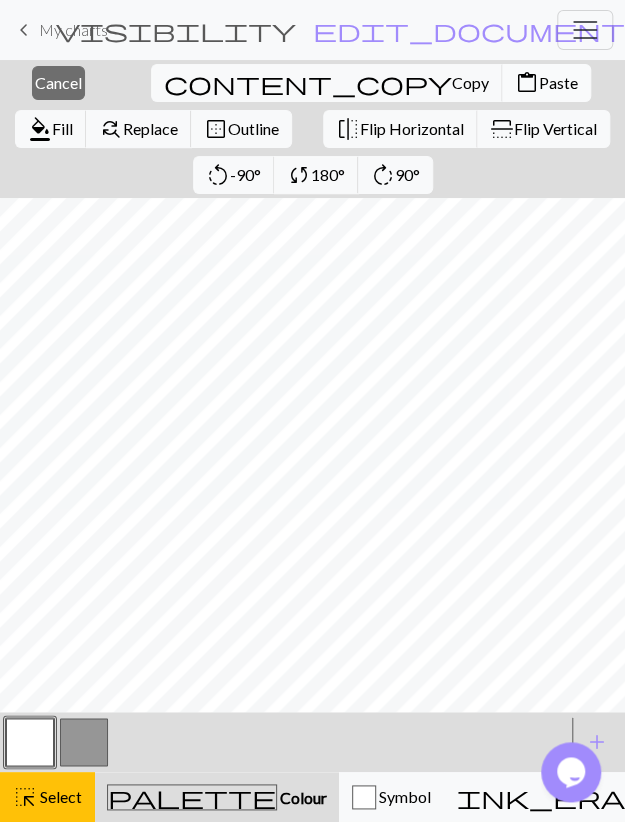 click on "Paste" at bounding box center (558, 82) 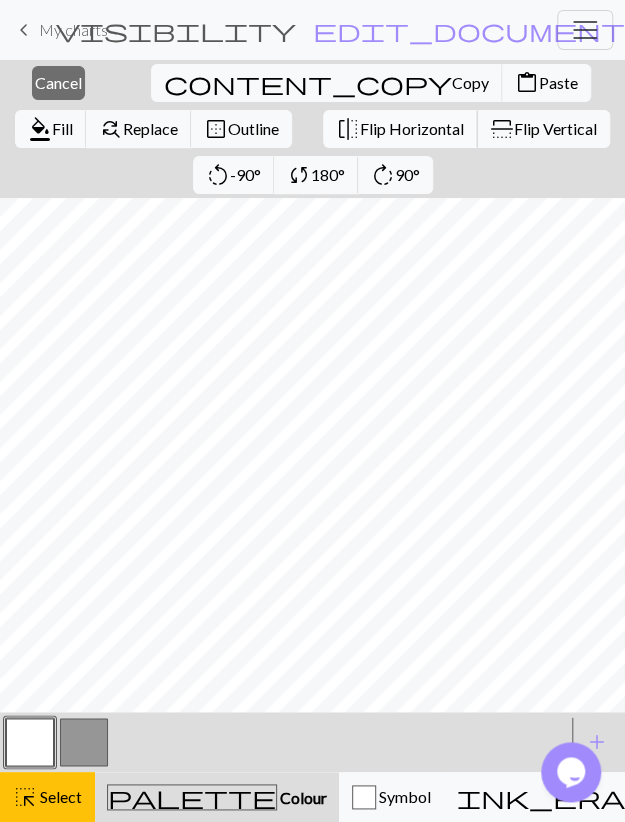 click on "Flip Horizontal" at bounding box center [412, 128] 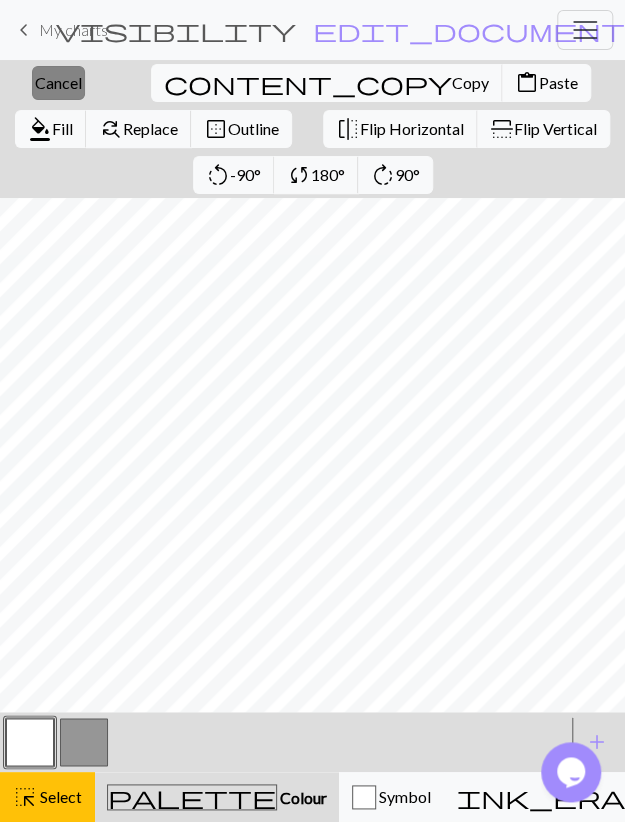 click on "Cancel" at bounding box center [58, 82] 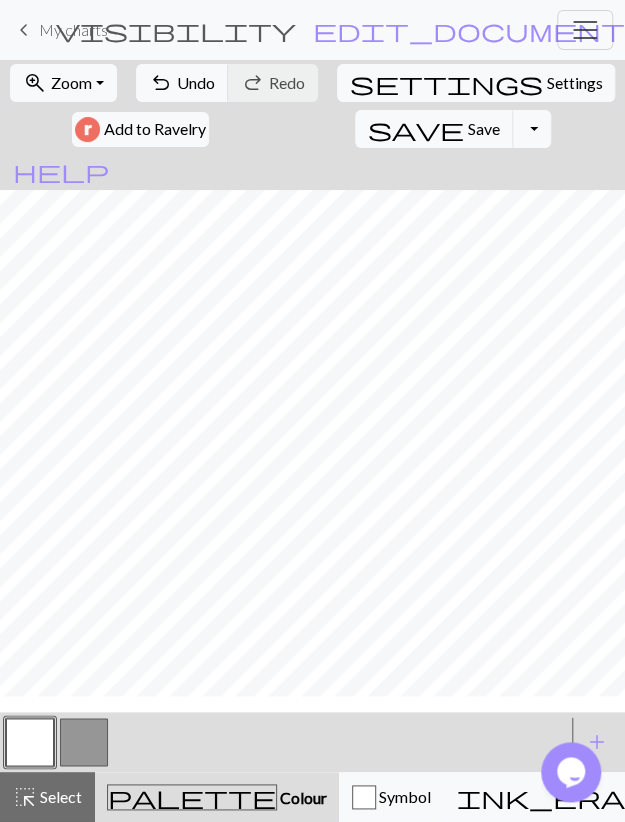 scroll, scrollTop: 0, scrollLeft: 0, axis: both 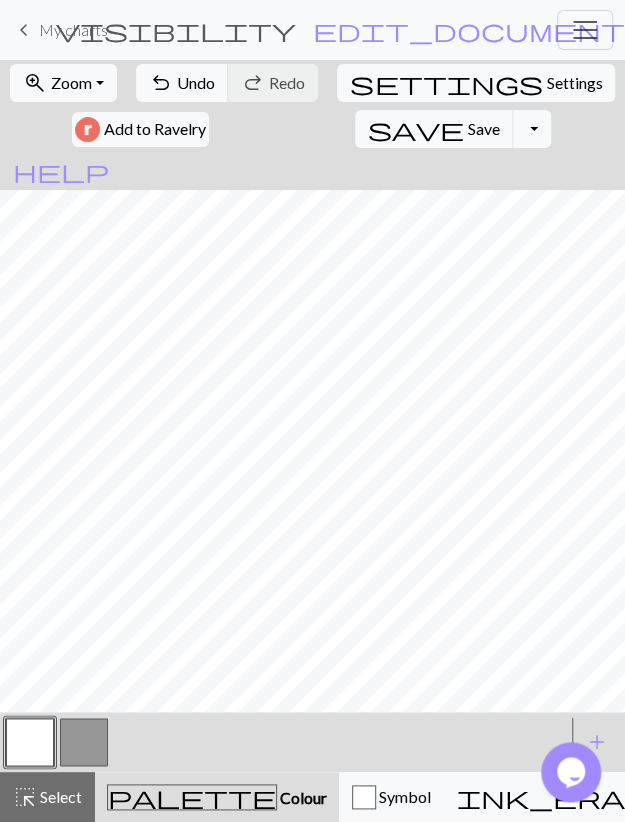 click on "highlight_alt   Select   Select" at bounding box center [47, 797] 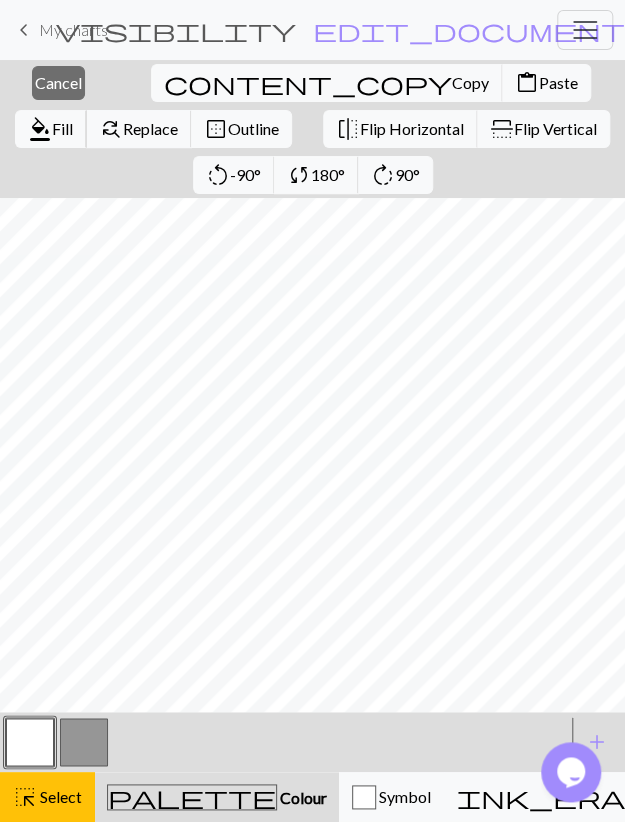 drag, startPoint x: 373, startPoint y: 79, endPoint x: 357, endPoint y: 172, distance: 94.36631 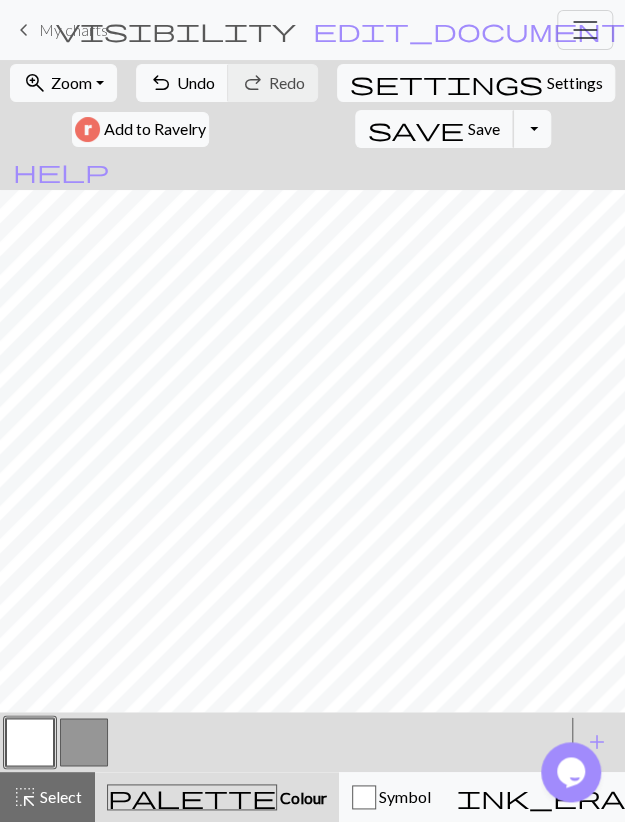 click on "save" at bounding box center (416, 129) 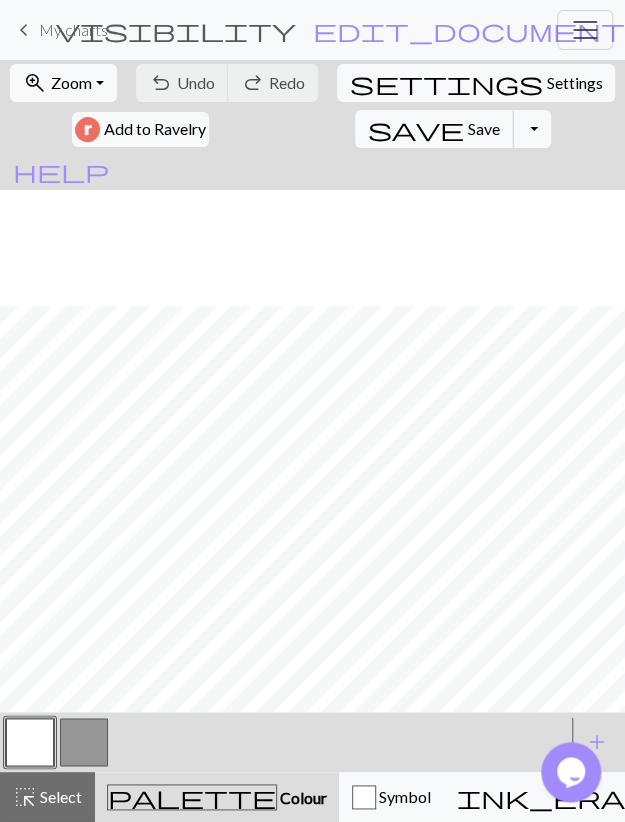 scroll, scrollTop: 116, scrollLeft: 0, axis: vertical 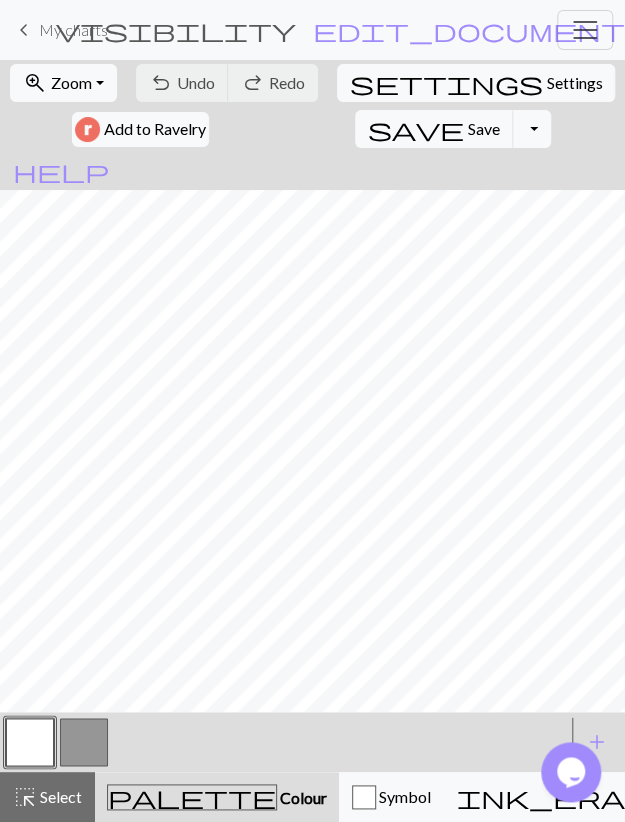 click at bounding box center (84, 742) 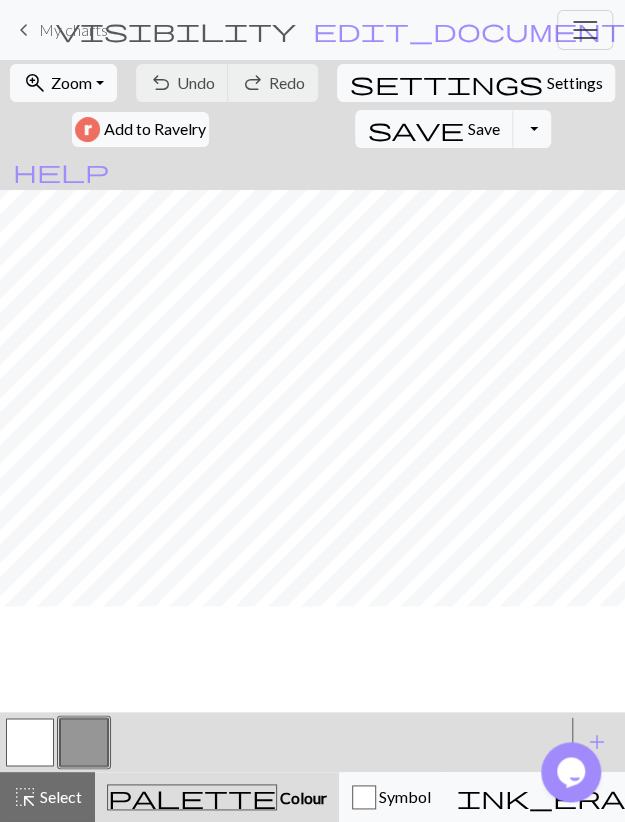 scroll, scrollTop: 0, scrollLeft: 0, axis: both 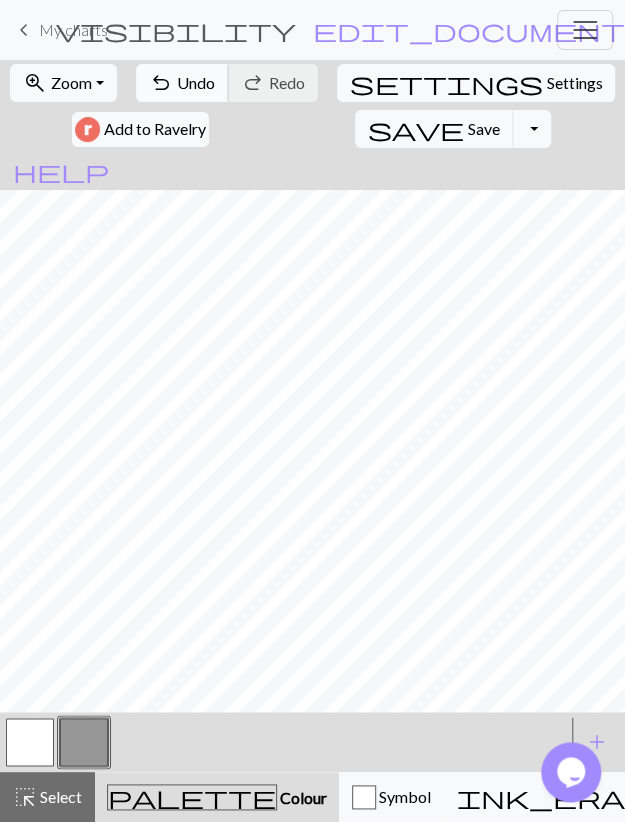 click on "undo Undo Undo" at bounding box center [182, 83] 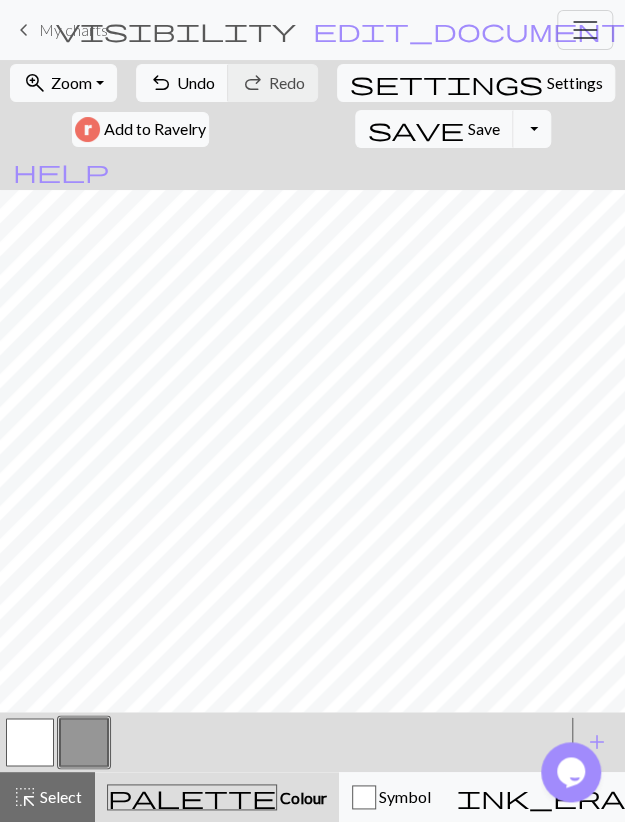 drag, startPoint x: 37, startPoint y: 735, endPoint x: 49, endPoint y: 726, distance: 15 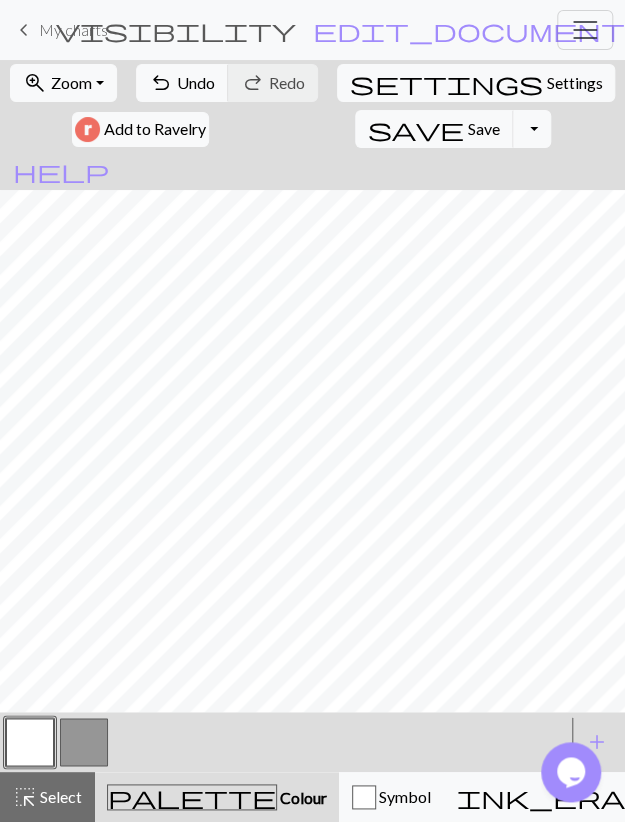 click at bounding box center (84, 742) 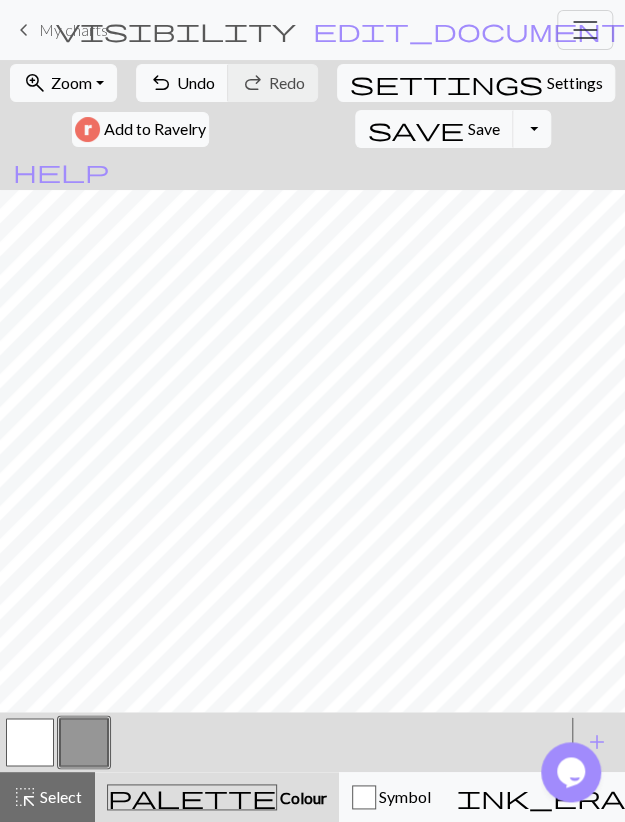 click at bounding box center [30, 742] 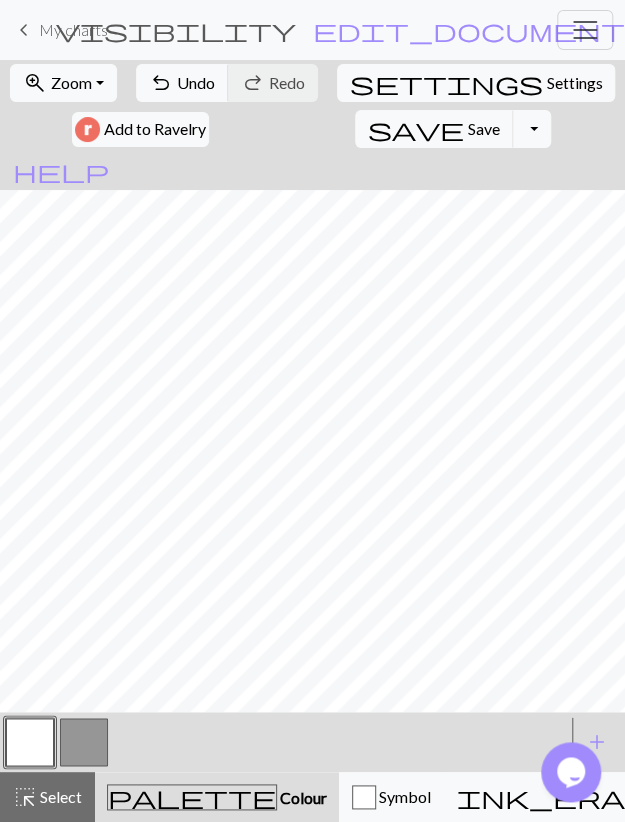 drag, startPoint x: 83, startPoint y: 745, endPoint x: 85, endPoint y: 732, distance: 13.152946 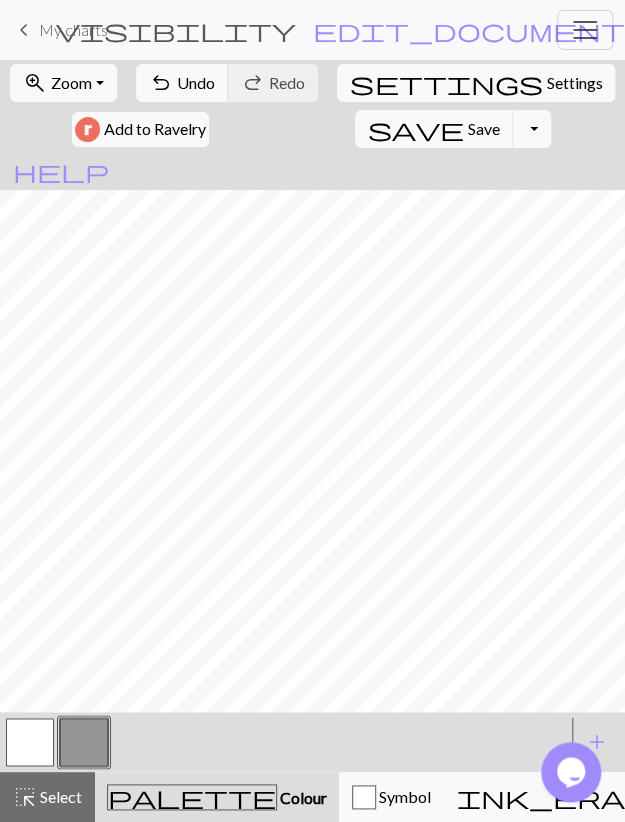 drag, startPoint x: 20, startPoint y: 749, endPoint x: 51, endPoint y: 727, distance: 38.013157 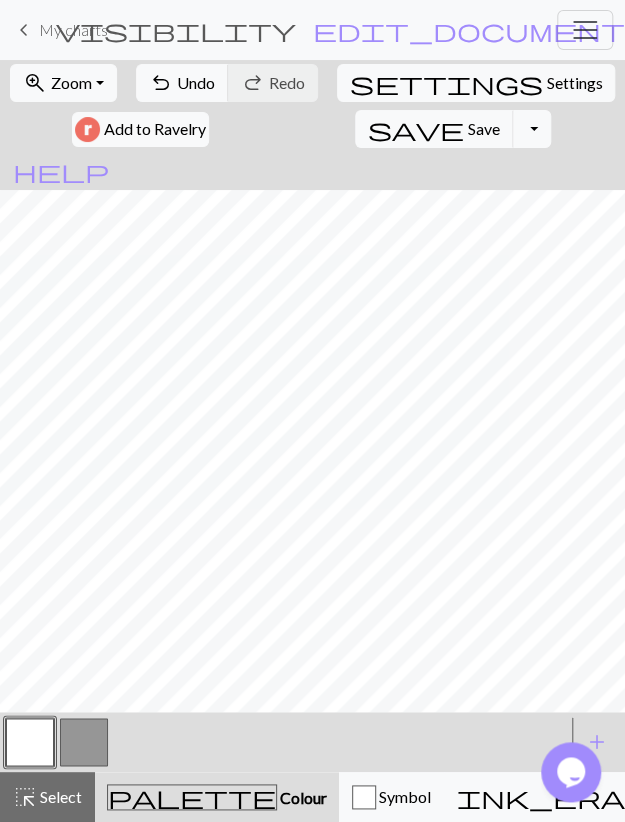 click at bounding box center [84, 742] 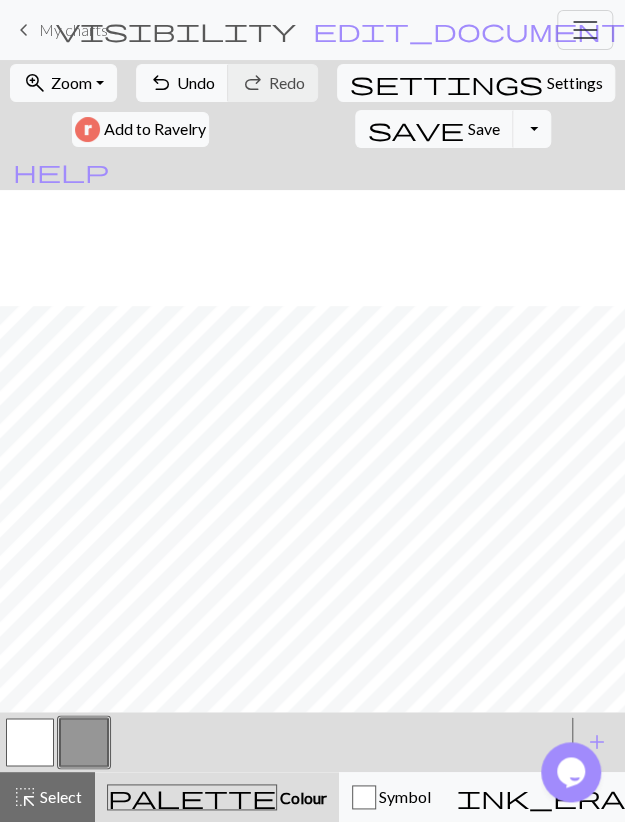 scroll, scrollTop: 116, scrollLeft: 0, axis: vertical 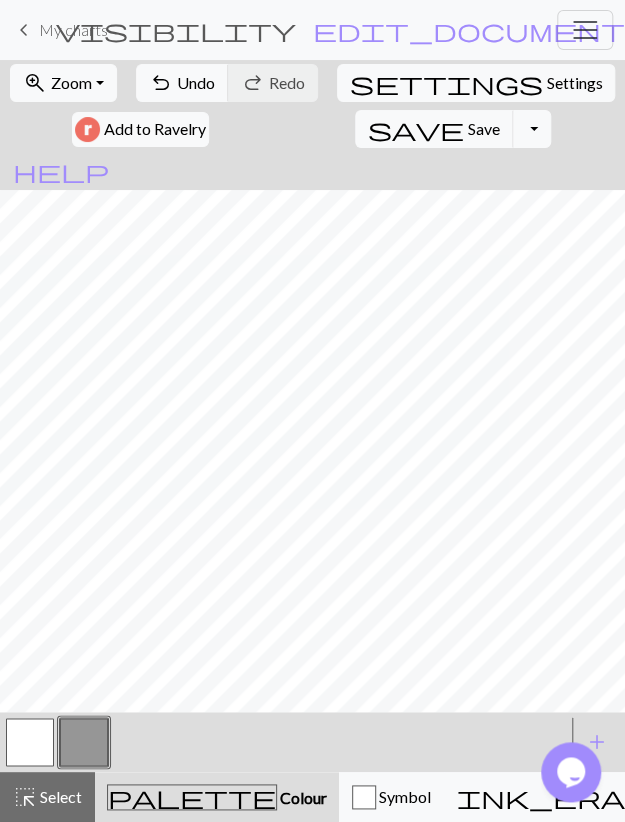 click at bounding box center [30, 742] 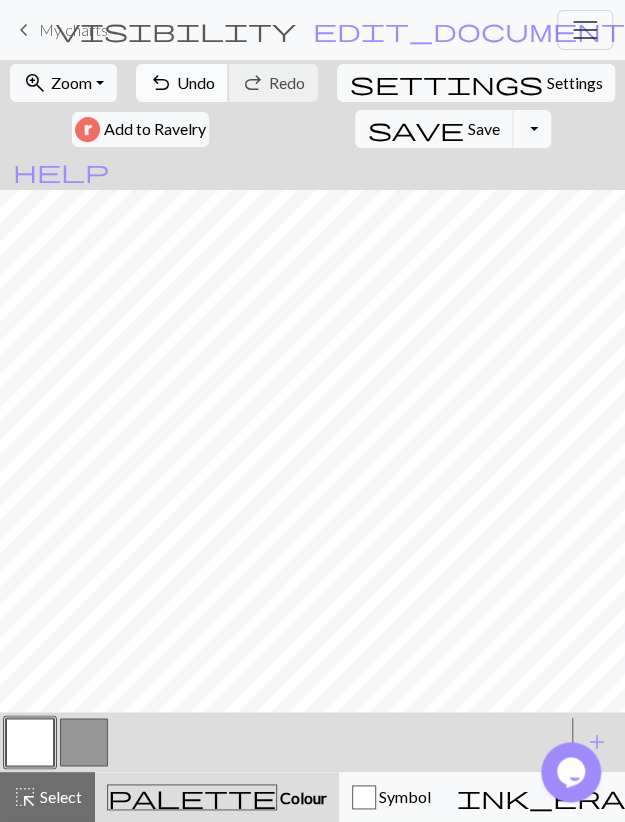 click on "undo" at bounding box center [161, 83] 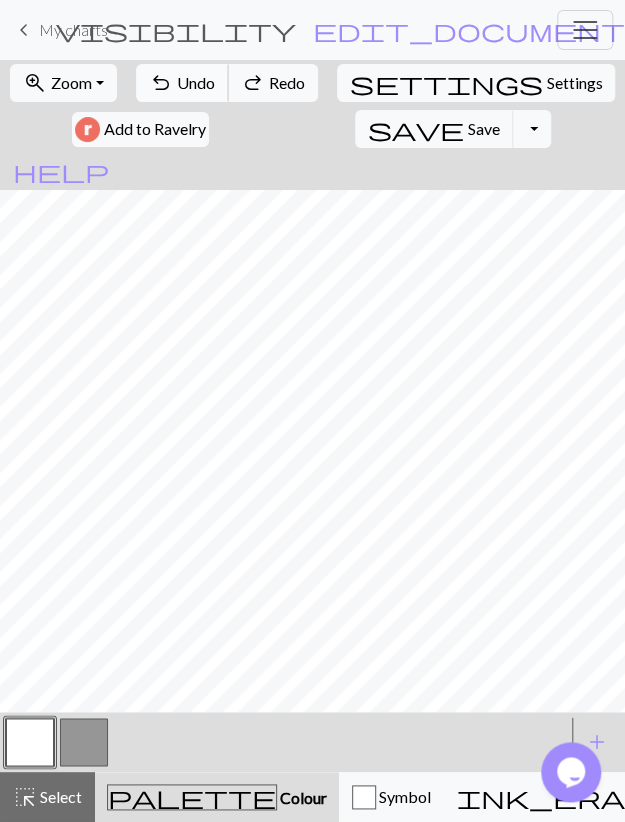 click on "undo" at bounding box center (161, 83) 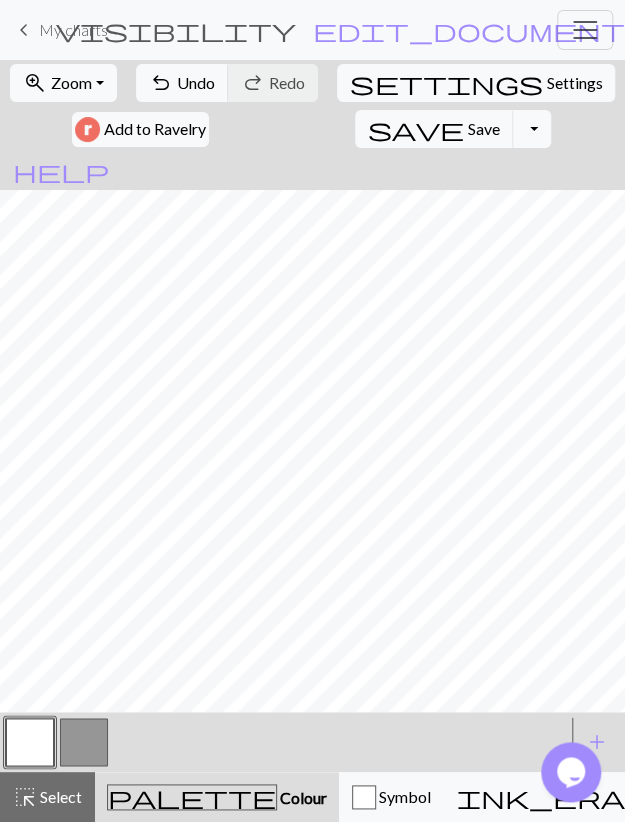 click at bounding box center [84, 742] 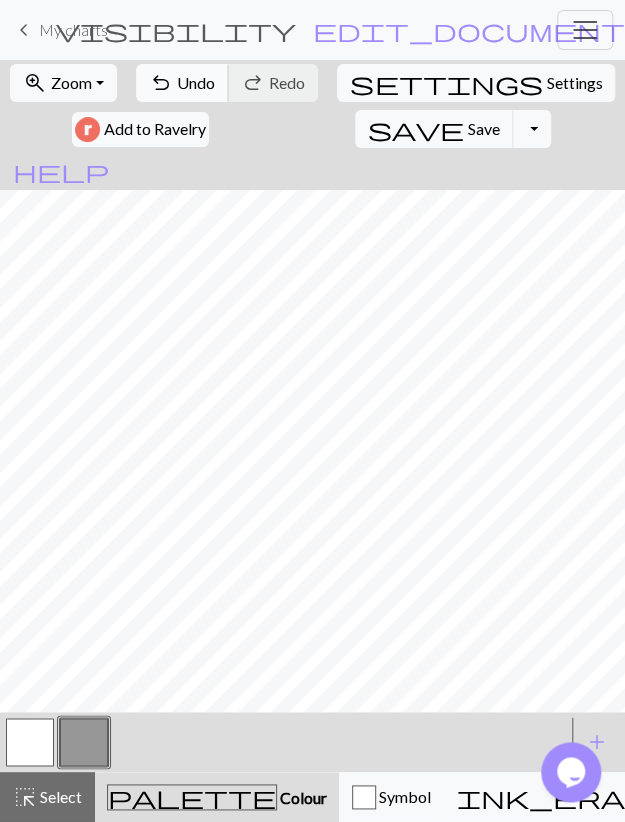 click on "undo" at bounding box center (161, 83) 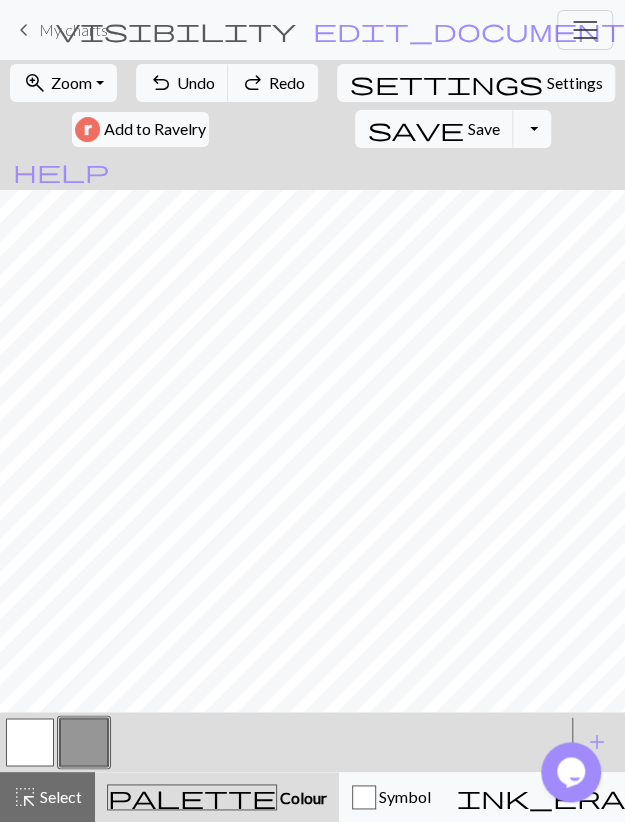 click at bounding box center (30, 742) 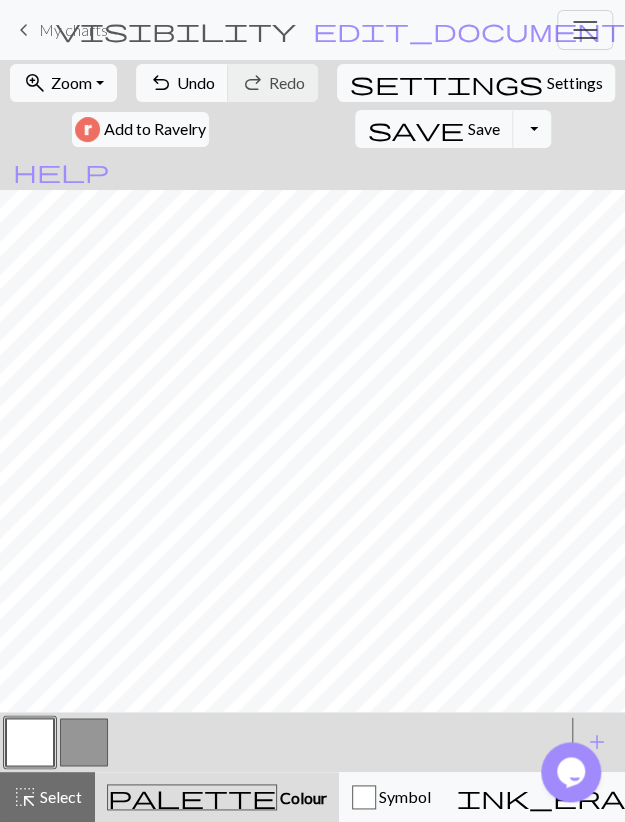 click at bounding box center (84, 742) 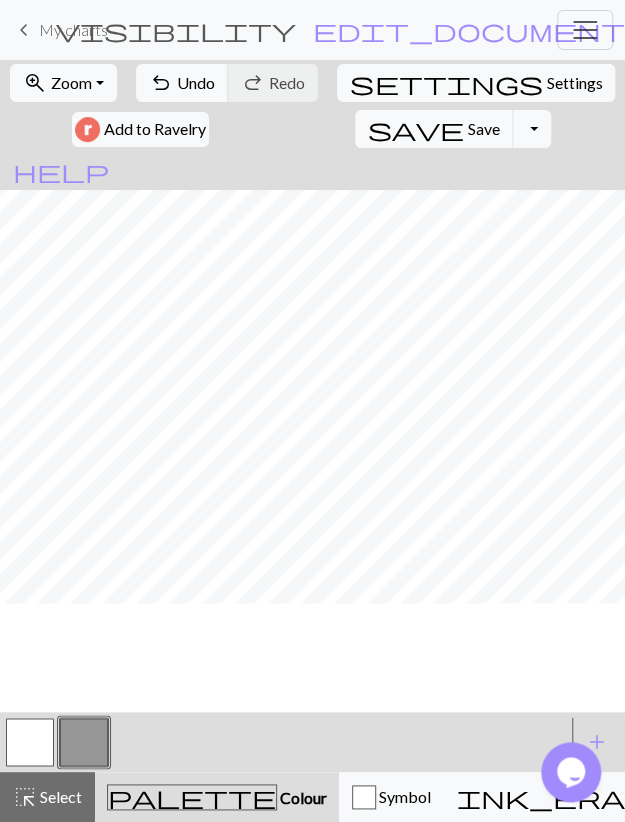 scroll, scrollTop: 0, scrollLeft: 0, axis: both 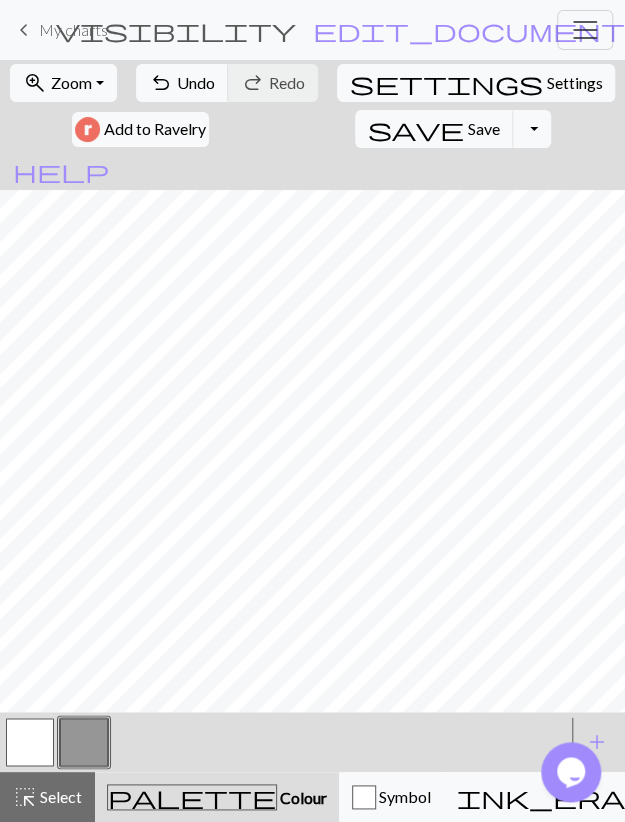click at bounding box center (30, 742) 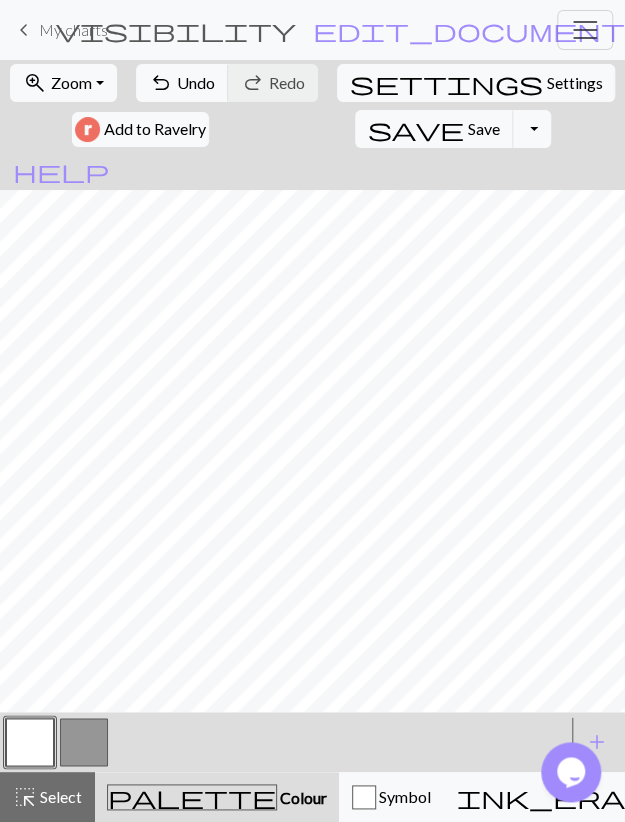 click at bounding box center [84, 742] 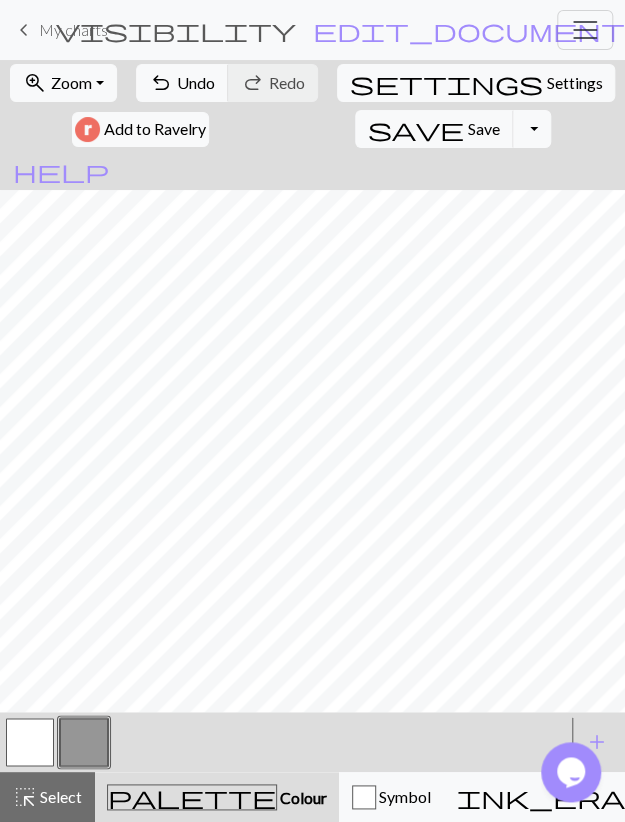 click at bounding box center (30, 742) 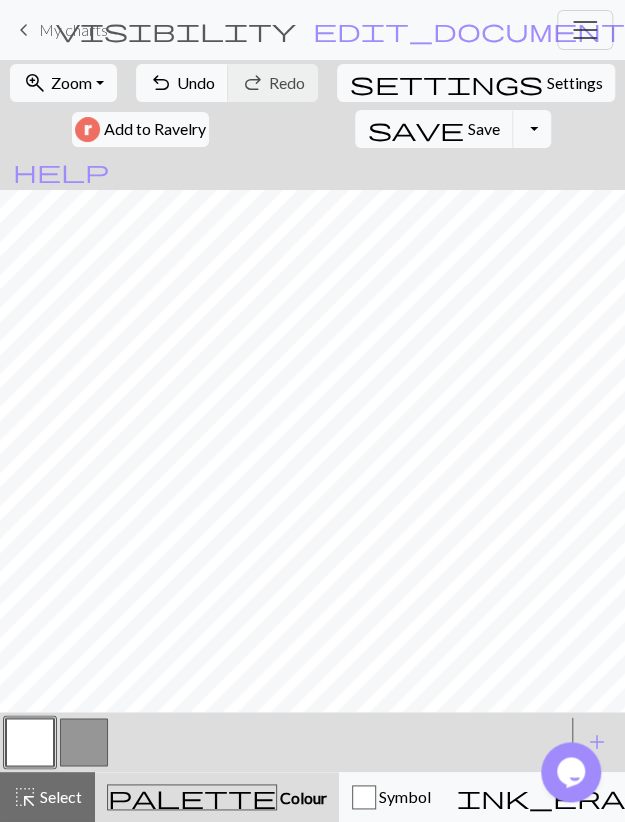 click at bounding box center (84, 742) 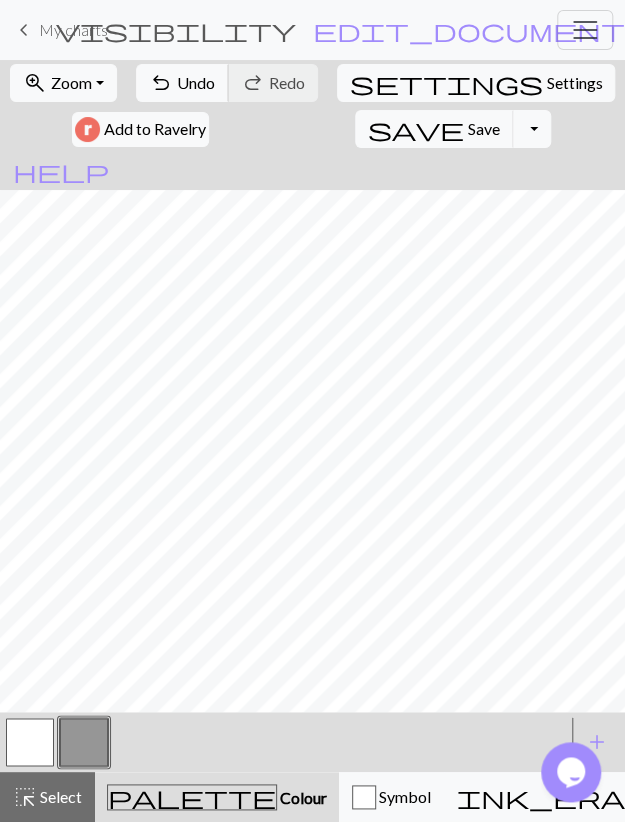 drag, startPoint x: 200, startPoint y: 81, endPoint x: 223, endPoint y: 126, distance: 50.537113 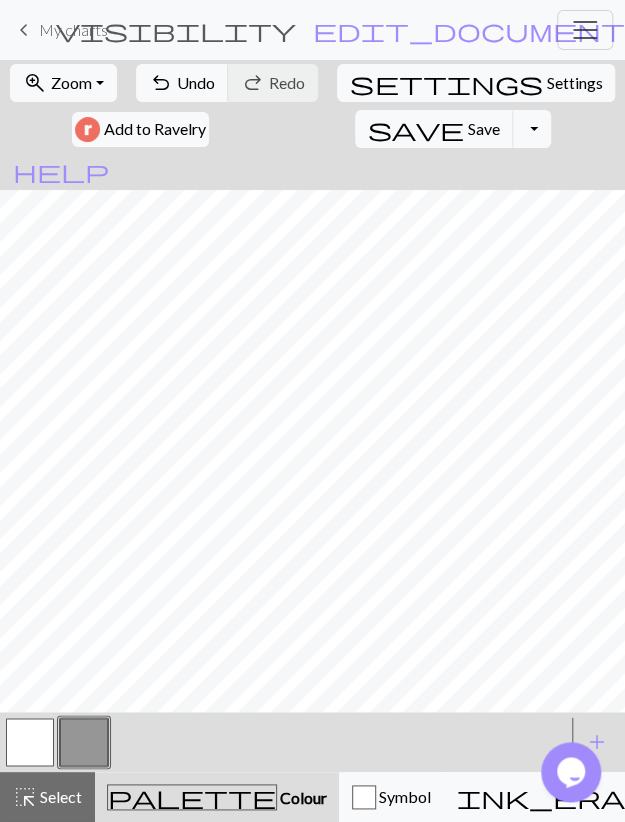 click at bounding box center [30, 742] 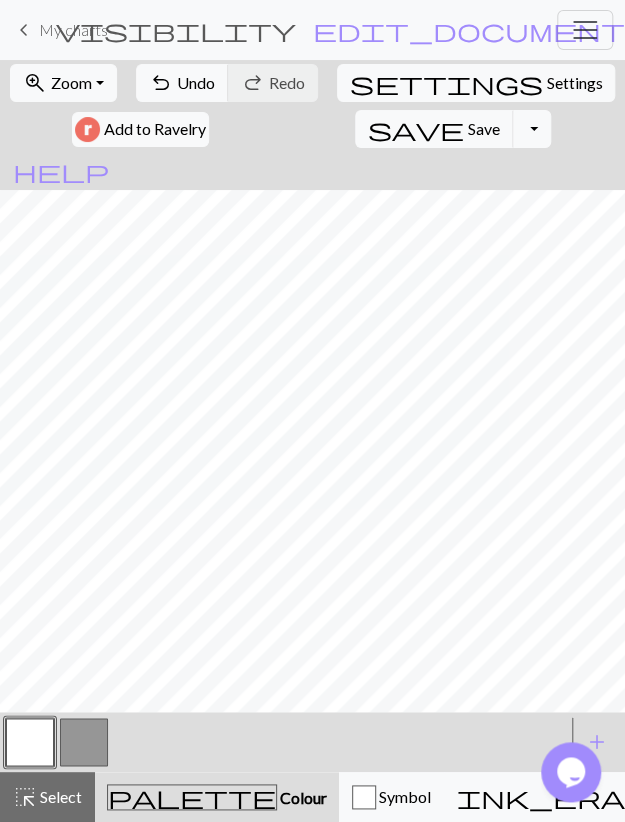 click at bounding box center [84, 742] 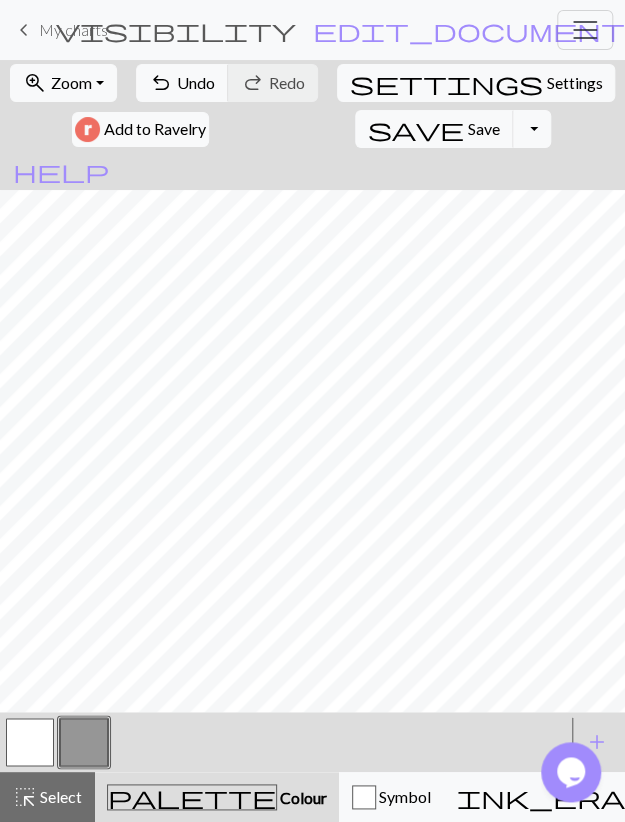 click at bounding box center (30, 742) 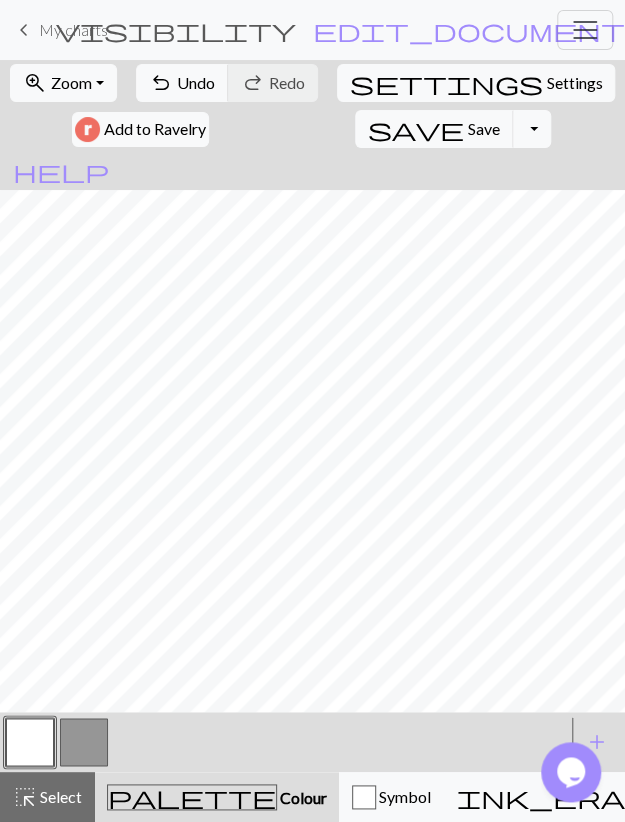click at bounding box center (84, 742) 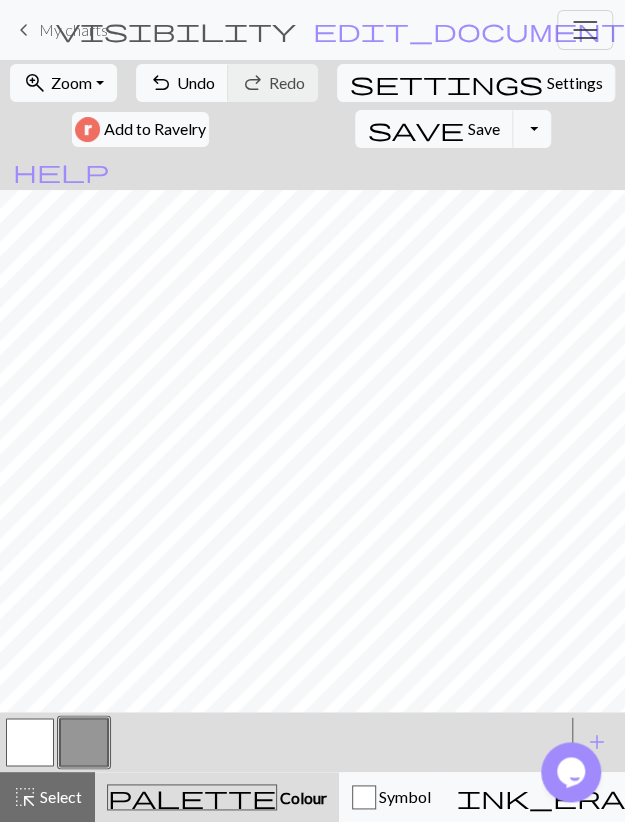 click at bounding box center [30, 742] 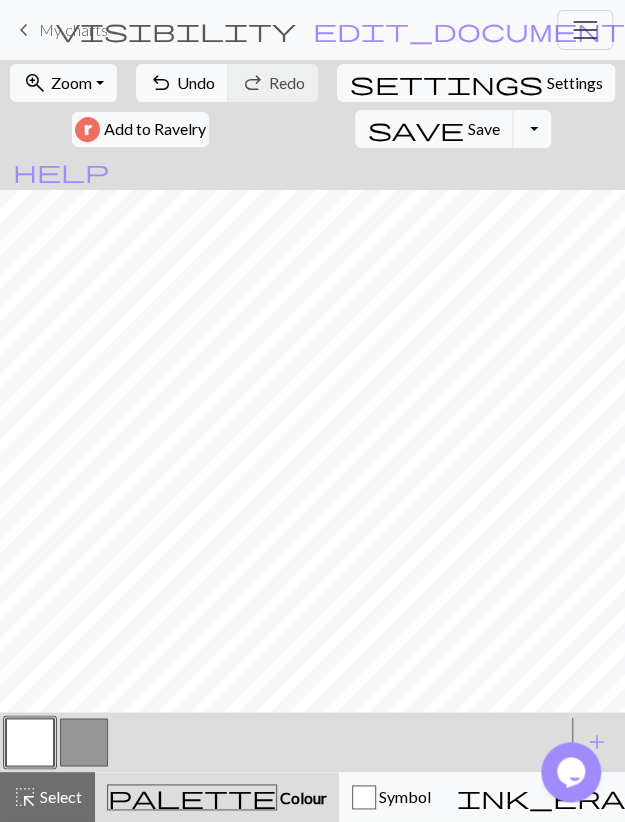 click at bounding box center [84, 742] 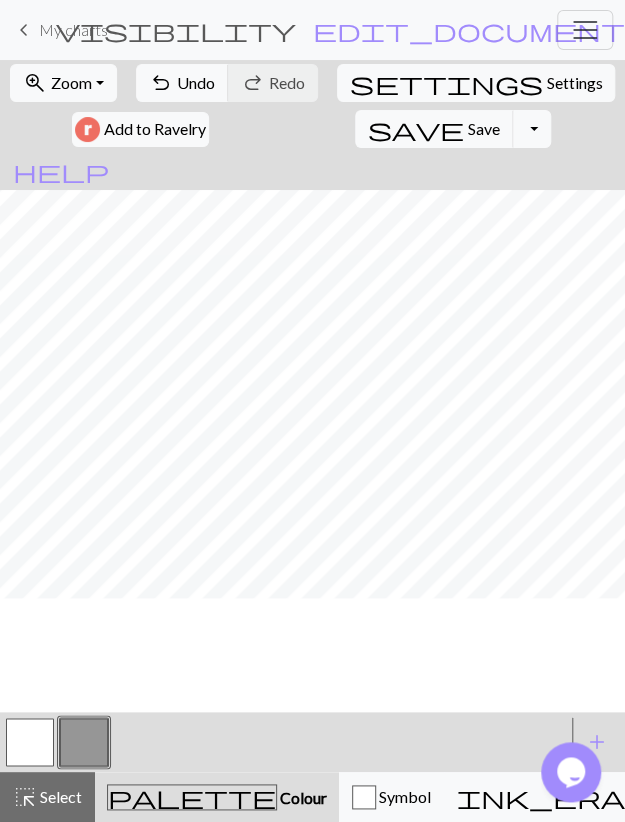 scroll, scrollTop: 0, scrollLeft: 0, axis: both 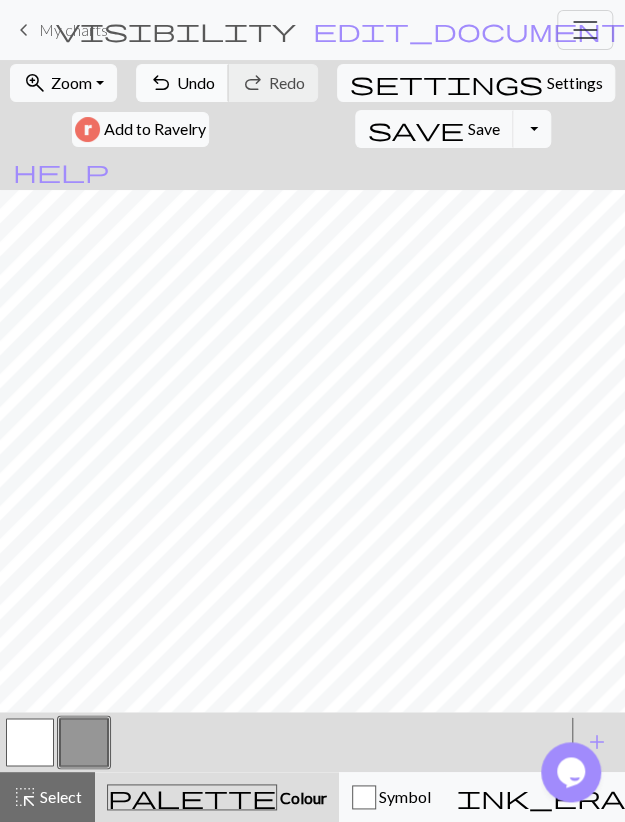 click on "Undo" at bounding box center (196, 82) 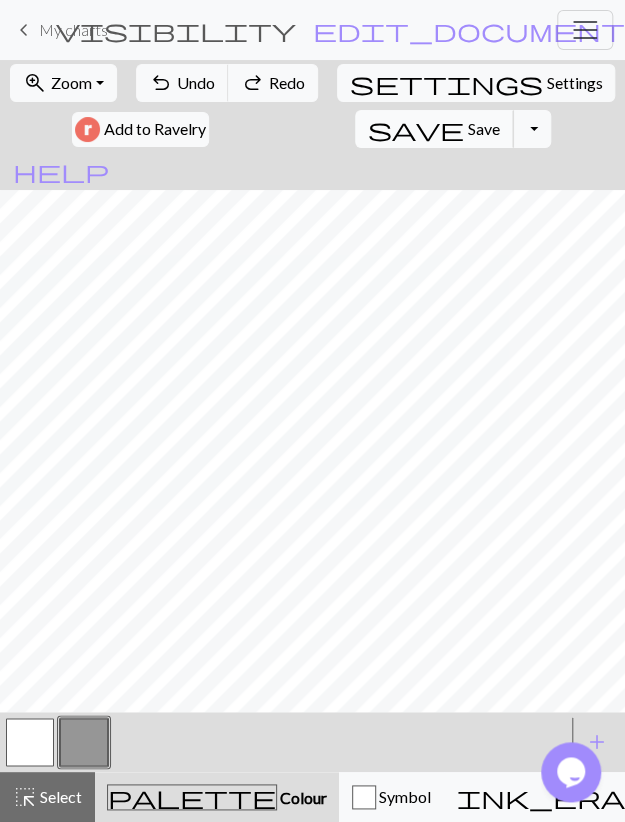 click on "Save" at bounding box center [484, 128] 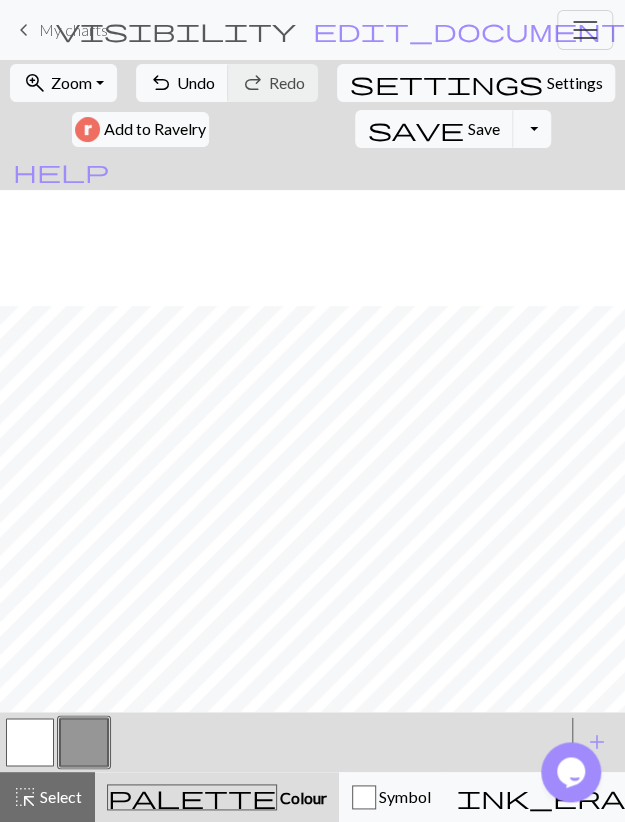 scroll, scrollTop: 232, scrollLeft: 0, axis: vertical 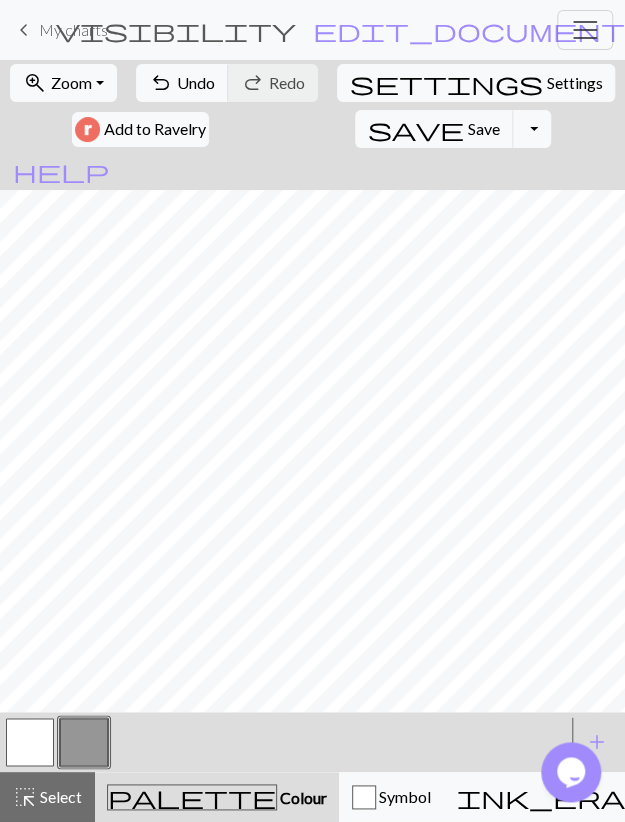 drag, startPoint x: 37, startPoint y: 744, endPoint x: 53, endPoint y: 719, distance: 29.681644 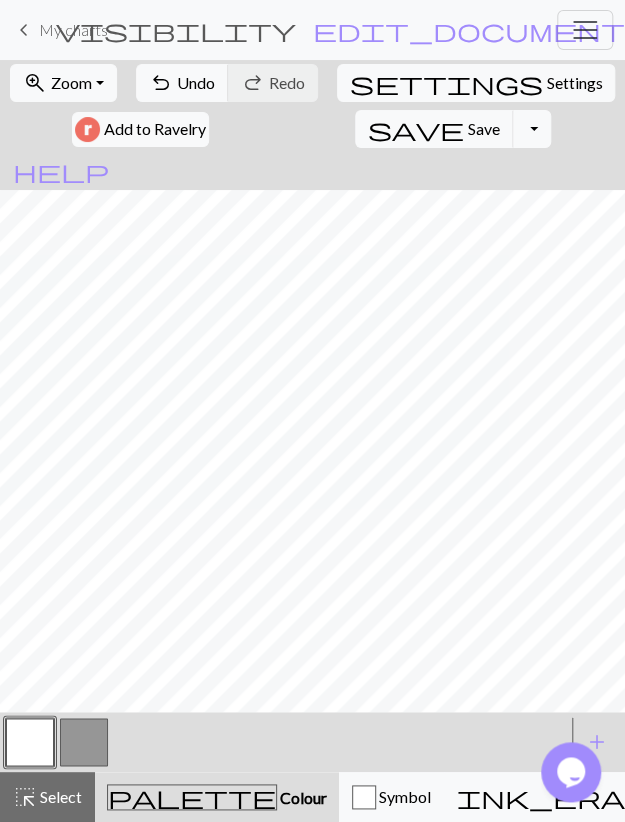 click at bounding box center [84, 742] 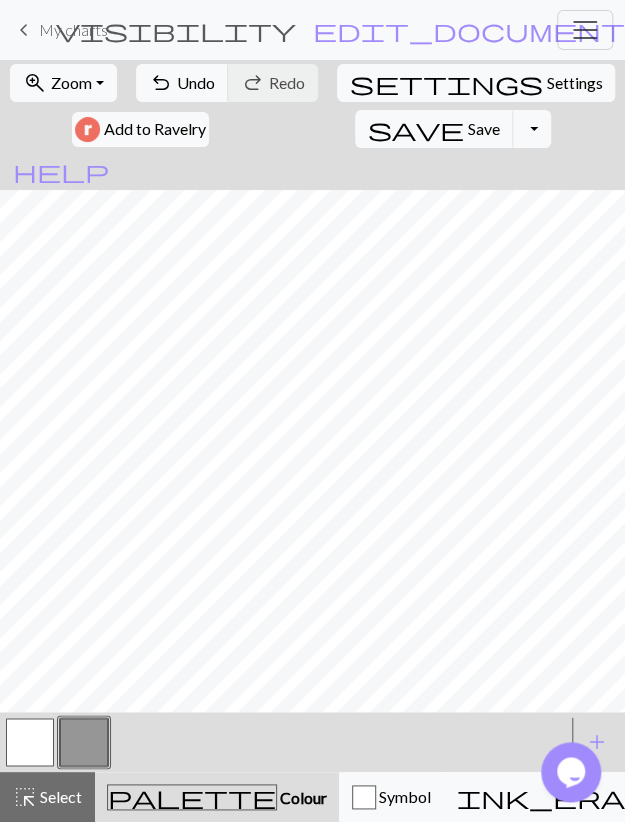 drag, startPoint x: 40, startPoint y: 743, endPoint x: 41, endPoint y: 729, distance: 14.035668 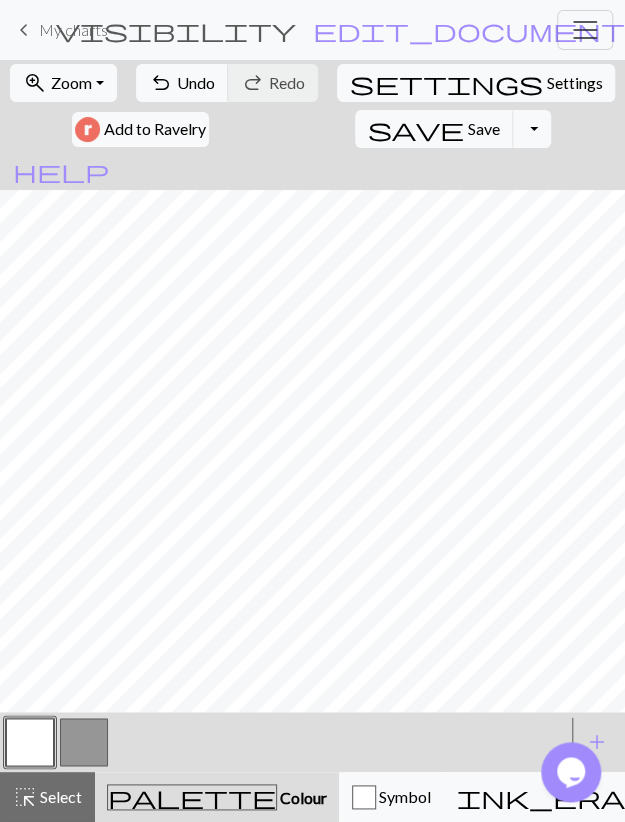 drag, startPoint x: 65, startPoint y: 733, endPoint x: 71, endPoint y: 715, distance: 18.973665 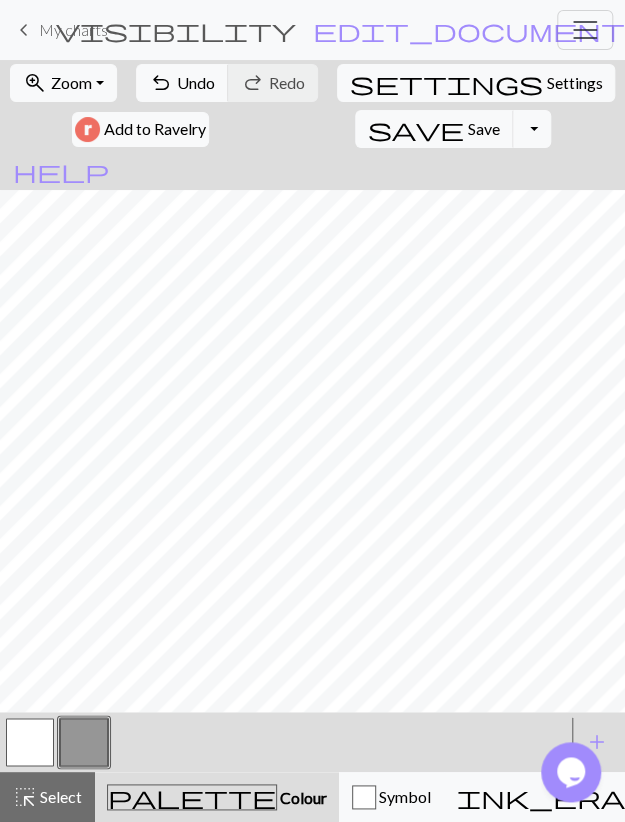 drag, startPoint x: 37, startPoint y: 741, endPoint x: 45, endPoint y: 714, distance: 28.160255 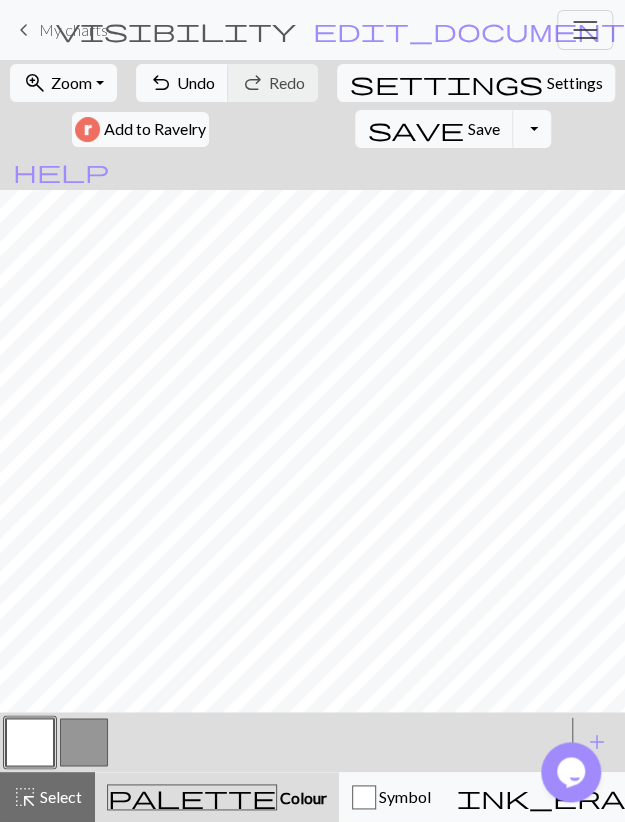 drag, startPoint x: 62, startPoint y: 736, endPoint x: 65, endPoint y: 718, distance: 18.248287 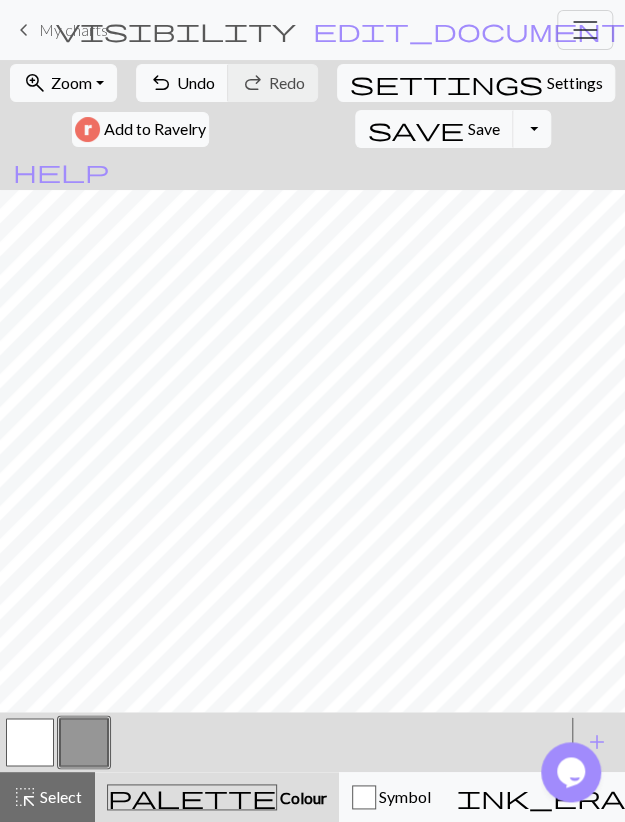 click at bounding box center (30, 742) 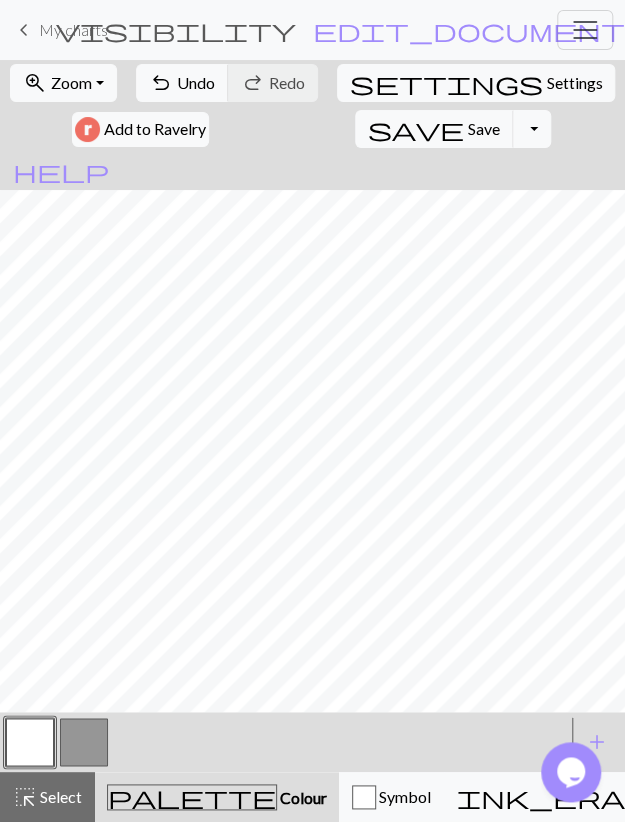 drag, startPoint x: 78, startPoint y: 738, endPoint x: 81, endPoint y: 727, distance: 11.401754 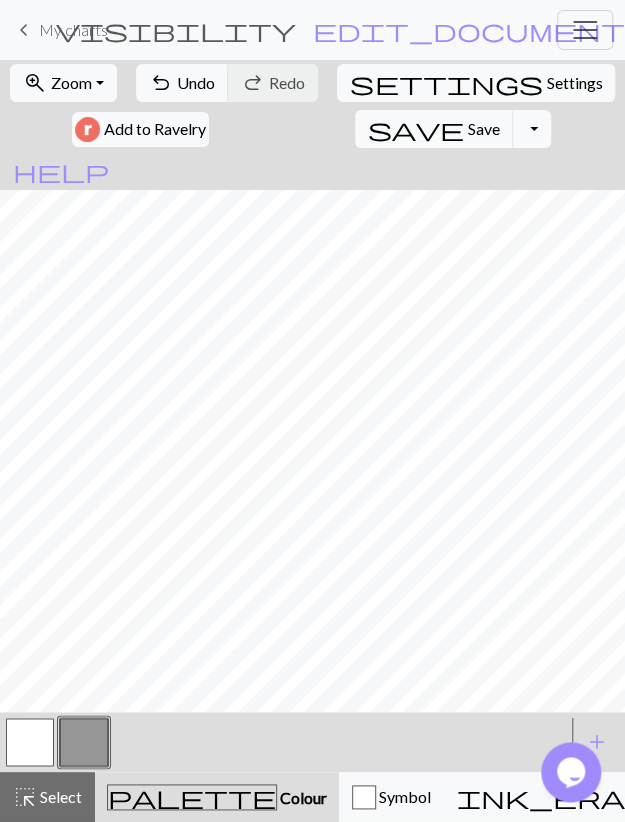 click at bounding box center [30, 742] 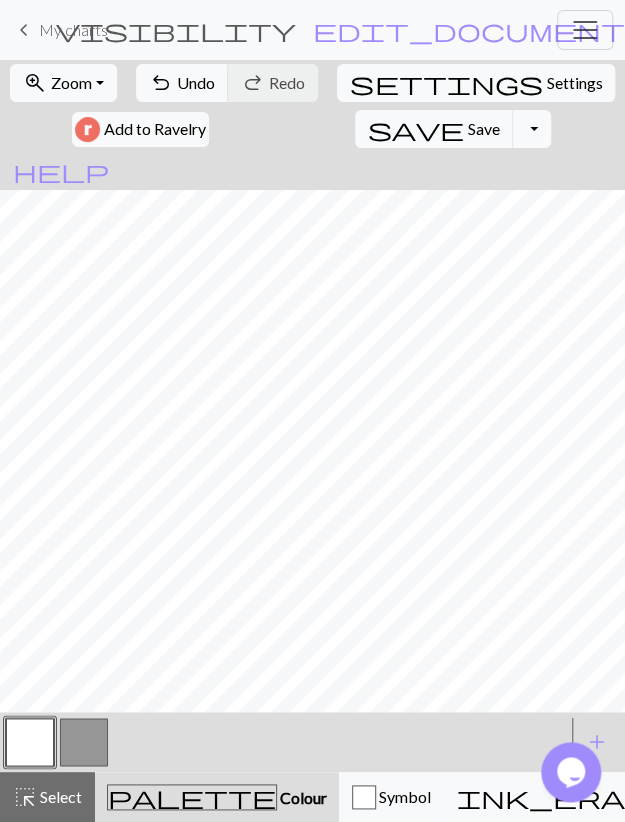 click at bounding box center [84, 742] 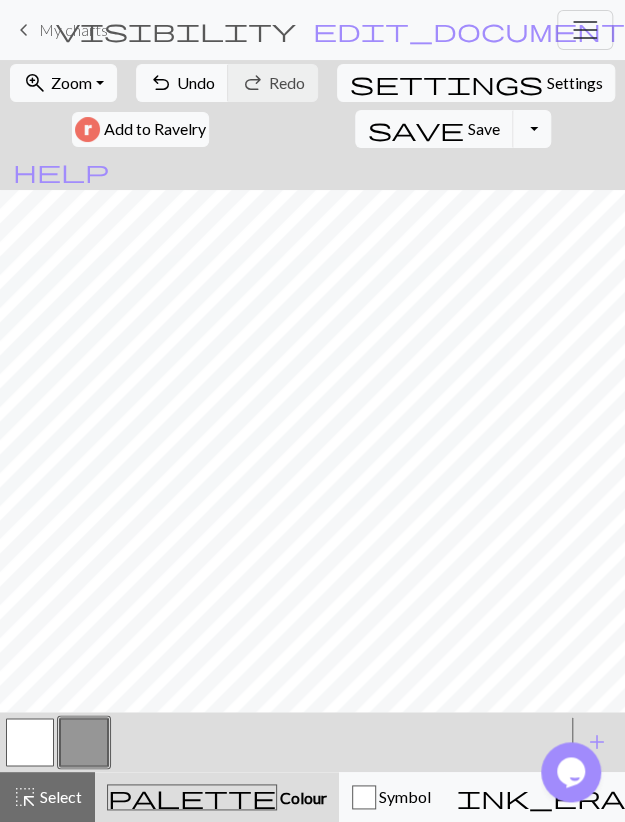 click at bounding box center (30, 742) 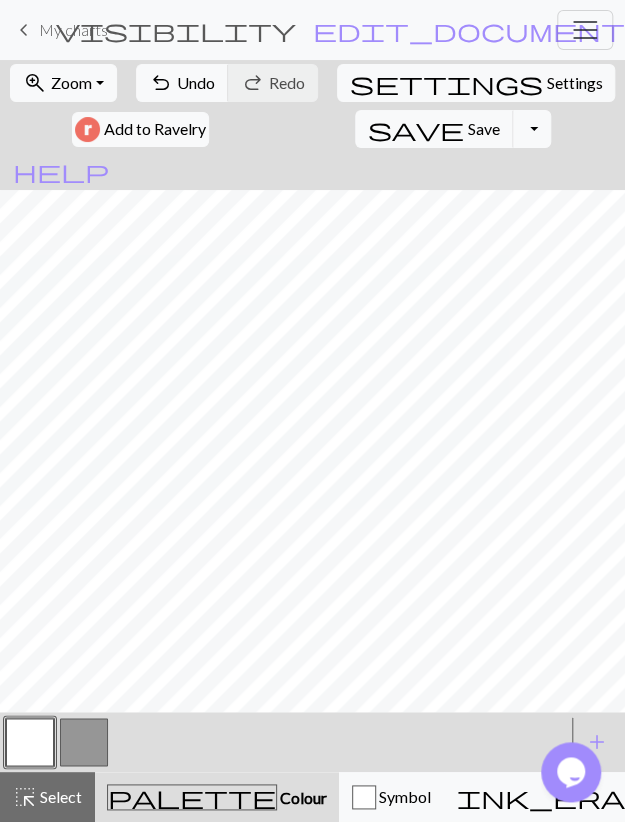 click at bounding box center (84, 742) 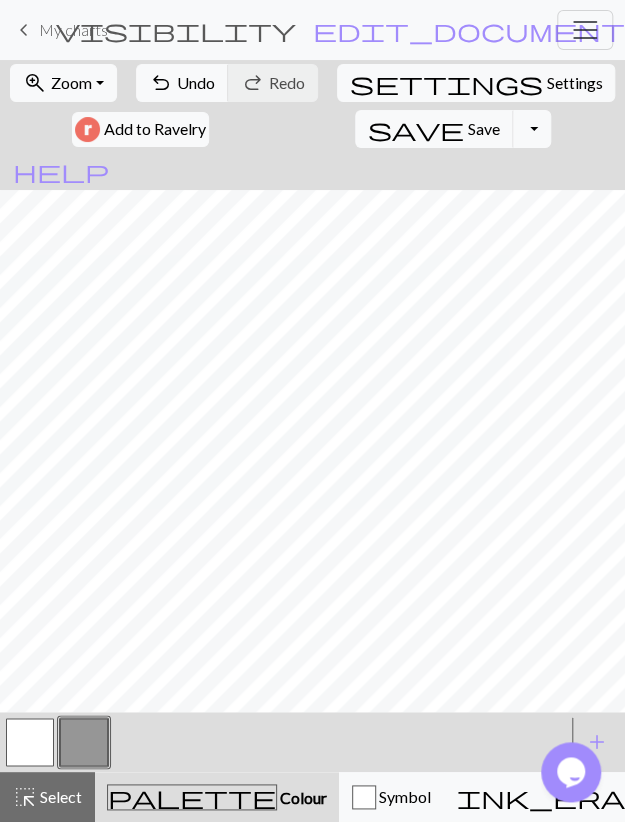 click at bounding box center (30, 742) 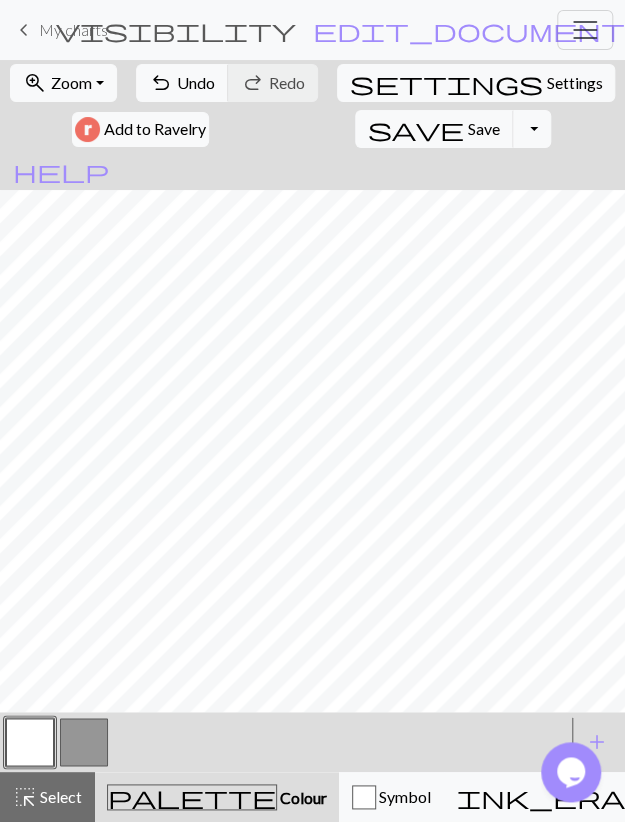 drag, startPoint x: 68, startPoint y: 746, endPoint x: 79, endPoint y: 725, distance: 23.70654 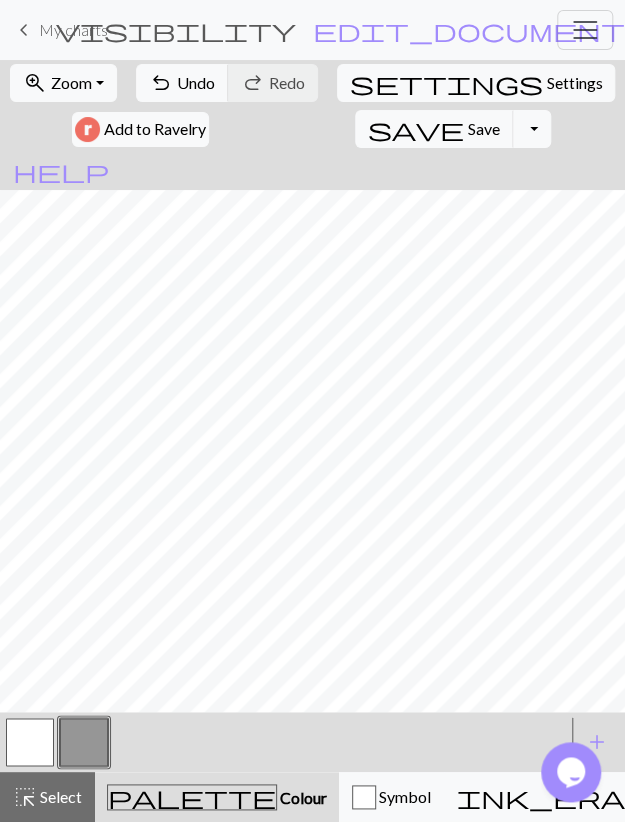 click at bounding box center [30, 742] 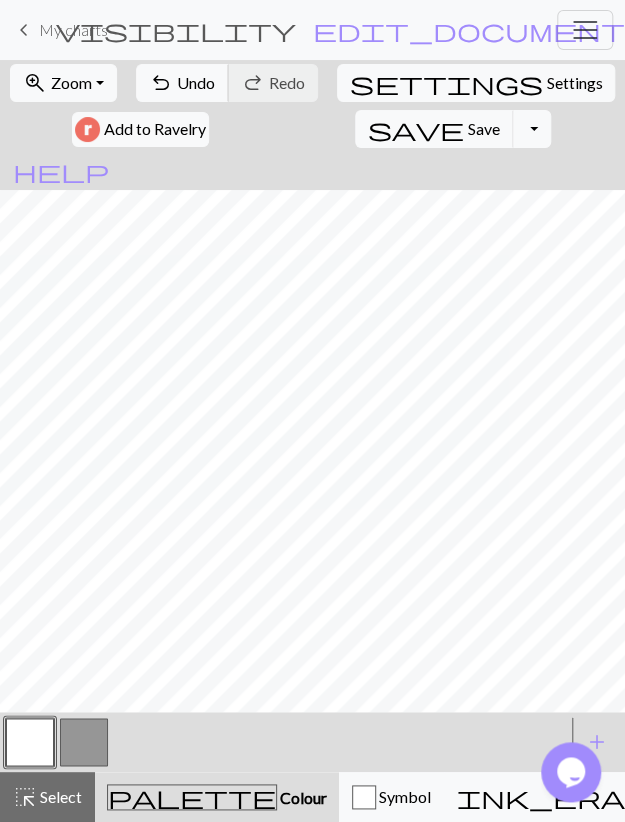 click on "Undo" at bounding box center [196, 82] 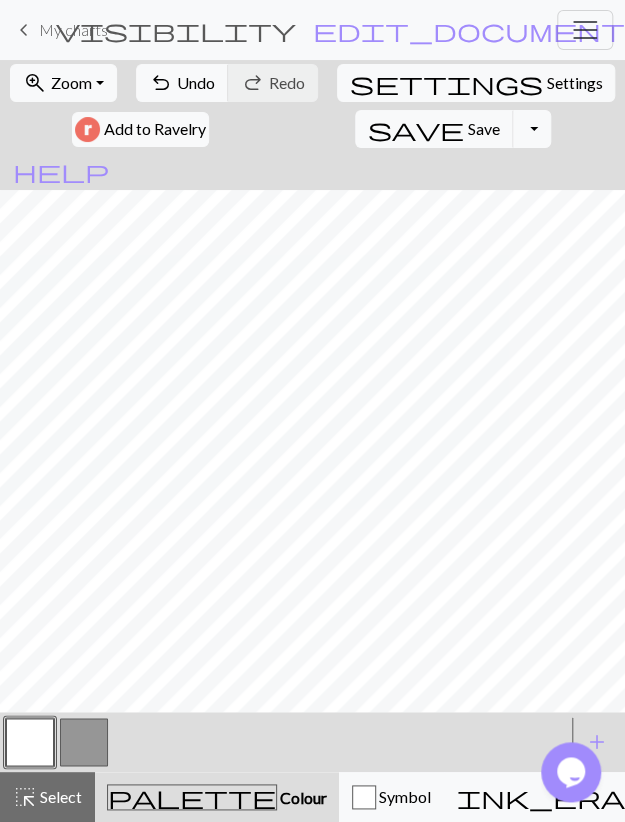click at bounding box center (84, 742) 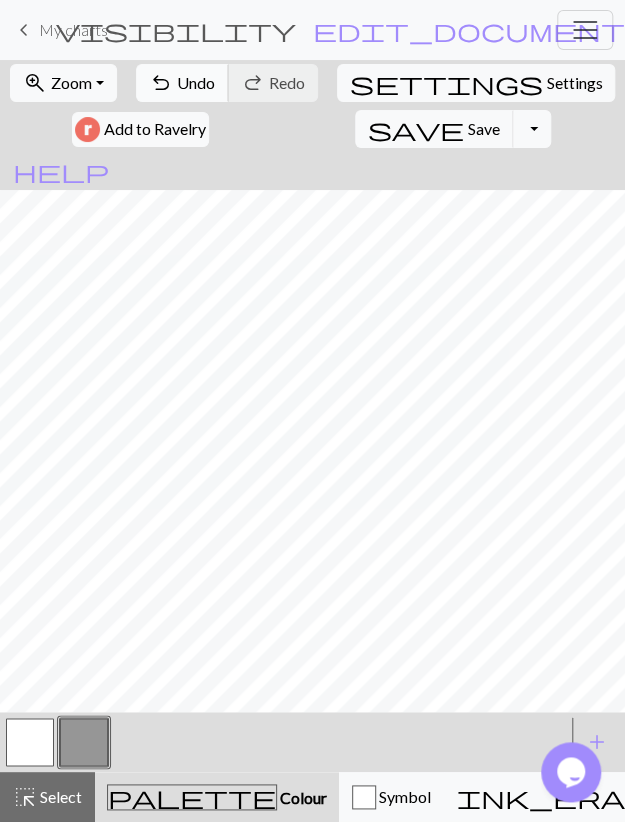 click on "Undo" at bounding box center (196, 82) 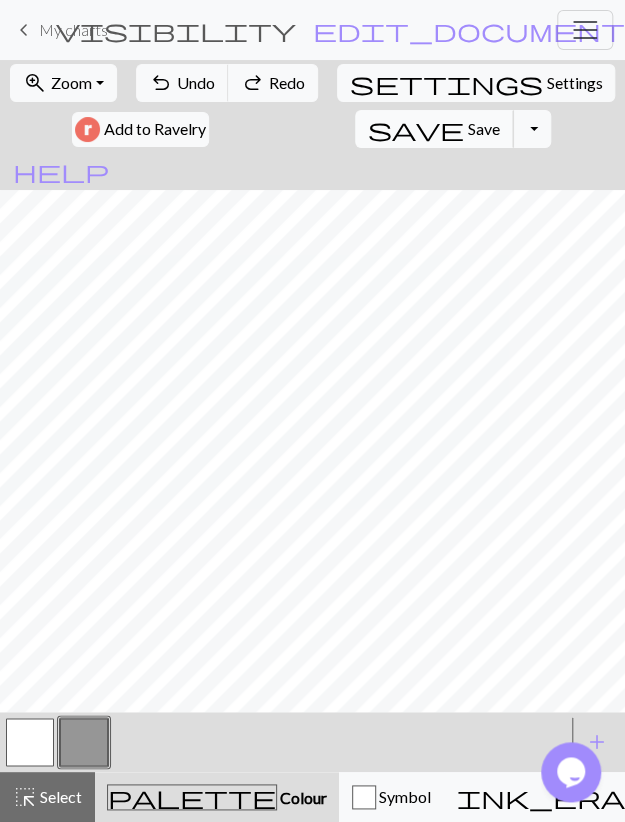 click on "save Save Save" at bounding box center (434, 129) 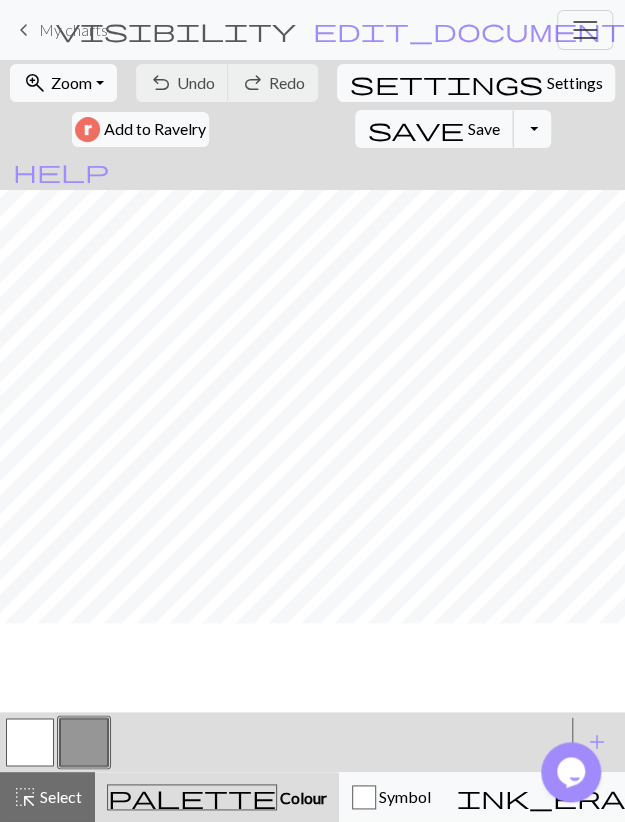 scroll, scrollTop: 116, scrollLeft: 0, axis: vertical 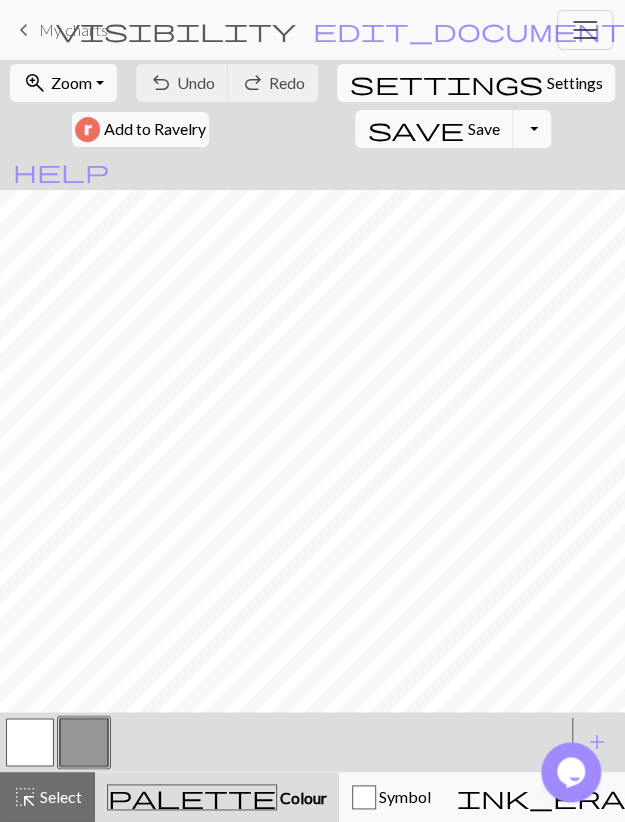 click on "undo Undo Undo redo Redo Redo" at bounding box center (227, 83) 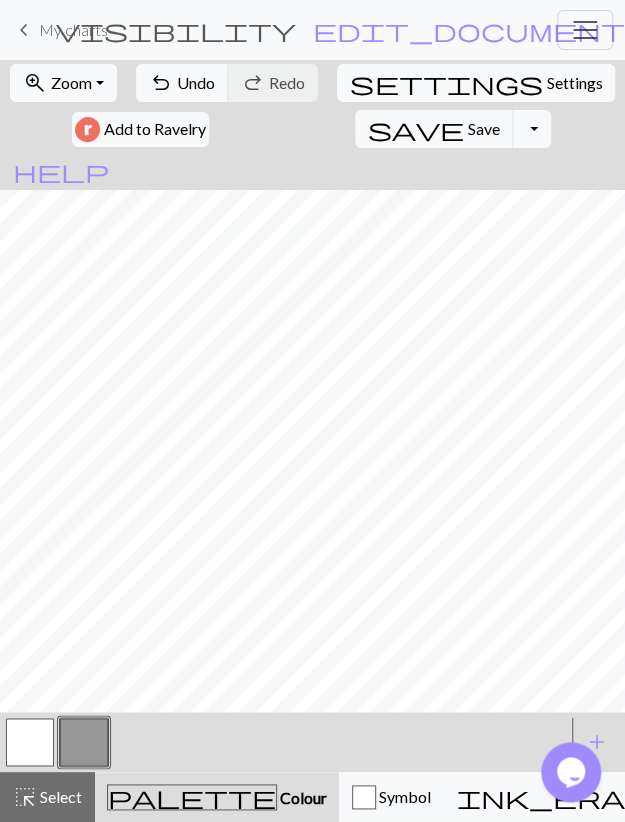 click at bounding box center [30, 742] 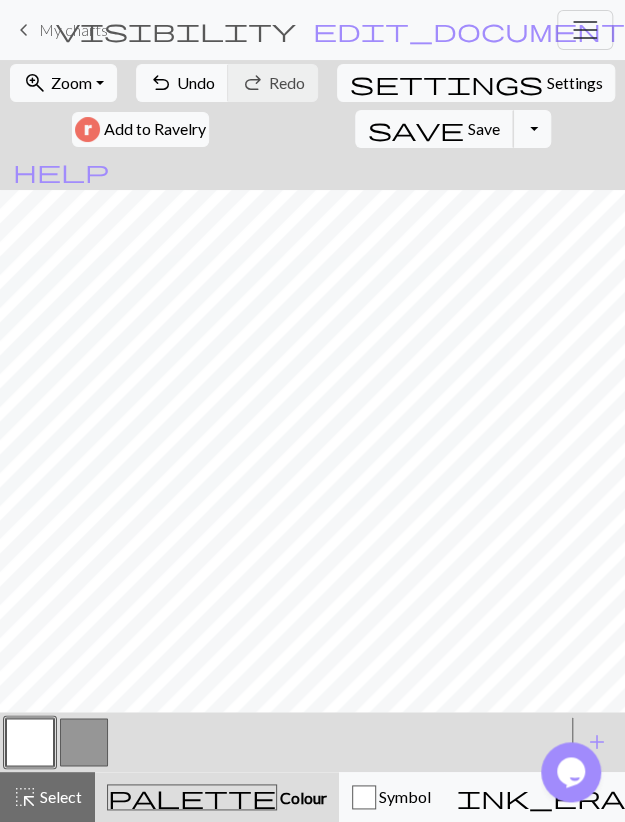 drag, startPoint x: 292, startPoint y: 132, endPoint x: 302, endPoint y: 179, distance: 48.052055 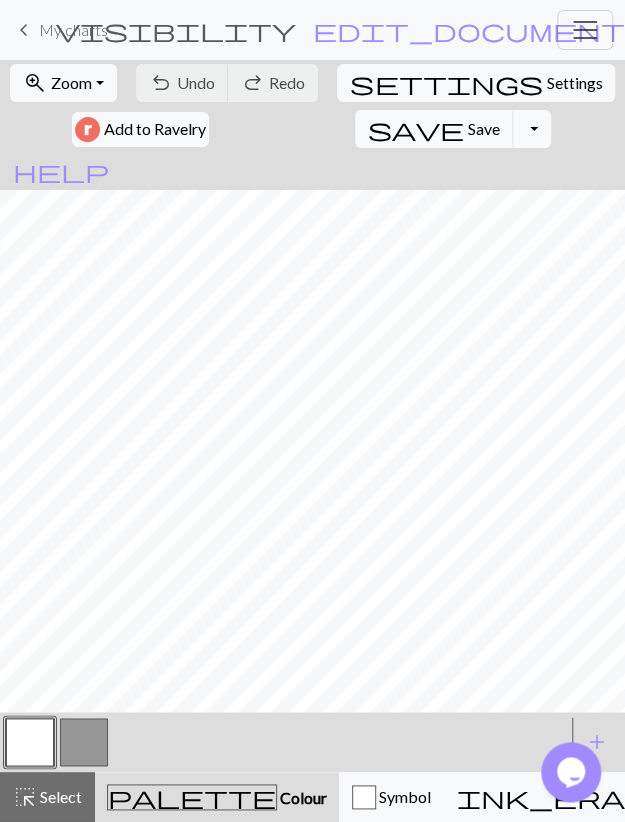 click at bounding box center [84, 742] 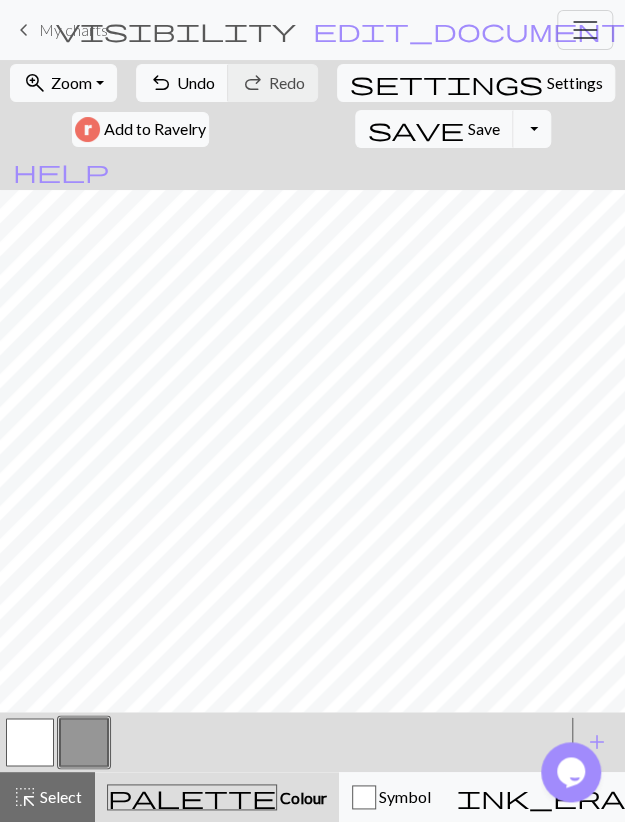click at bounding box center [84, 742] 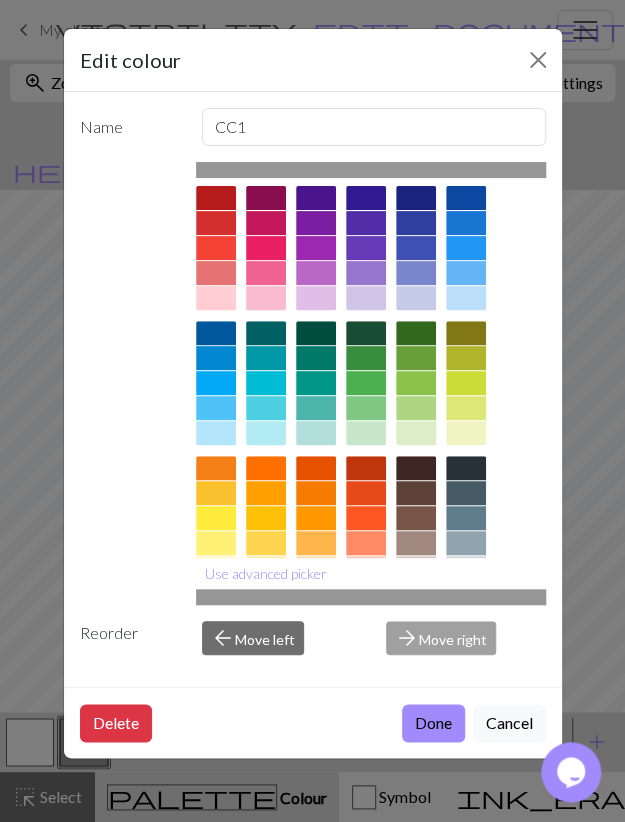 click on "Edit colour Name CC1 Use advanced picker Reorder arrow_back Move left arrow_forward Move right Delete Done Cancel" at bounding box center (312, 411) 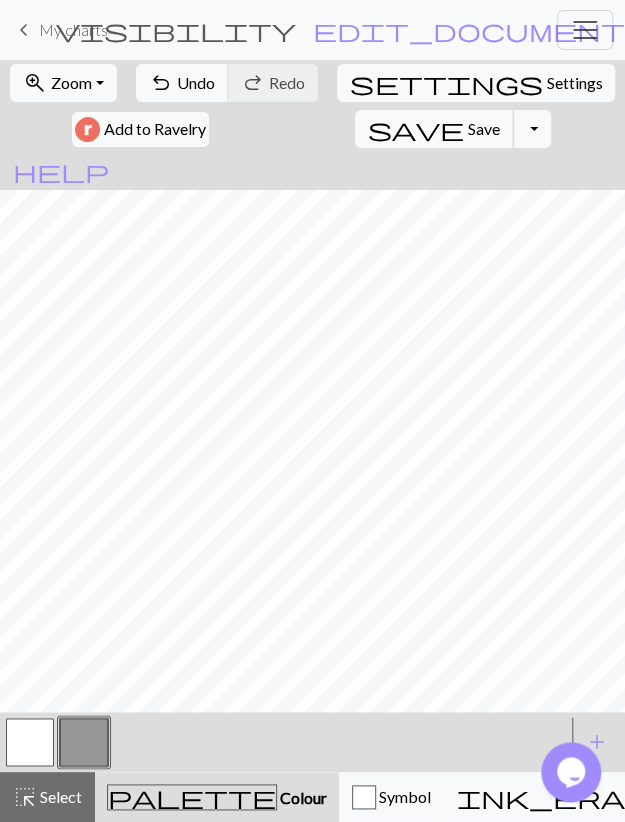 click on "save Save Save" at bounding box center (434, 129) 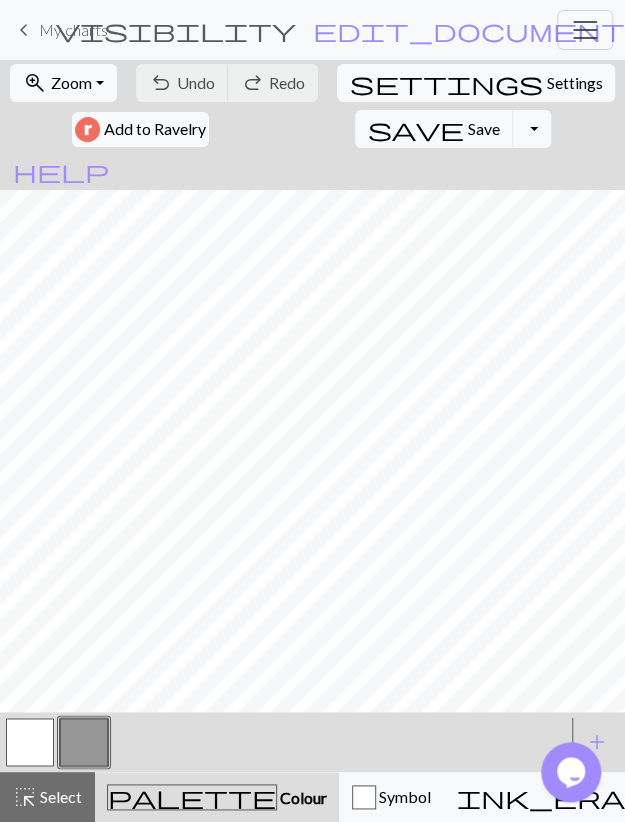 click at bounding box center [84, 742] 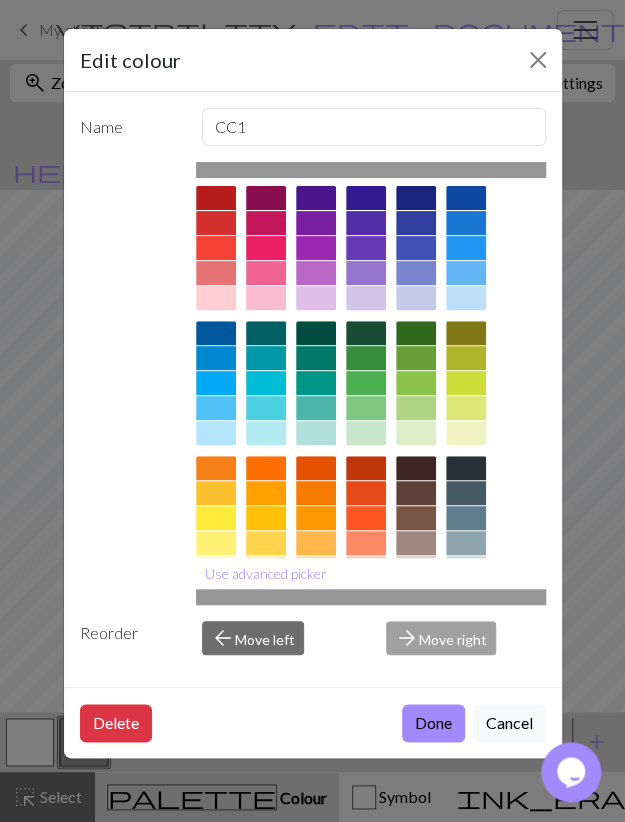 click on "Edit colour Name CC1 Use advanced picker Reorder arrow_back Move left arrow_forward Move right Delete Done Cancel" at bounding box center [312, 411] 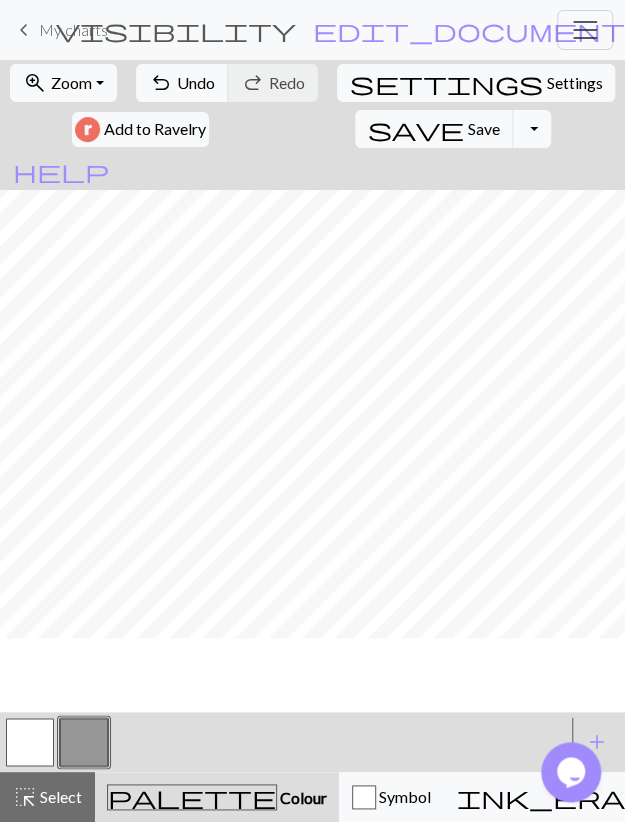 scroll, scrollTop: 0, scrollLeft: 0, axis: both 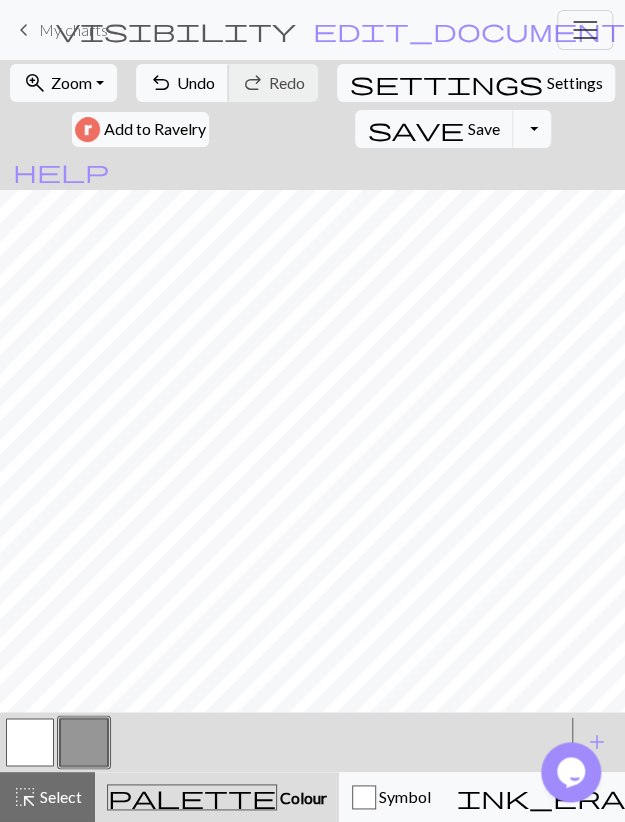 drag, startPoint x: 186, startPoint y: 81, endPoint x: 201, endPoint y: 183, distance: 103.09704 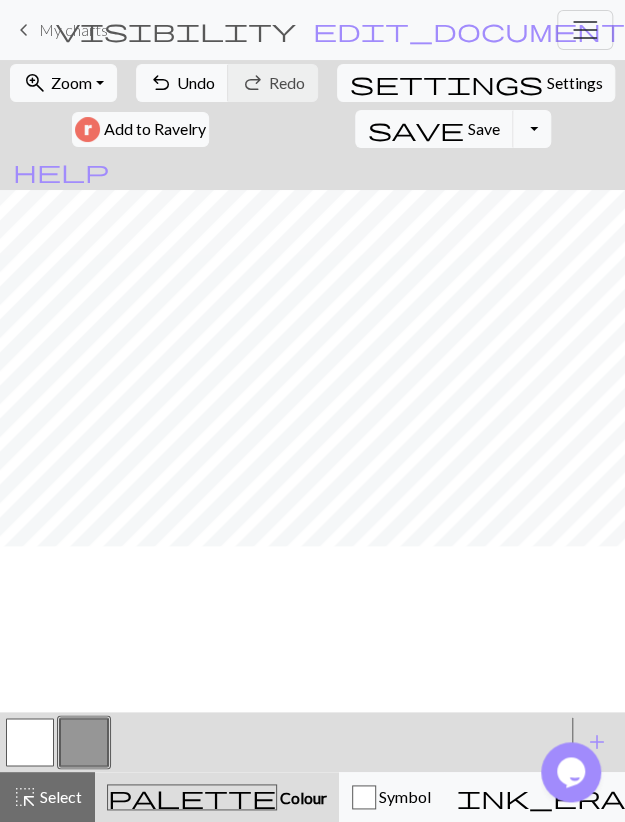 scroll, scrollTop: 0, scrollLeft: 0, axis: both 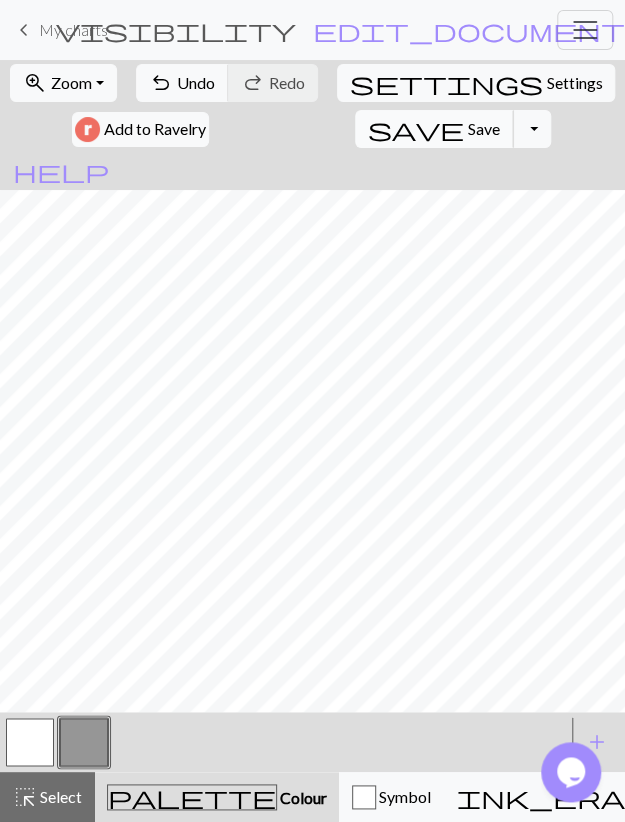 click on "Save" at bounding box center [484, 128] 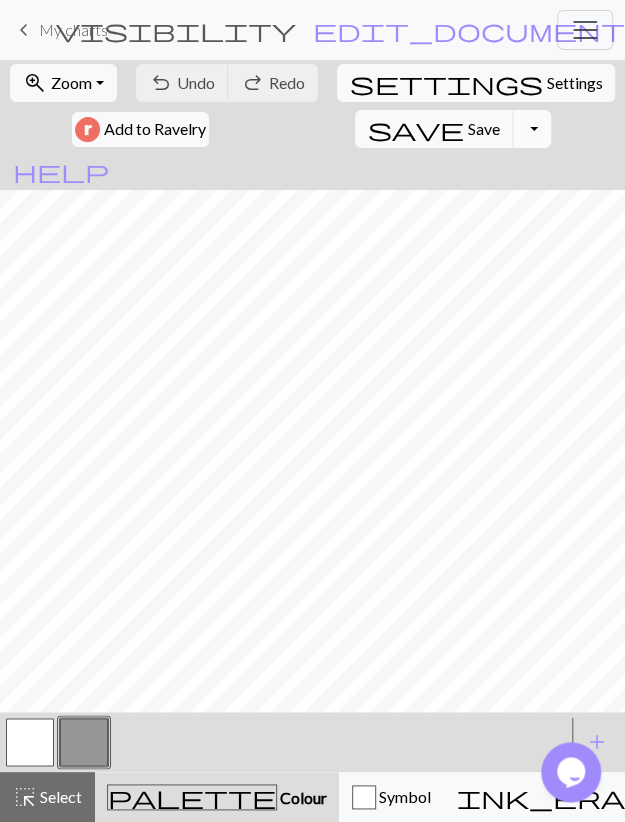 click on "Toggle Dropdown" at bounding box center (532, 129) 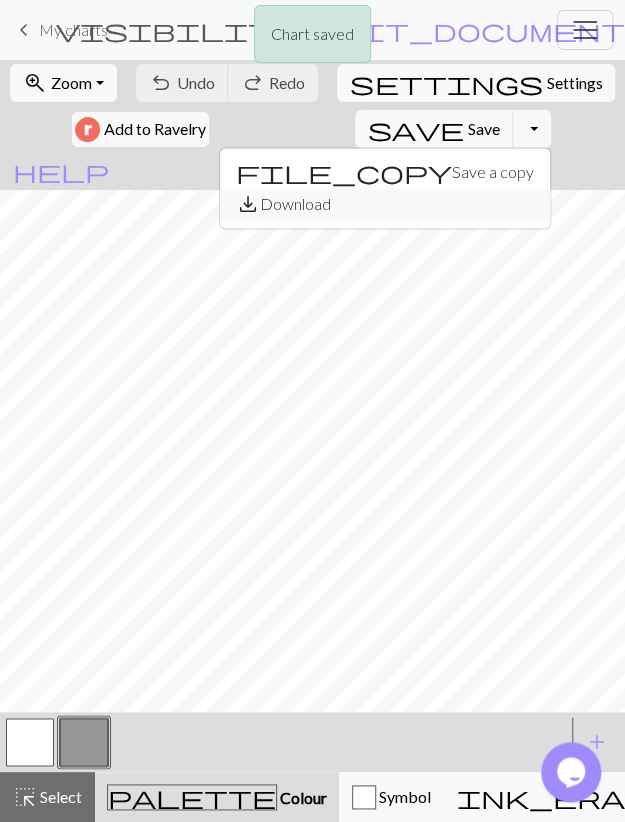 click on "save_alt  Download" at bounding box center (385, 204) 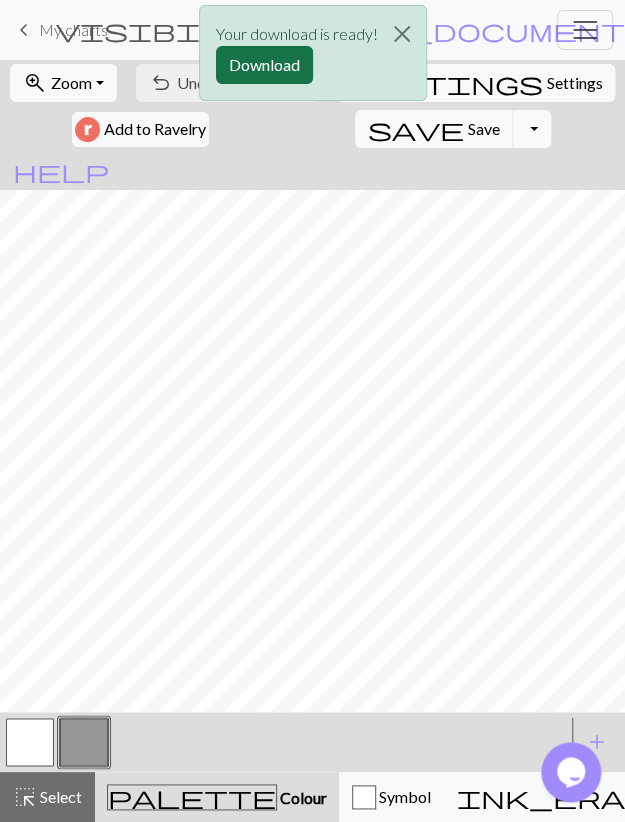 click on "Download" at bounding box center (264, 65) 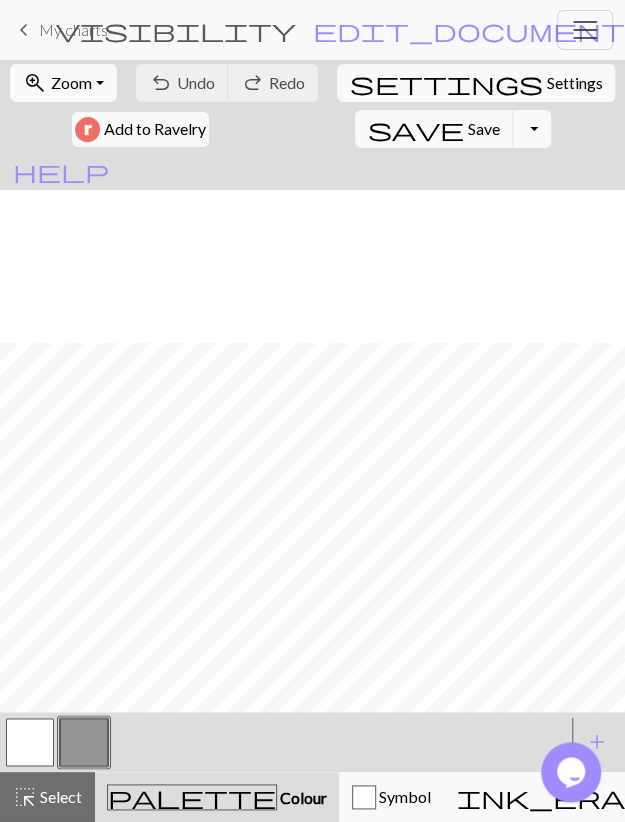 scroll, scrollTop: 232, scrollLeft: 0, axis: vertical 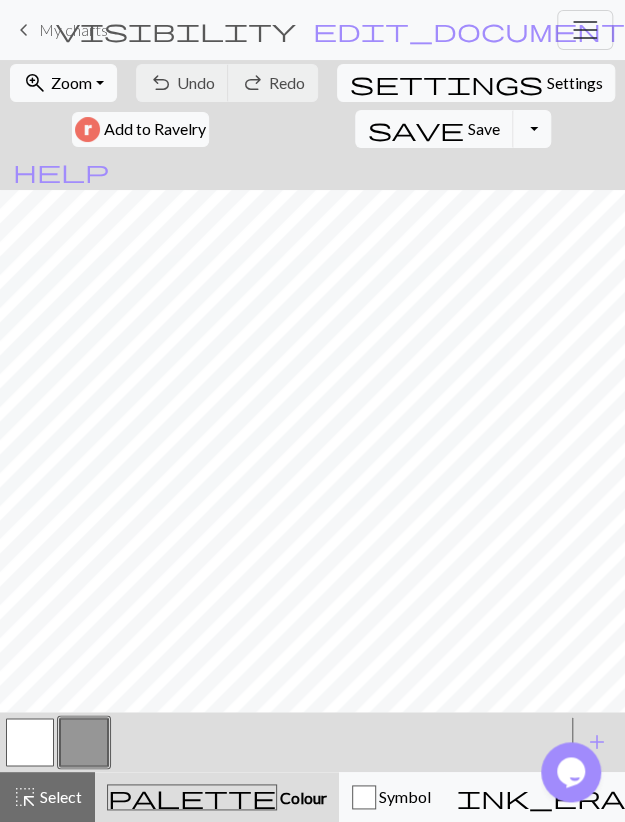 click at bounding box center (84, 742) 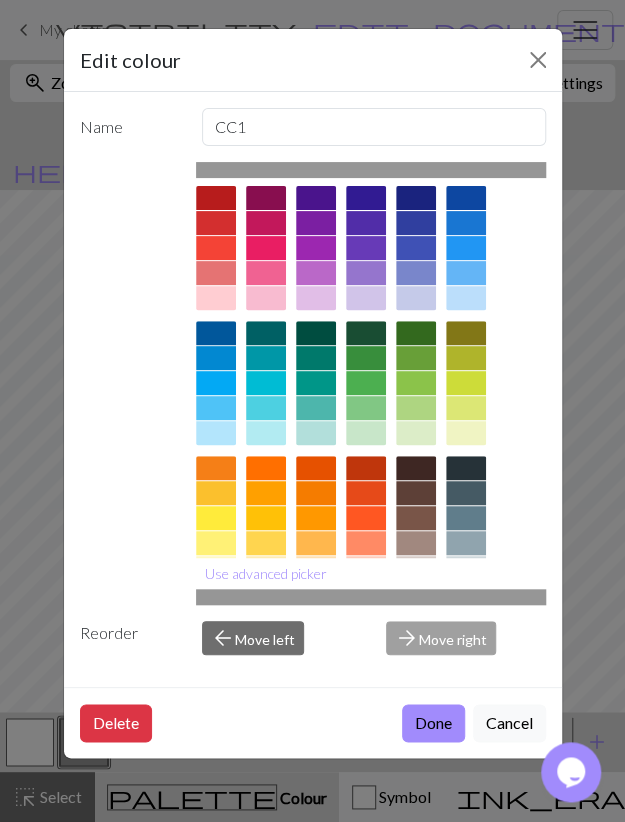 click on "Edit colour Name CC1 Use advanced picker Reorder arrow_back Move left arrow_forward Move right Delete Done Cancel" at bounding box center [312, 411] 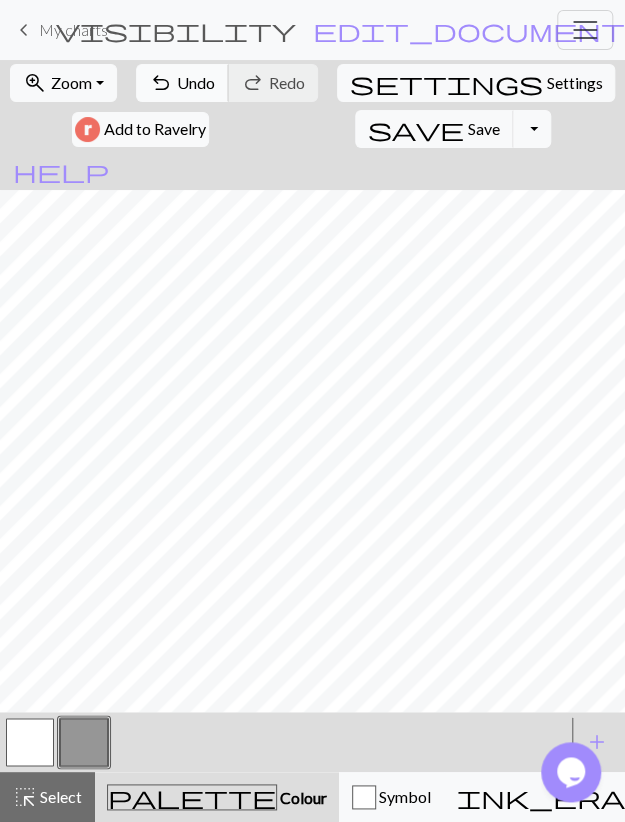 click on "Undo" at bounding box center [196, 82] 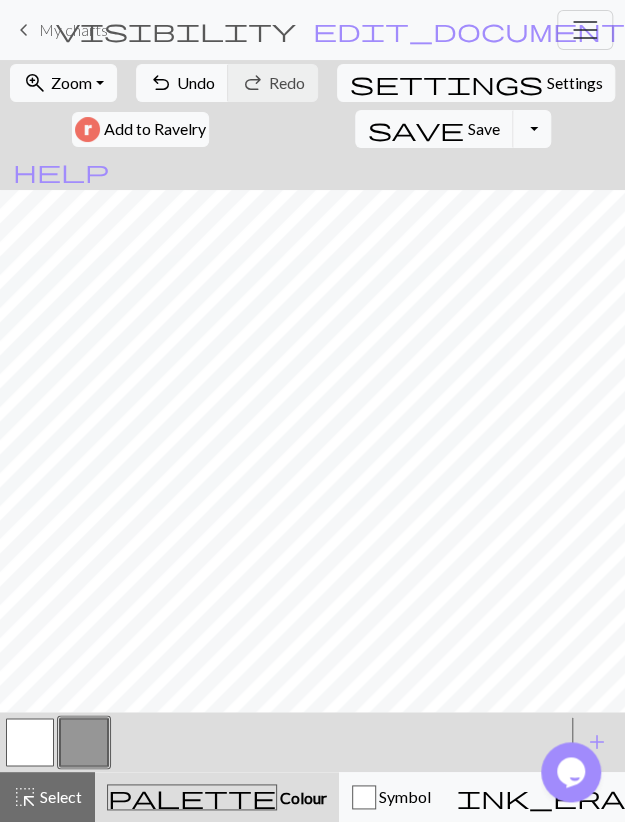 click at bounding box center (30, 742) 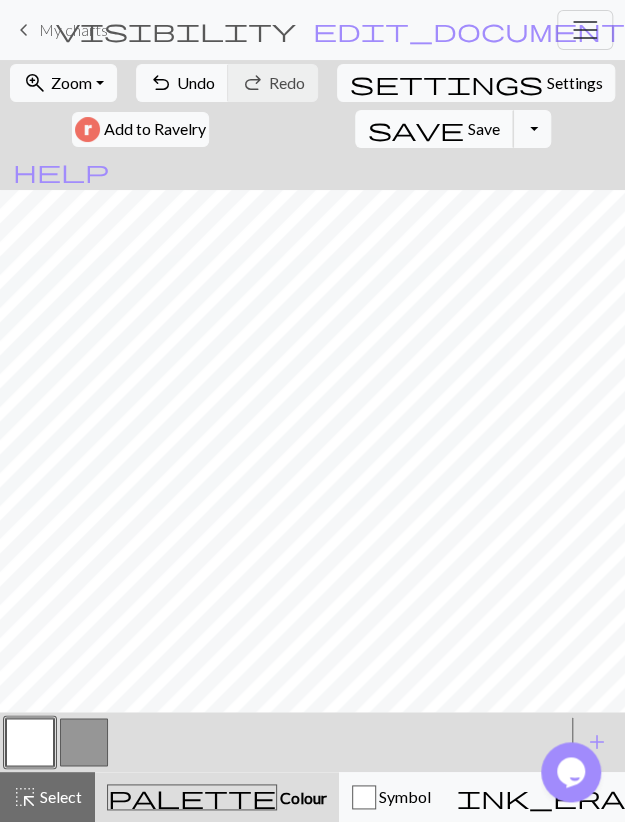 click on "Save" at bounding box center (484, 128) 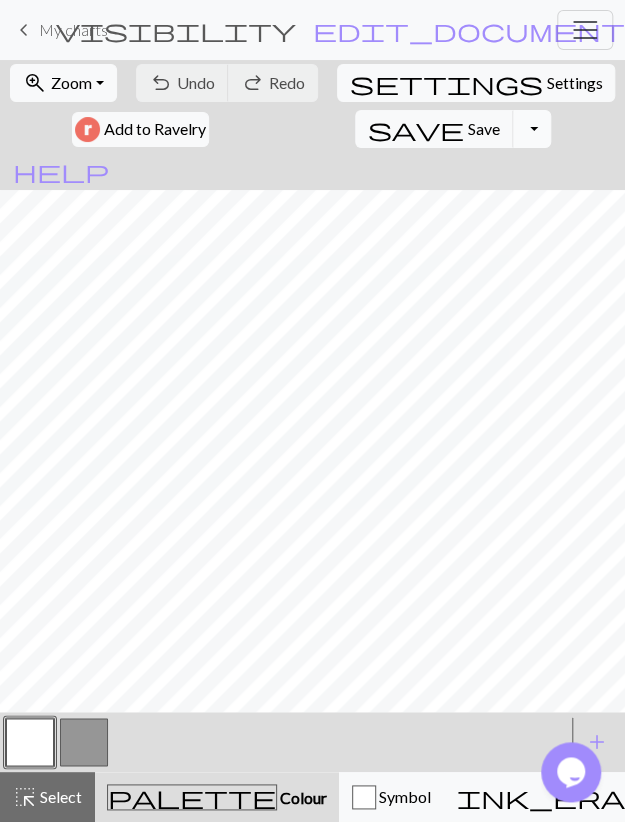 click on "Toggle Dropdown" at bounding box center [532, 129] 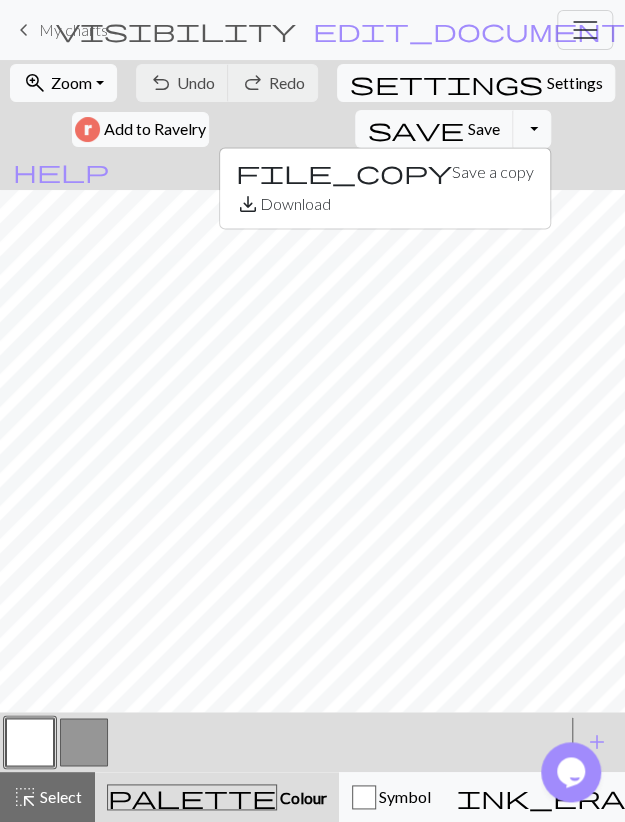 click on "settings  Settings" at bounding box center [476, 83] 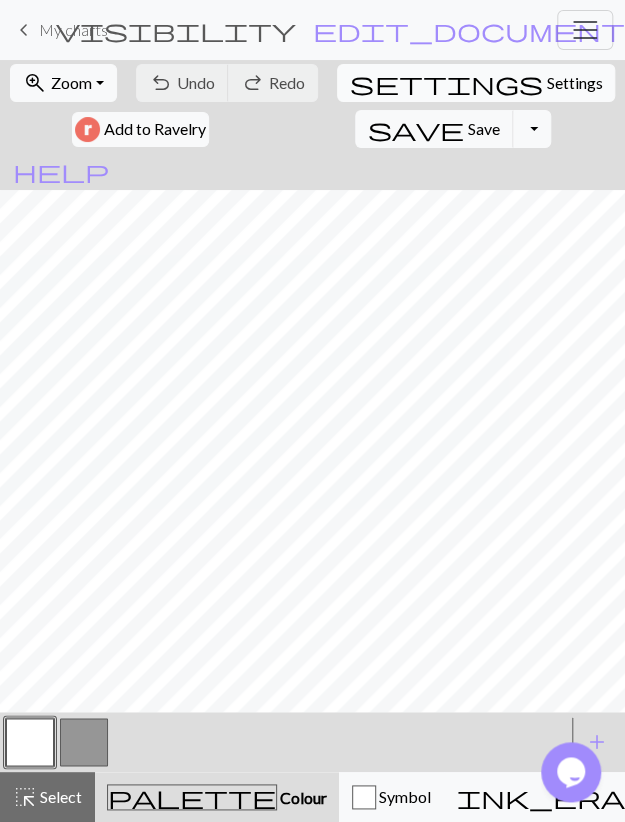click on "Settings" at bounding box center [574, 83] 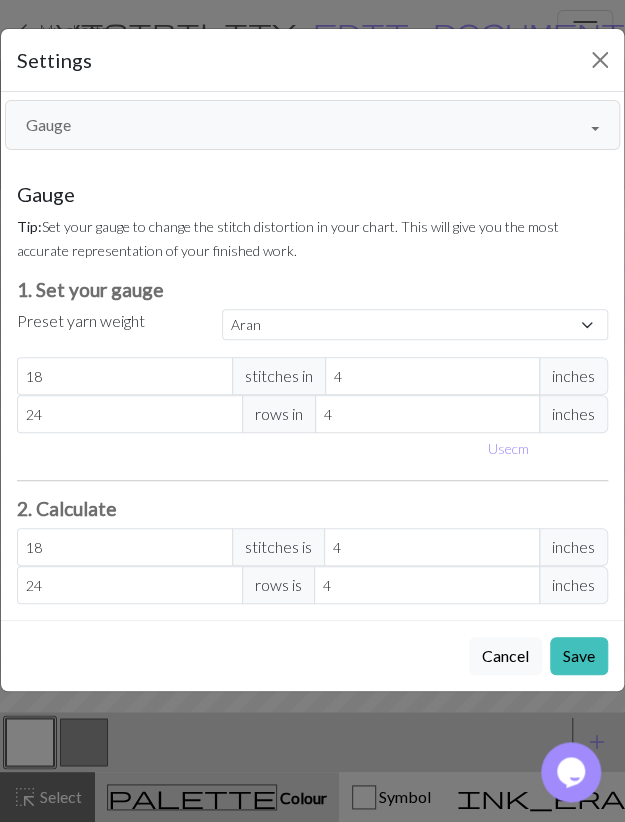 click on "Gauge" at bounding box center [312, 125] 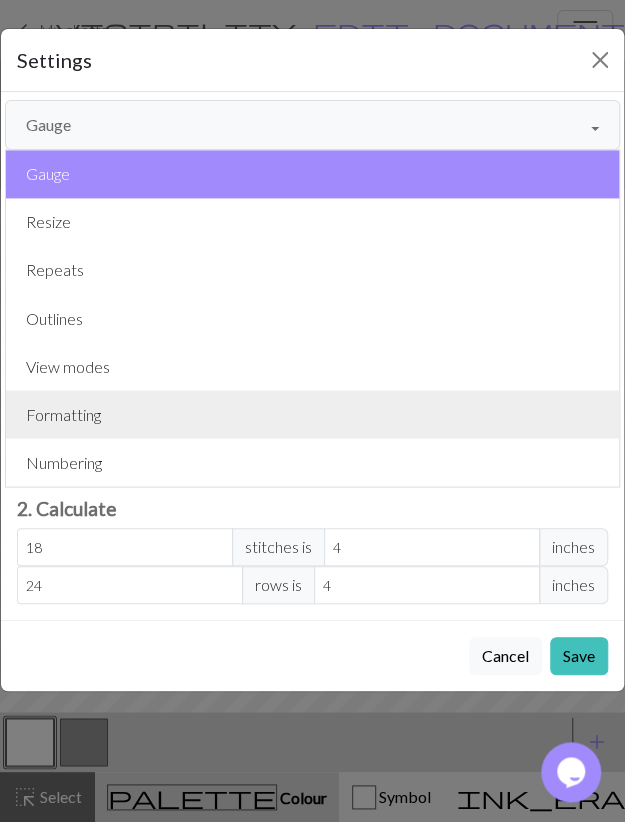 click on "Formatting" at bounding box center [312, 414] 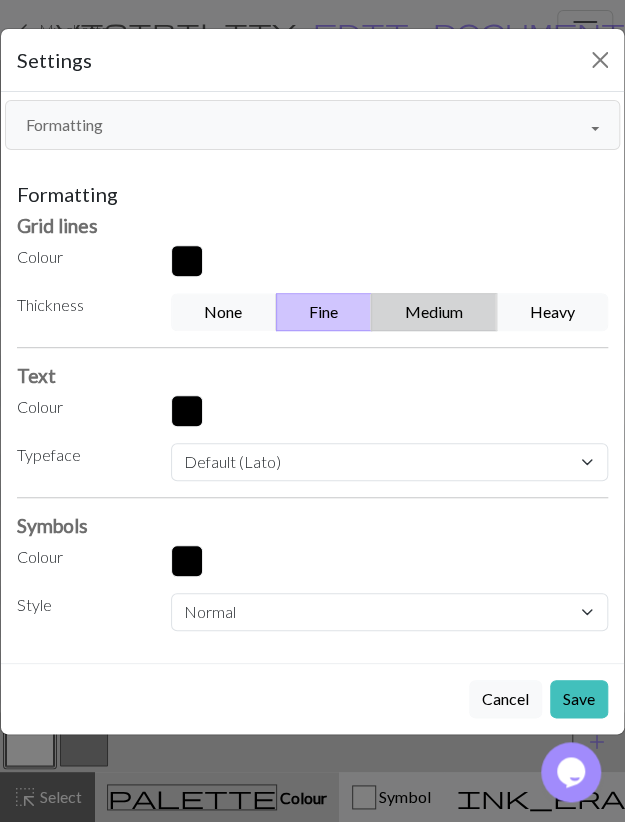 click on "Medium" at bounding box center (434, 312) 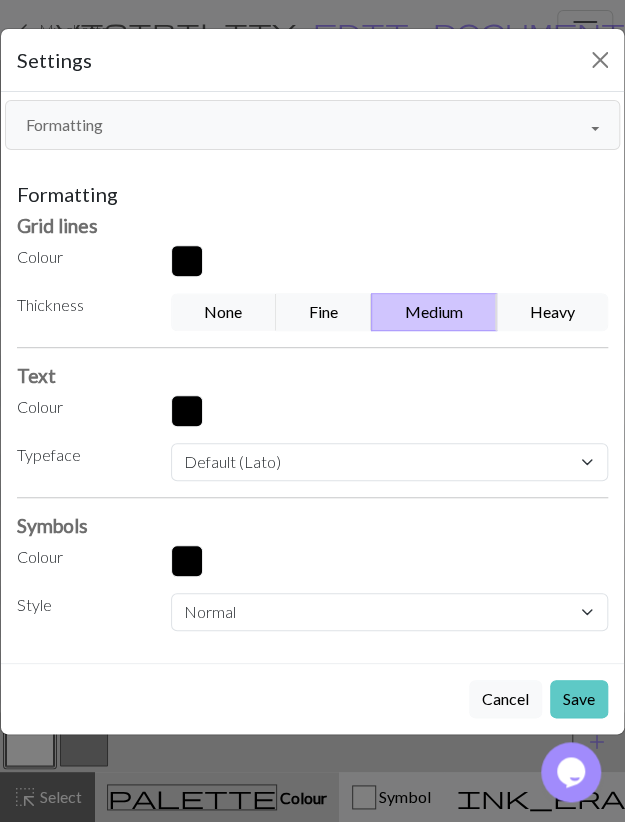 click on "Save" at bounding box center [579, 699] 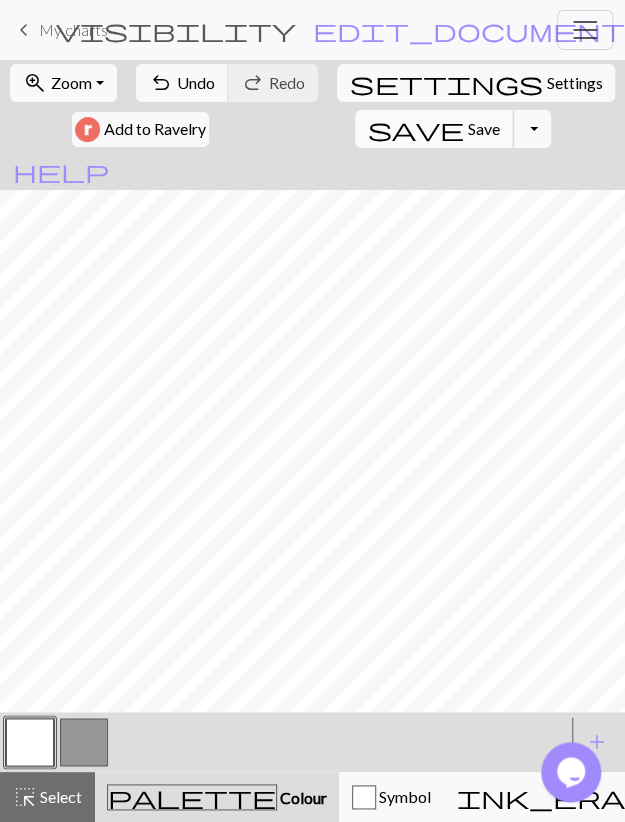 click on "Save" at bounding box center (484, 128) 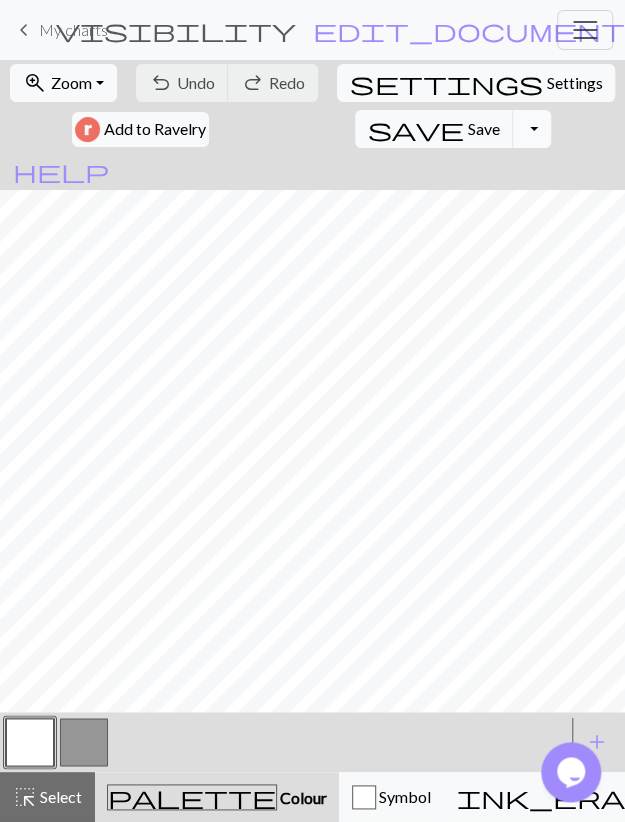 click on "Toggle Dropdown" at bounding box center (532, 129) 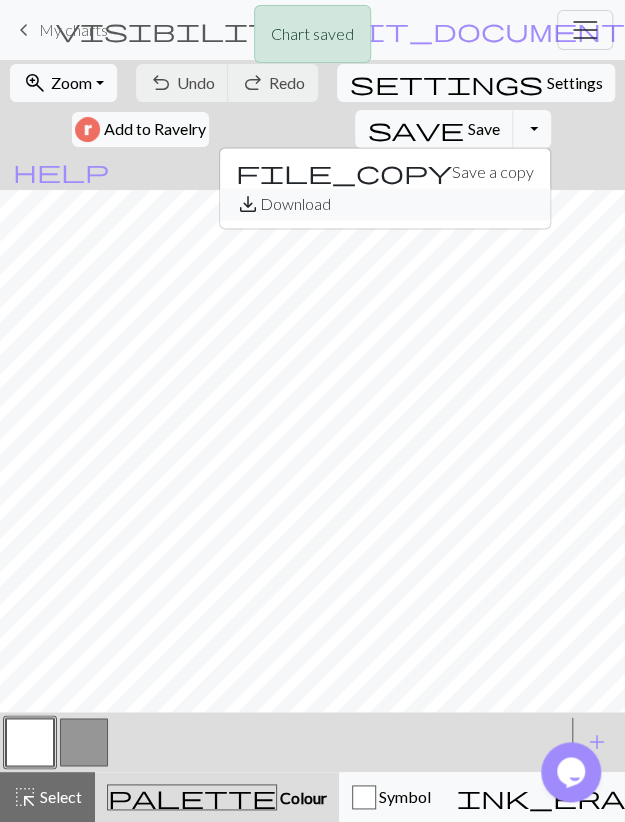 click on "save_alt  Download" at bounding box center [385, 204] 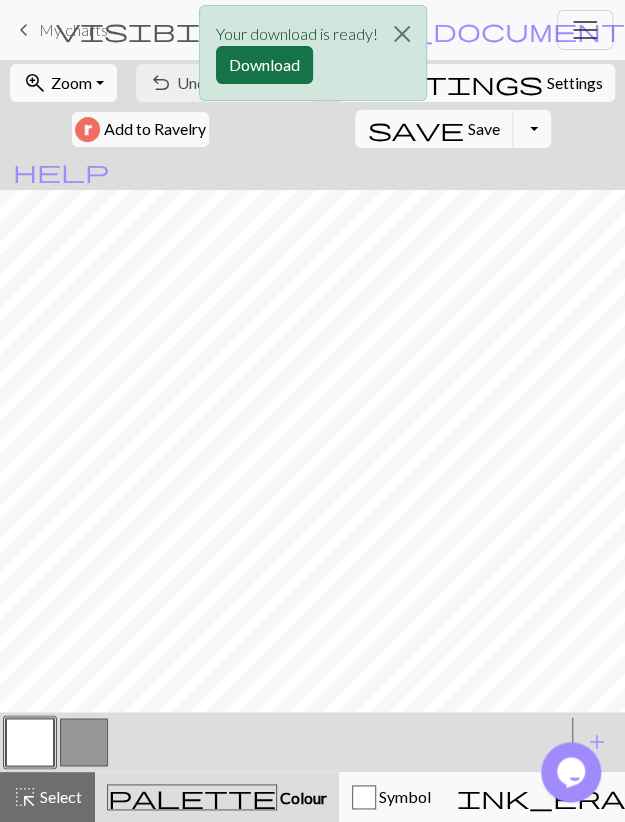 click on "Download" at bounding box center [264, 65] 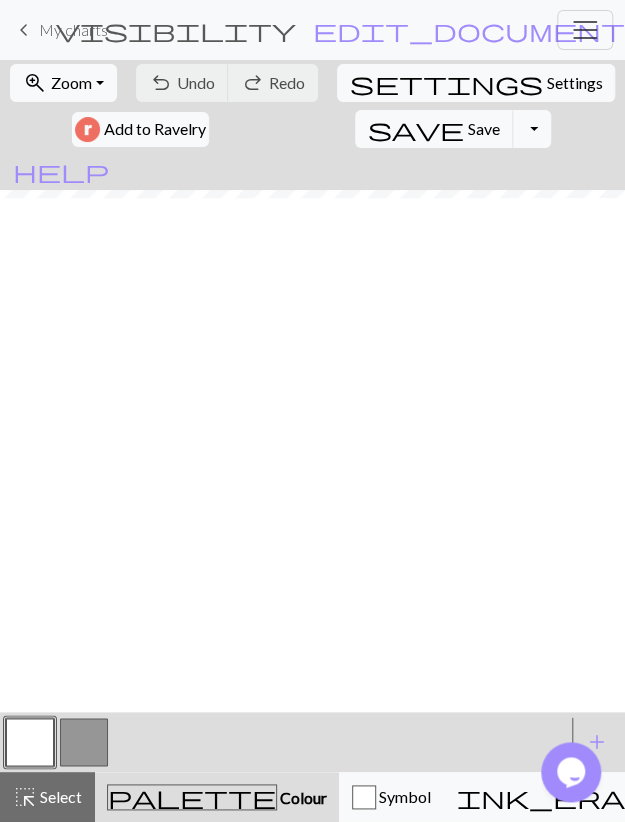 scroll, scrollTop: 0, scrollLeft: 0, axis: both 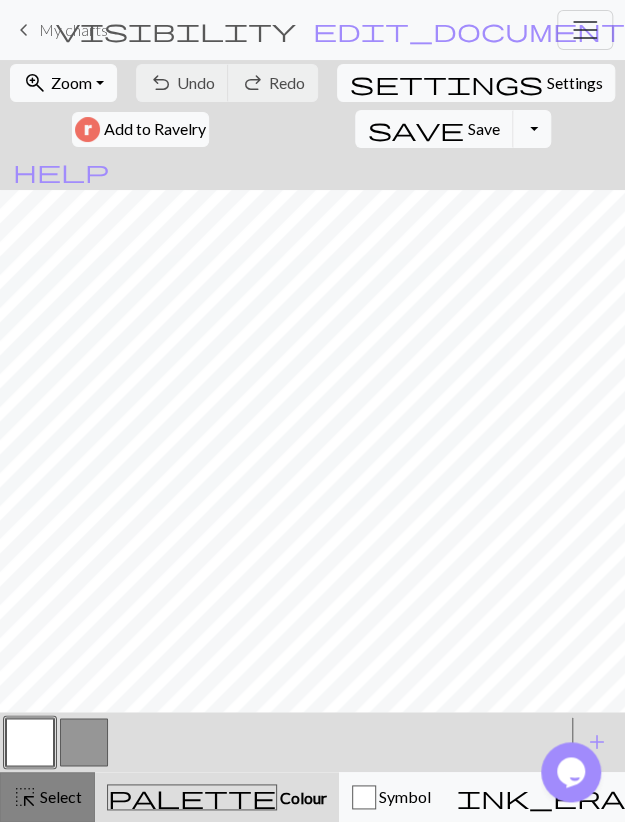 click on "highlight_alt   Select   Select" at bounding box center [47, 797] 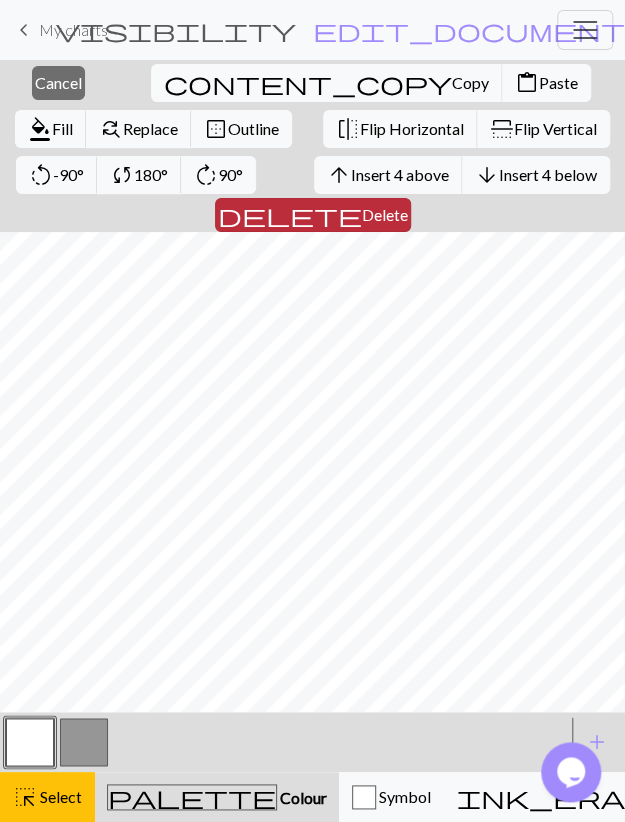 click on "delete" at bounding box center [290, 215] 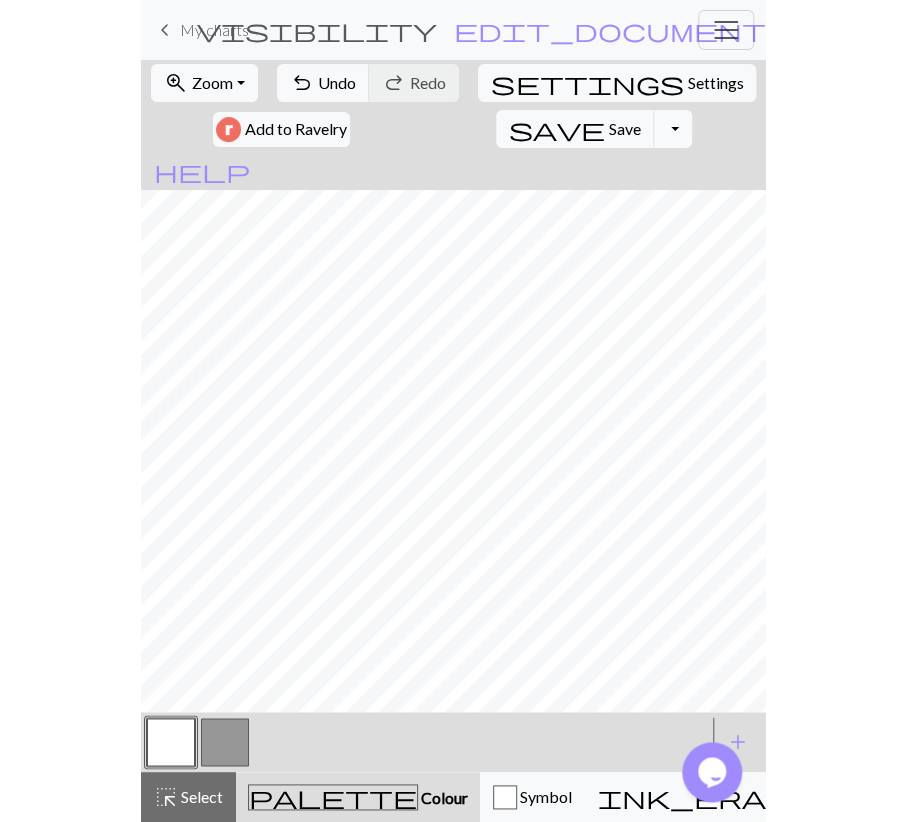 scroll, scrollTop: 0, scrollLeft: 0, axis: both 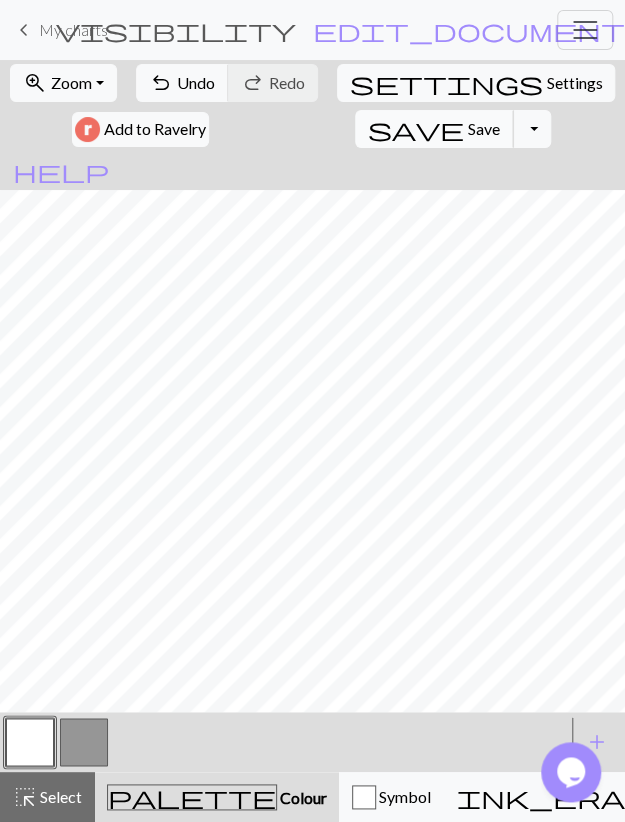 click on "Save" at bounding box center [484, 128] 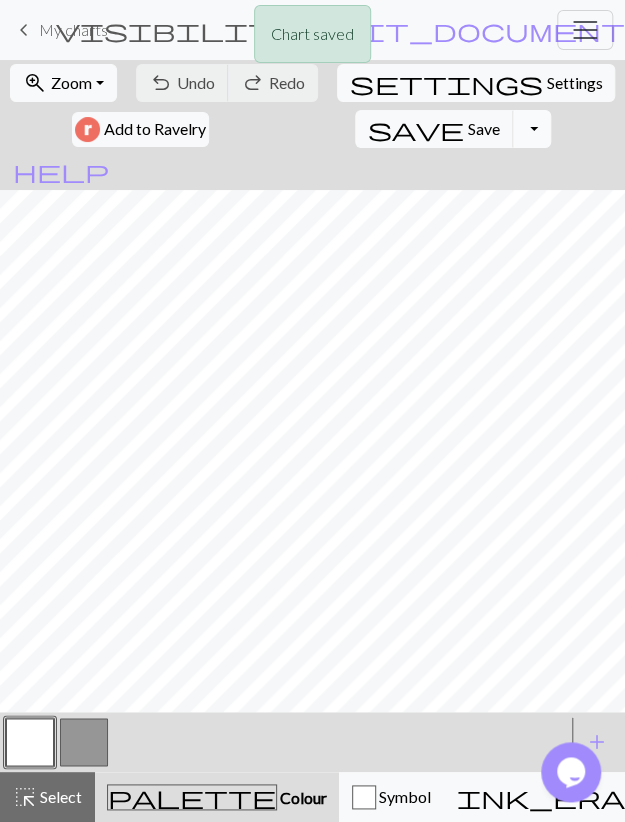 click on "Toggle Dropdown" at bounding box center [532, 129] 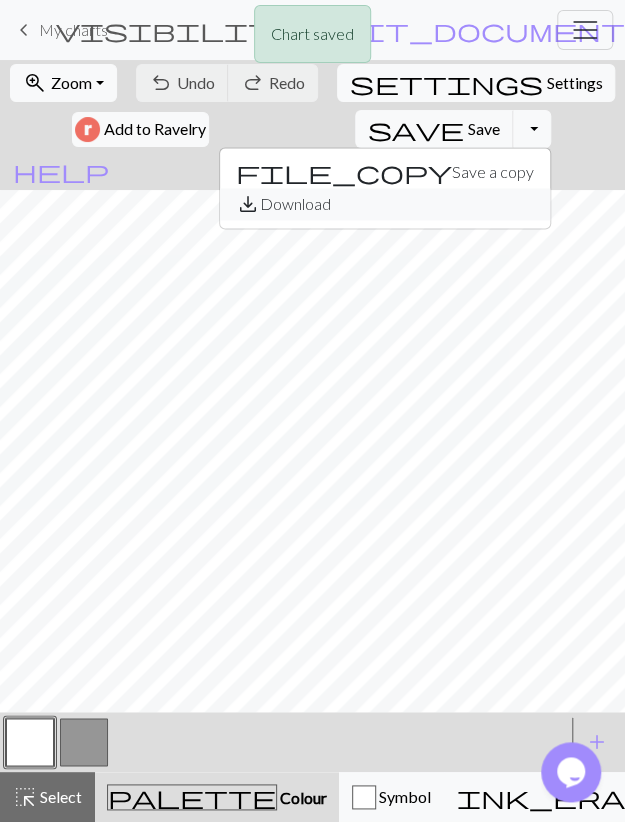 click on "save_alt  Download" at bounding box center [385, 204] 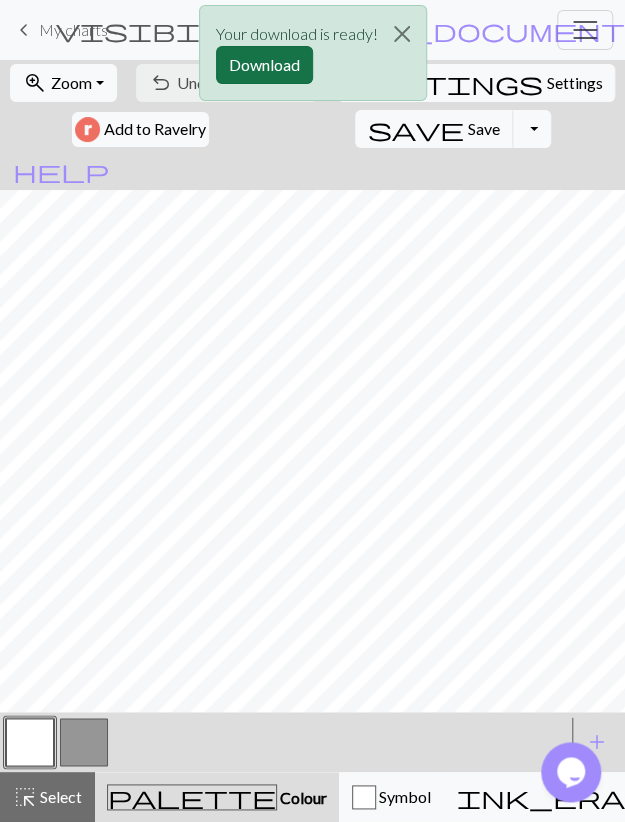 click on "Download" at bounding box center (264, 65) 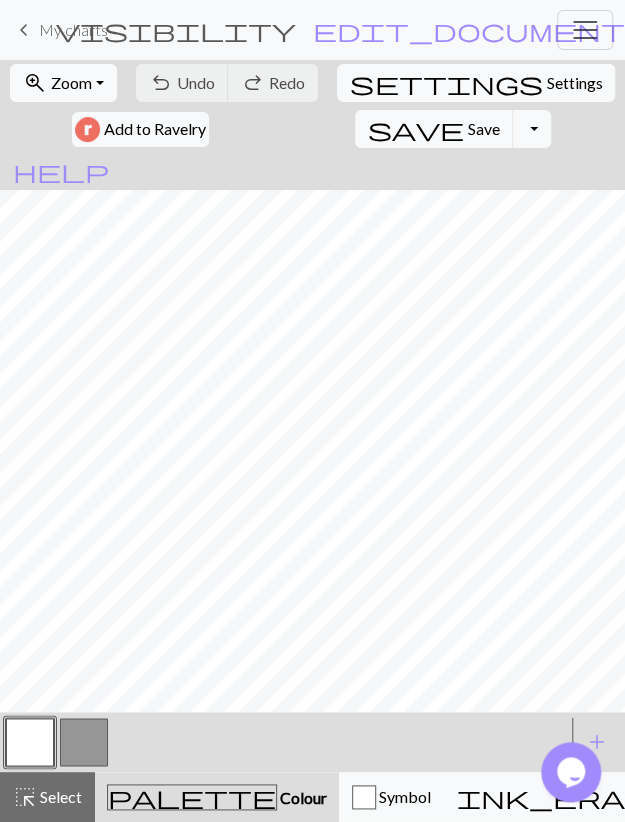 click on "My charts" at bounding box center [73, 29] 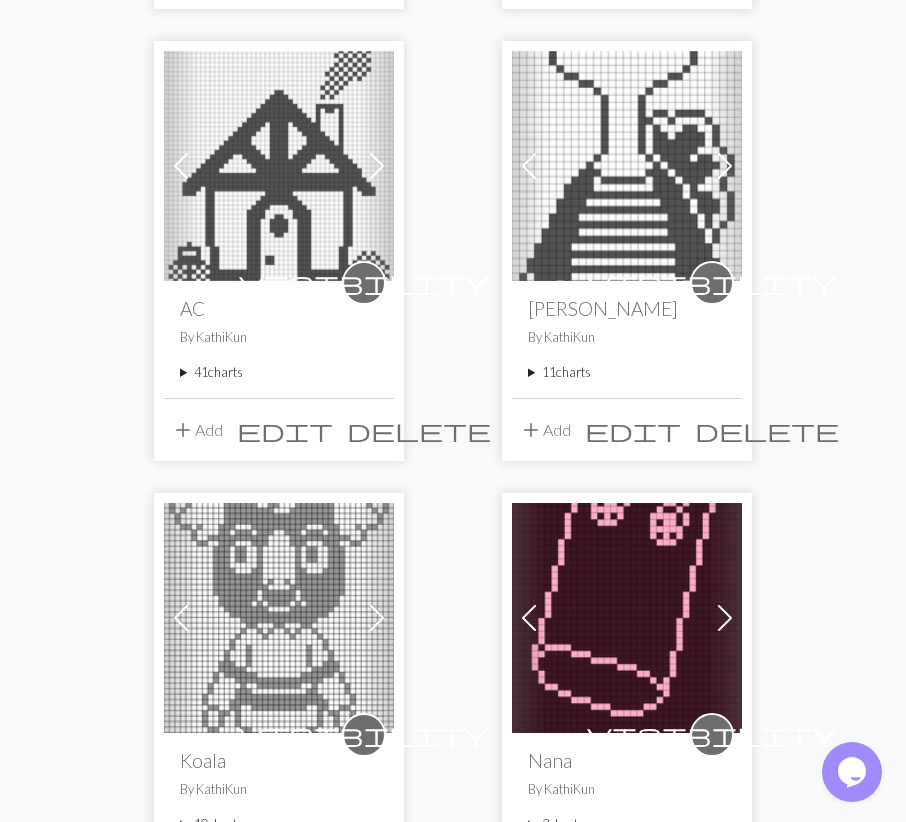 scroll, scrollTop: 728, scrollLeft: 0, axis: vertical 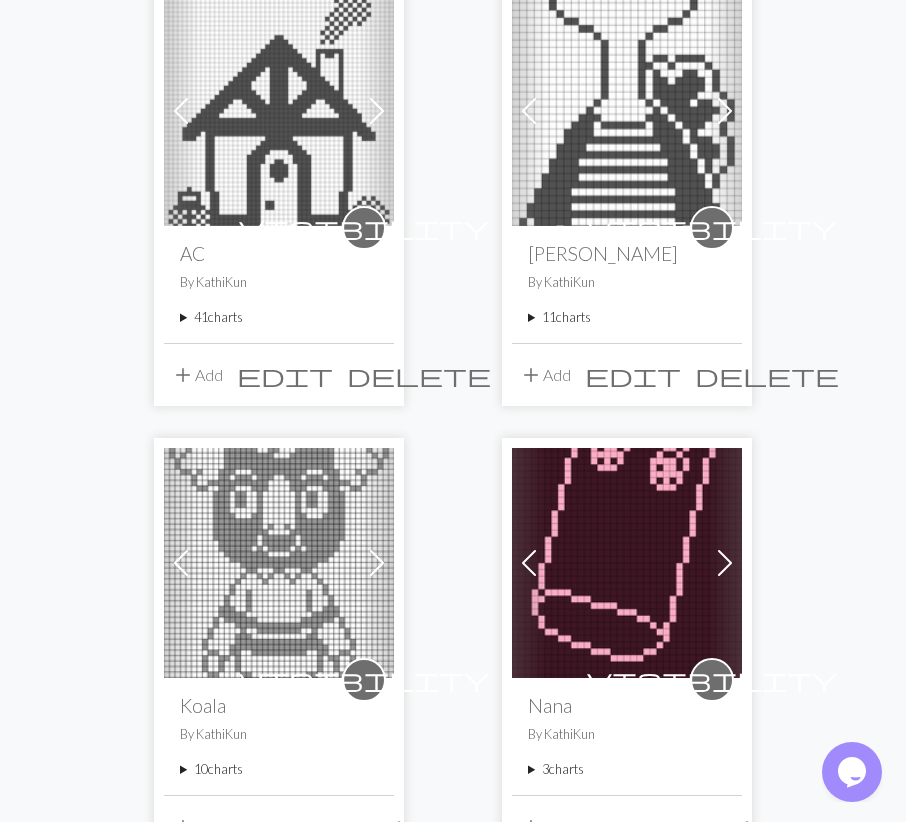 click at bounding box center (627, 563) 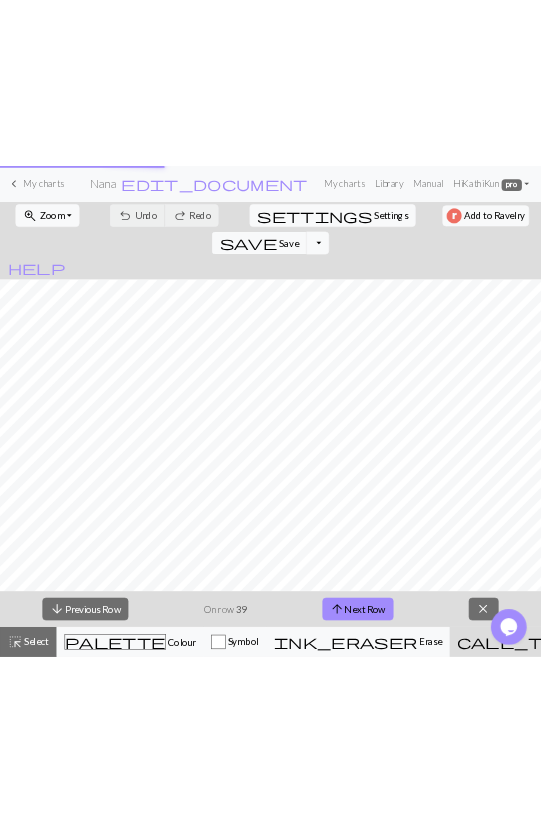 scroll, scrollTop: 0, scrollLeft: 0, axis: both 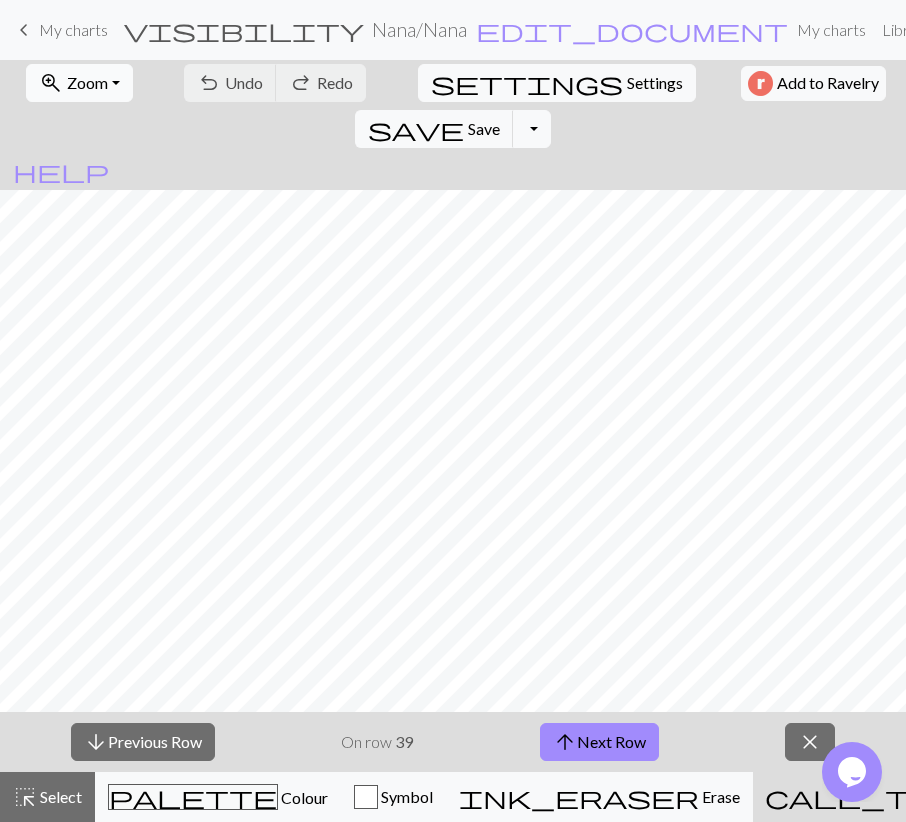 click on "zoom_in Zoom Zoom" at bounding box center [79, 83] 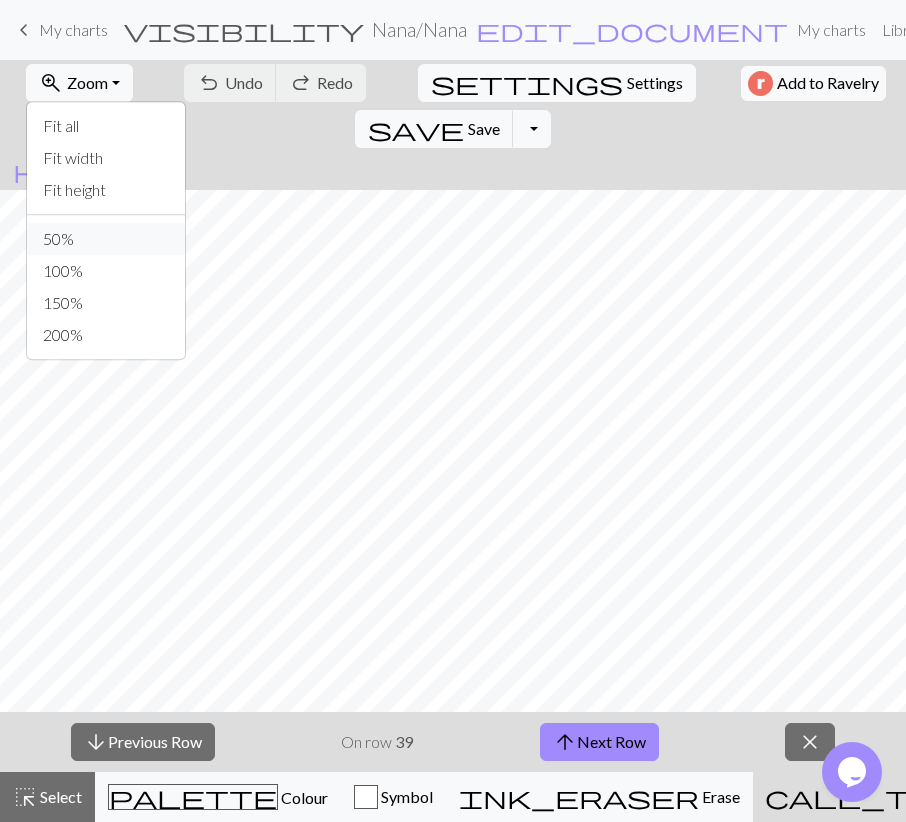 click on "50%" at bounding box center (106, 239) 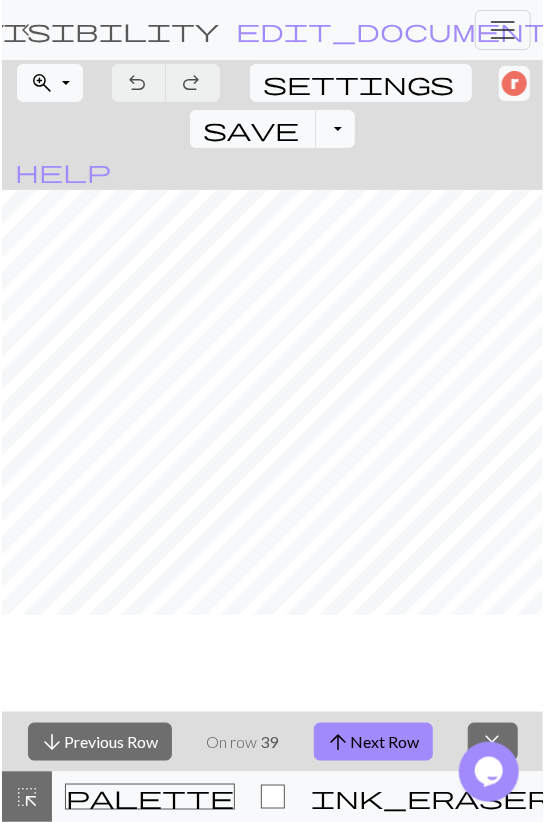 scroll, scrollTop: 2231, scrollLeft: 0, axis: vertical 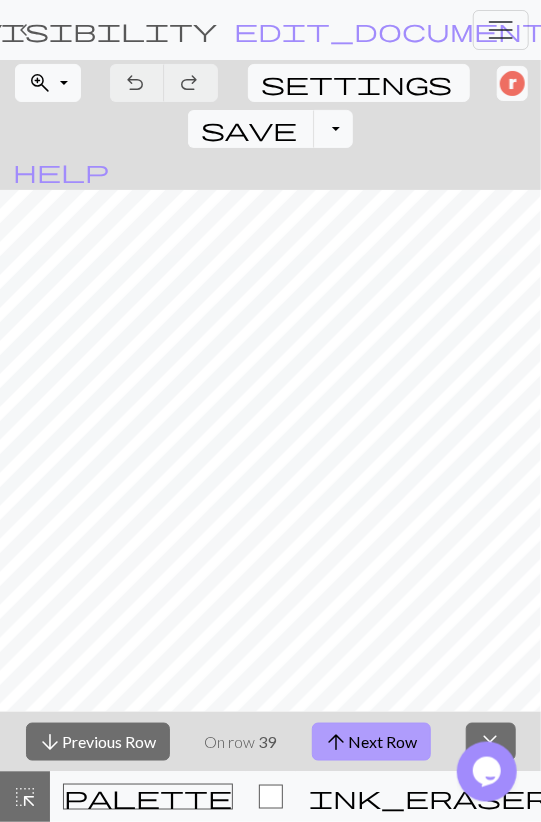 click on "arrow_upward  Next Row" at bounding box center (371, 742) 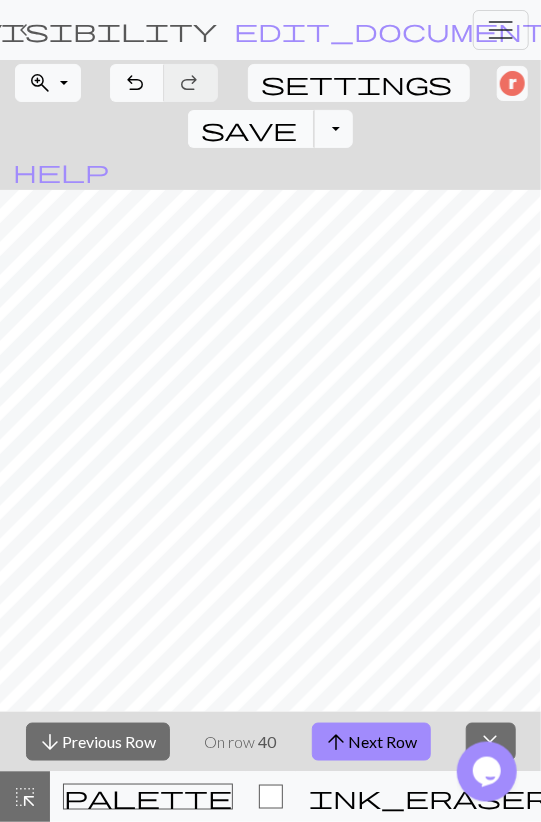 click on "save" at bounding box center (249, 129) 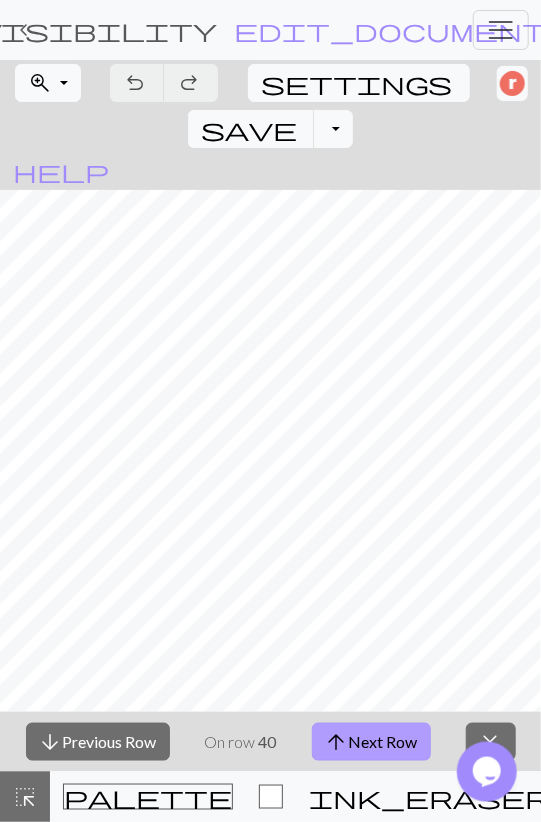 click on "arrow_upward  Next Row" at bounding box center (371, 742) 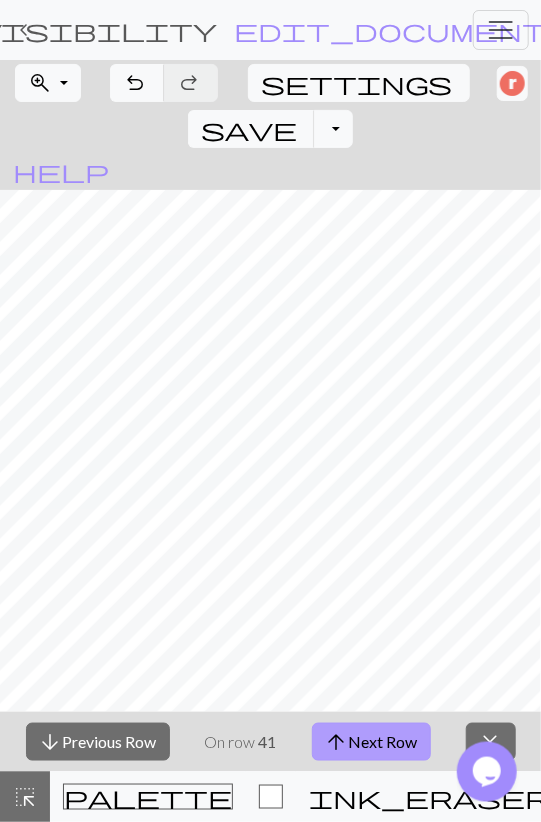click on "arrow_upward  Next Row" at bounding box center (371, 742) 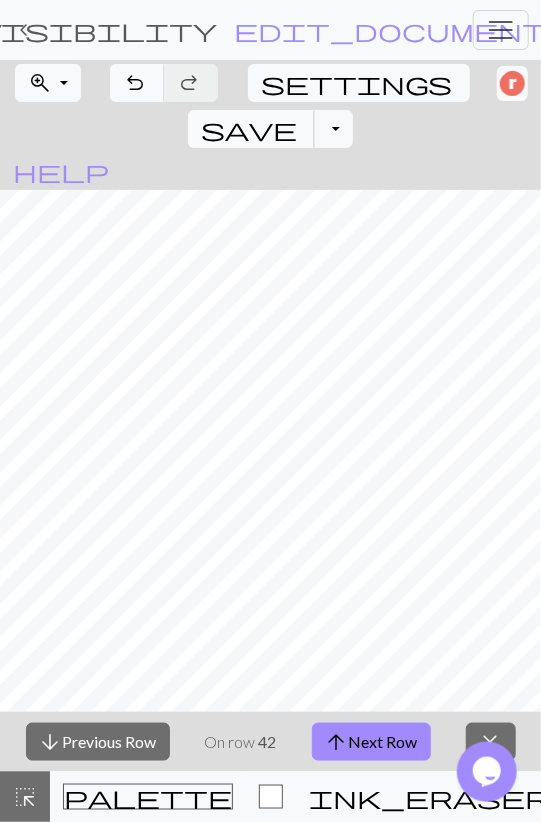 click on "save" at bounding box center (249, 129) 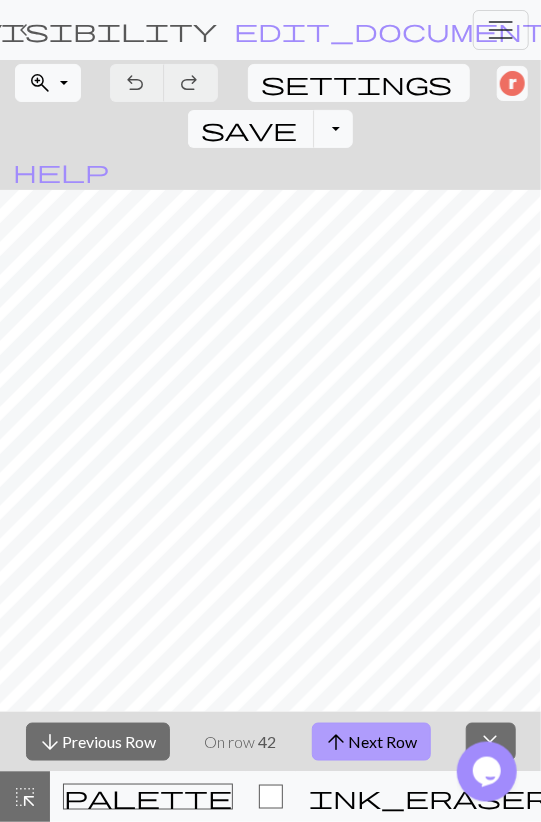 click on "arrow_upward  Next Row" at bounding box center [371, 742] 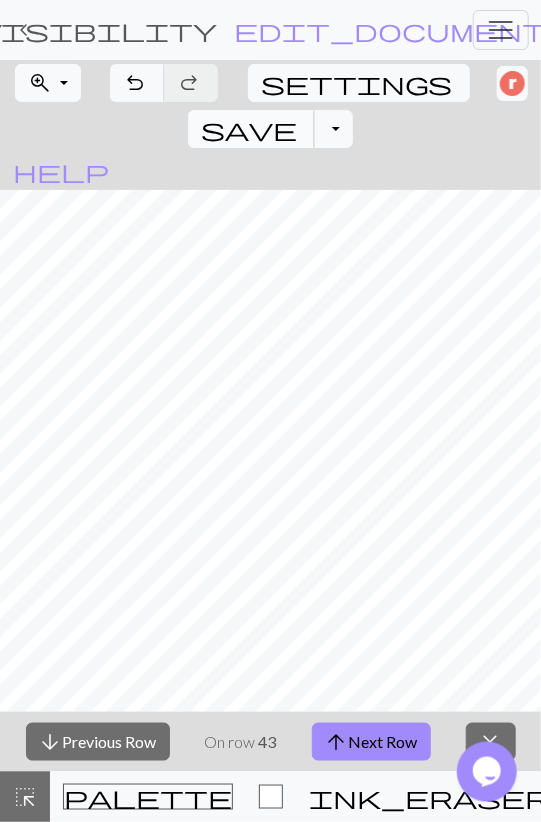 click on "save" at bounding box center [249, 129] 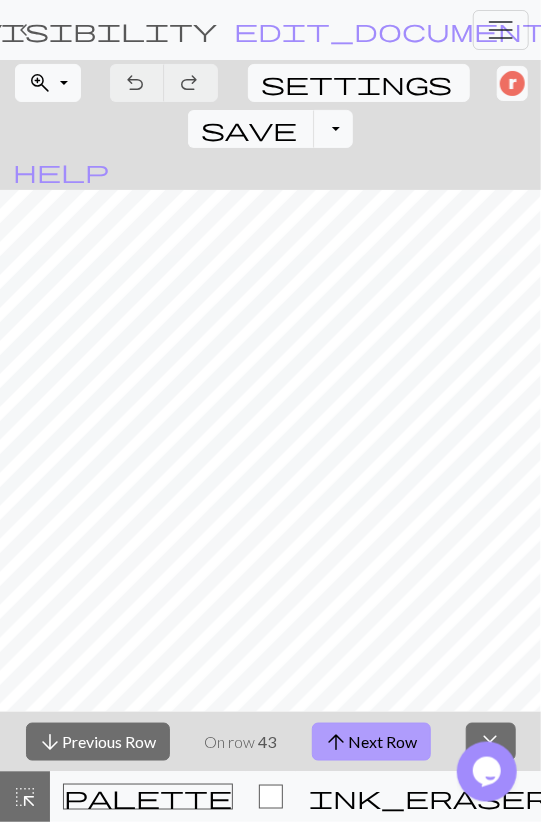 click on "arrow_upward  Next Row" at bounding box center [371, 742] 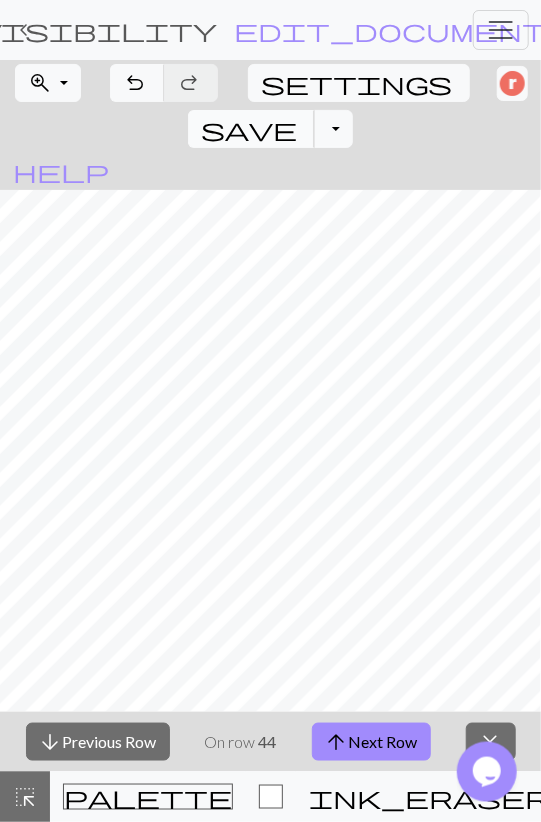 click on "save" at bounding box center (249, 129) 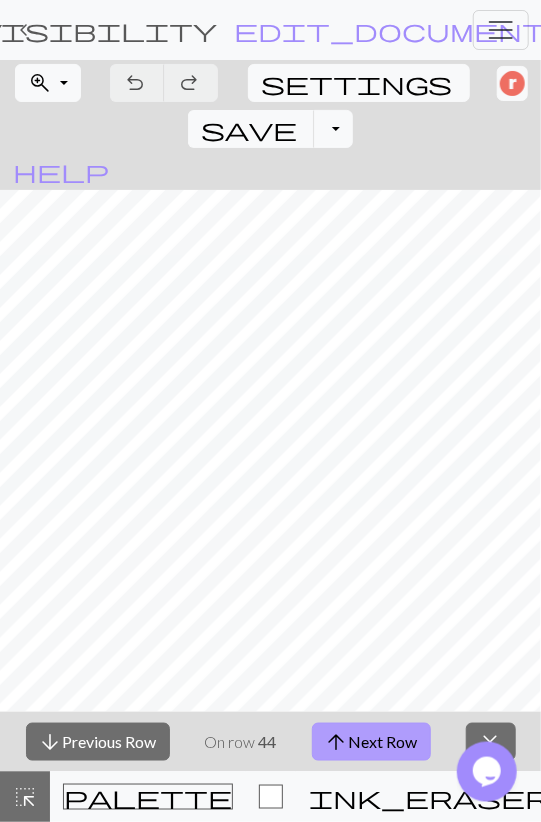 click on "arrow_upward  Next Row" at bounding box center (371, 742) 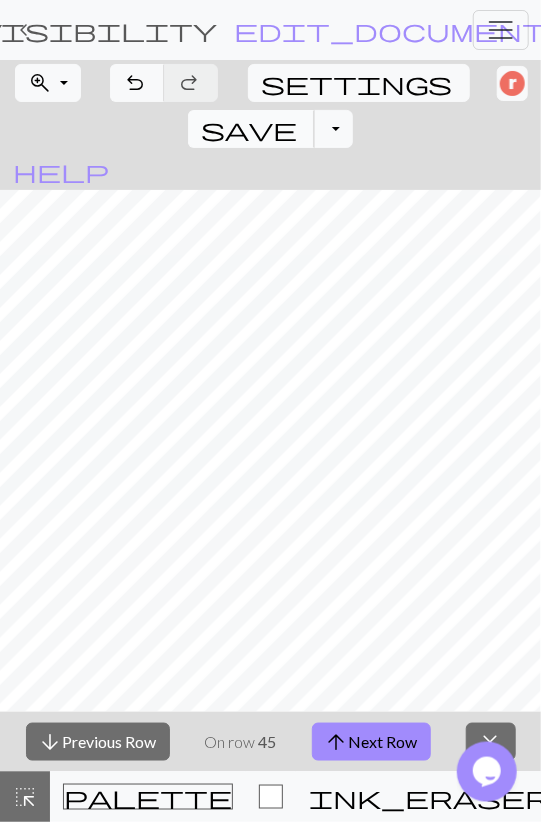 click on "save" at bounding box center (249, 129) 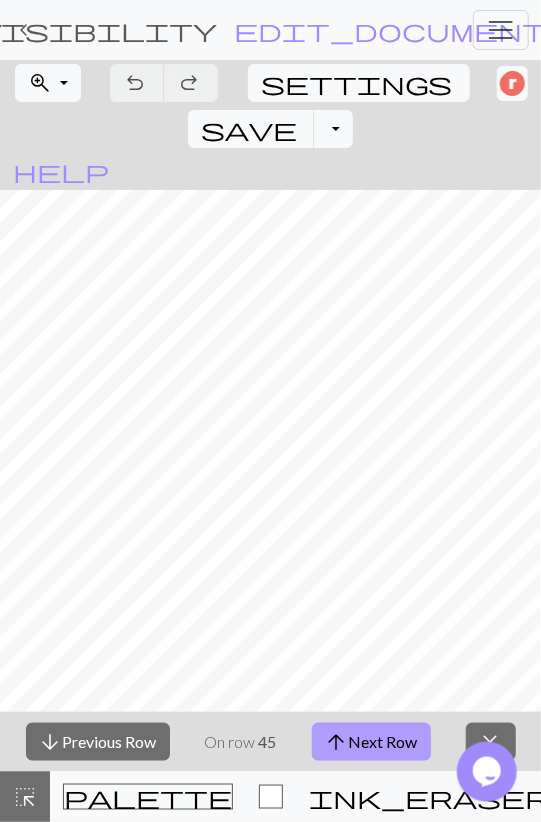 click on "arrow_upward  Next Row" at bounding box center (371, 742) 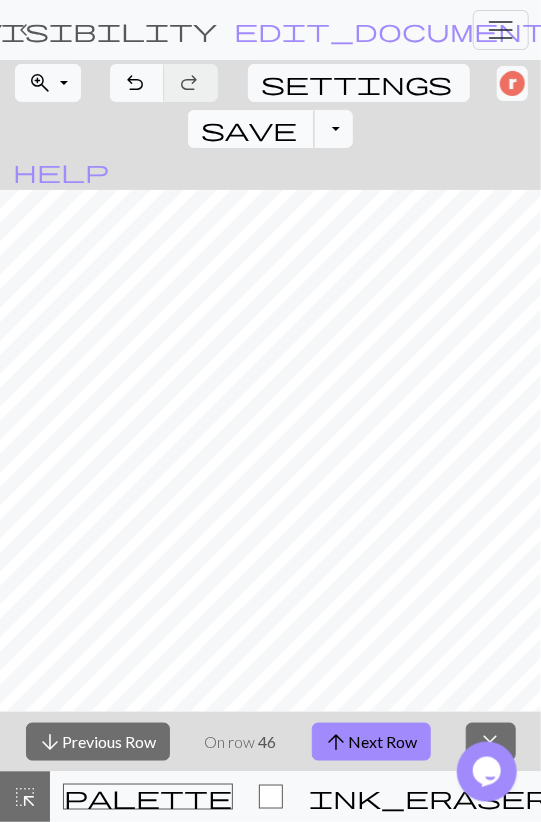 click on "save" at bounding box center (249, 129) 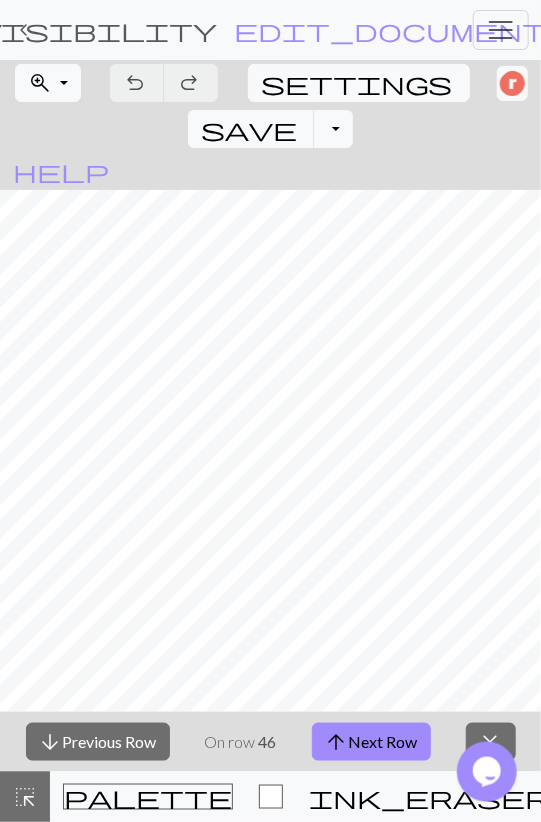 drag, startPoint x: 343, startPoint y: 745, endPoint x: 341, endPoint y: 713, distance: 32.06244 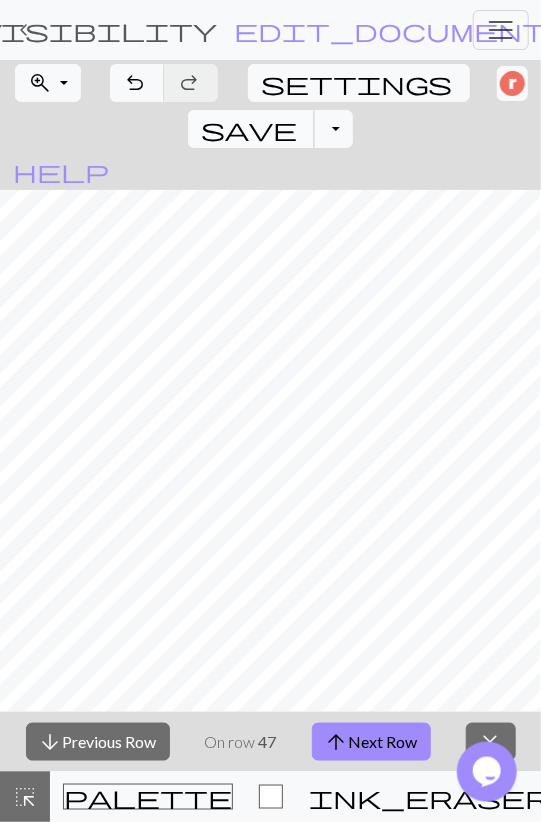 click on "save" at bounding box center [249, 129] 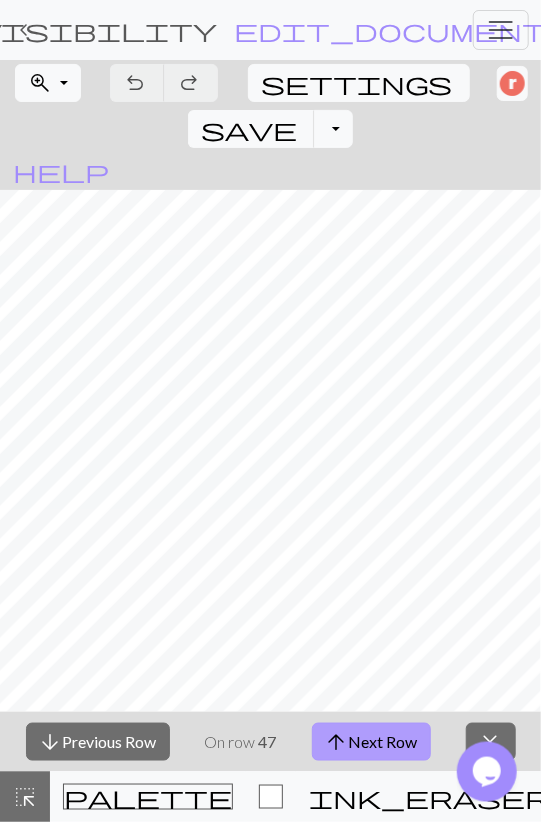click on "arrow_upward  Next Row" at bounding box center [371, 742] 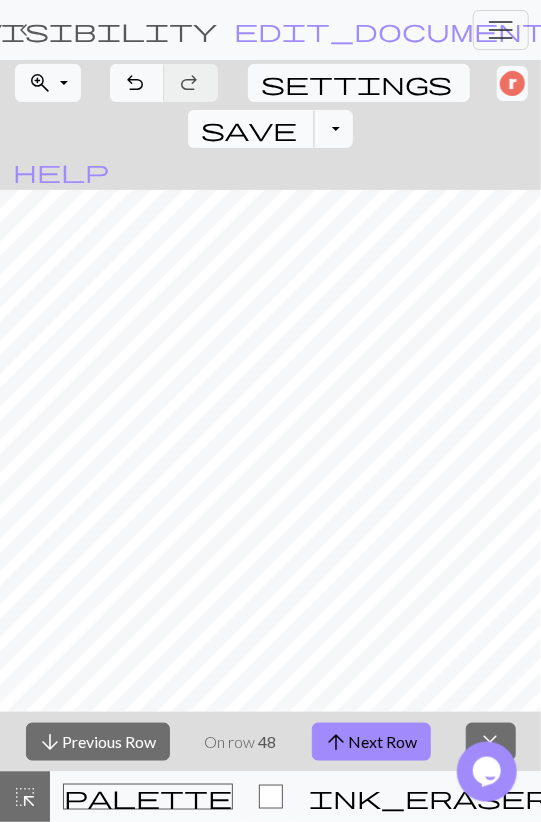 click on "save" at bounding box center (249, 129) 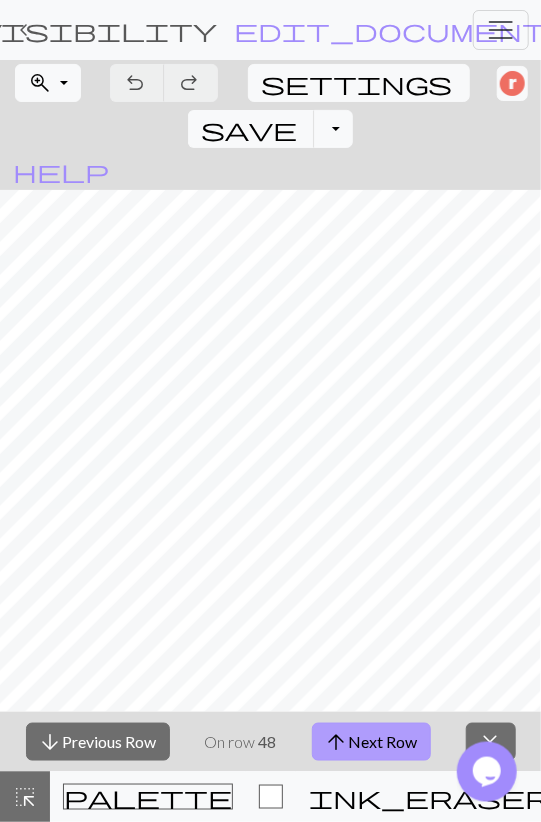 click on "arrow_upward  Next Row" at bounding box center (371, 742) 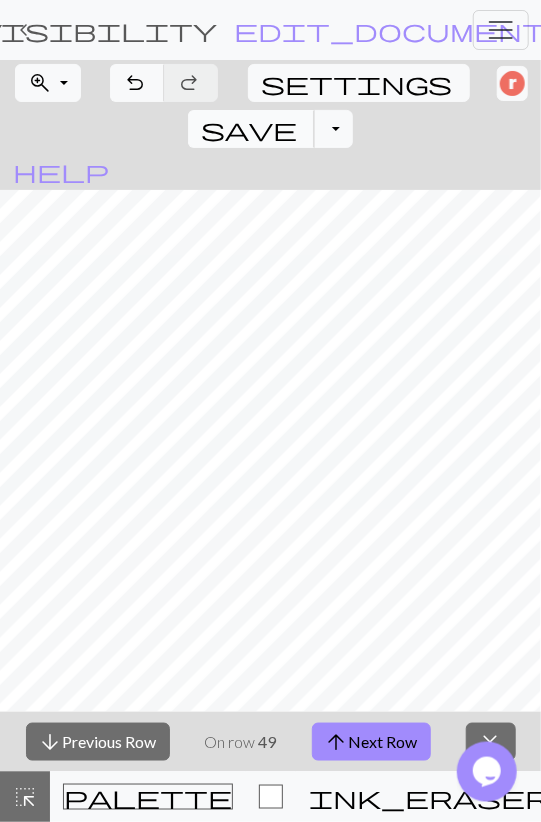 click on "save" at bounding box center (249, 129) 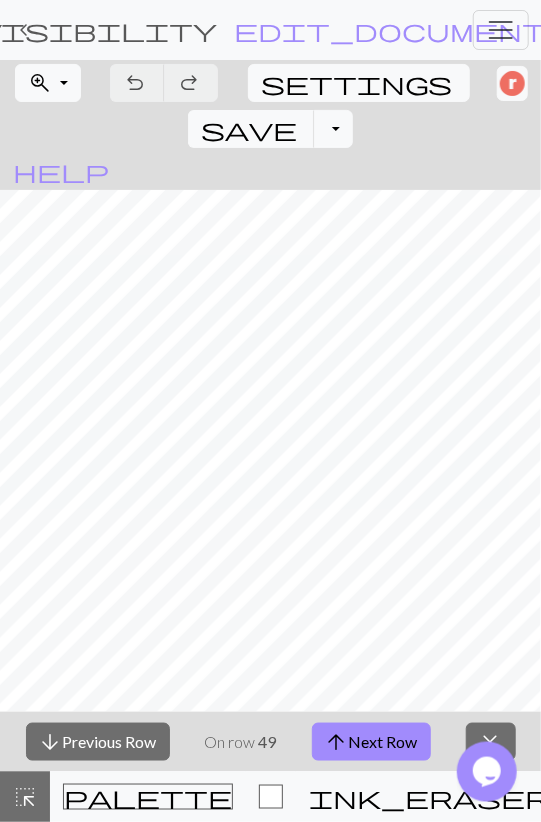 drag, startPoint x: 367, startPoint y: 739, endPoint x: 375, endPoint y: 709, distance: 31.04835 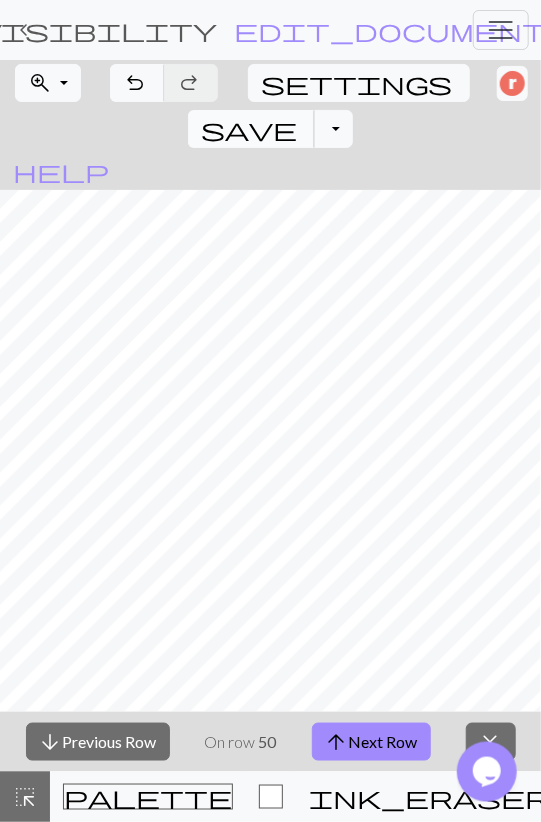 click on "save" at bounding box center [249, 129] 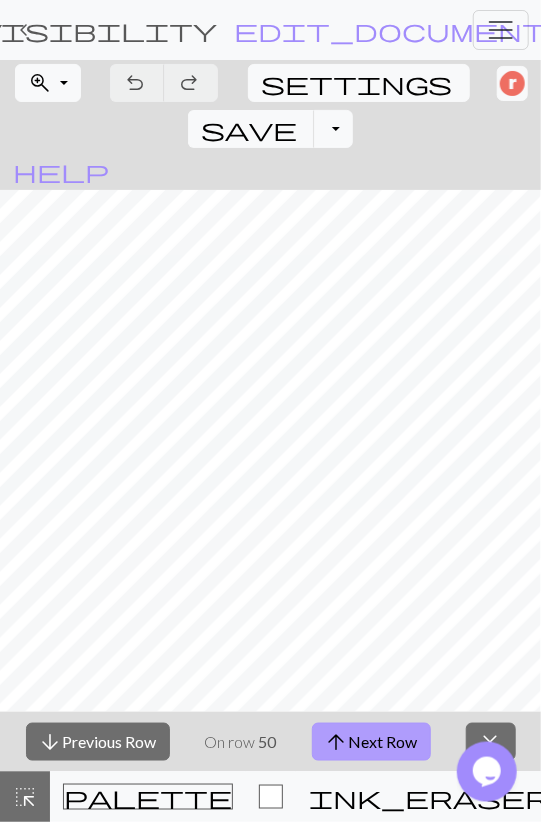 click on "arrow_upward  Next Row" at bounding box center (371, 742) 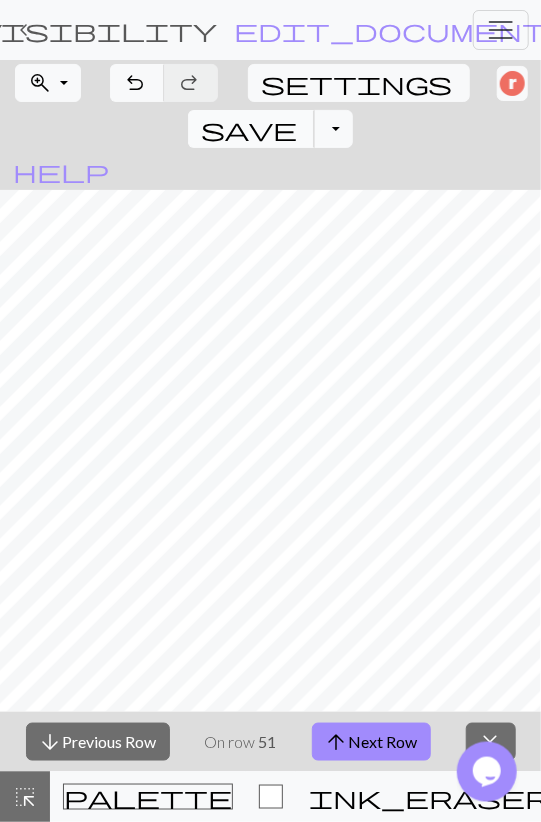 click on "save" at bounding box center [249, 129] 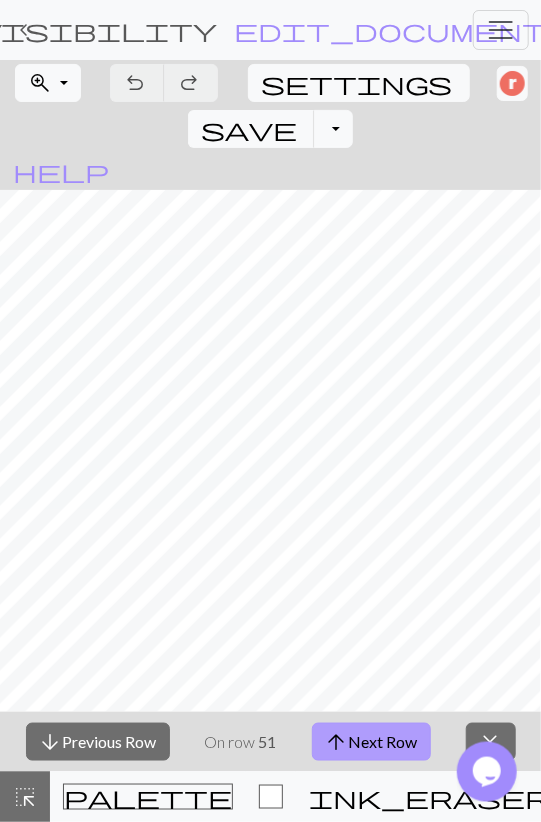 click on "arrow_upward  Next Row" at bounding box center (371, 742) 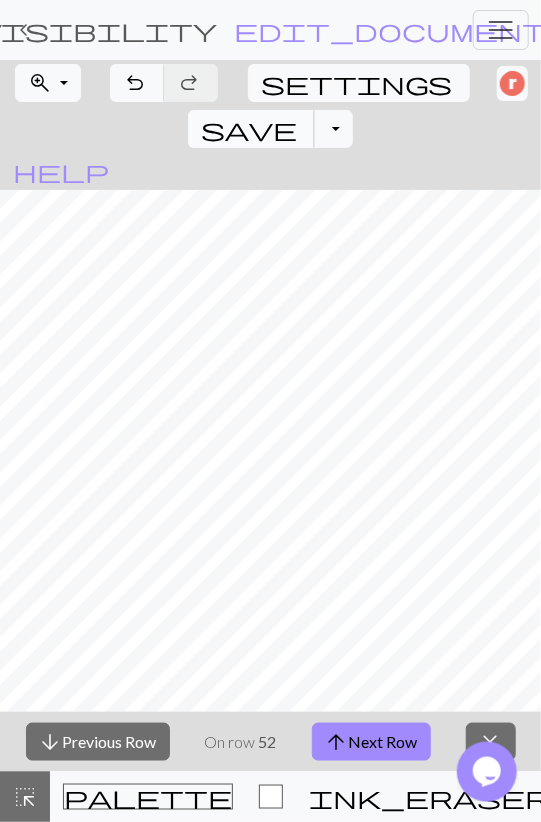 click on "save" at bounding box center [249, 129] 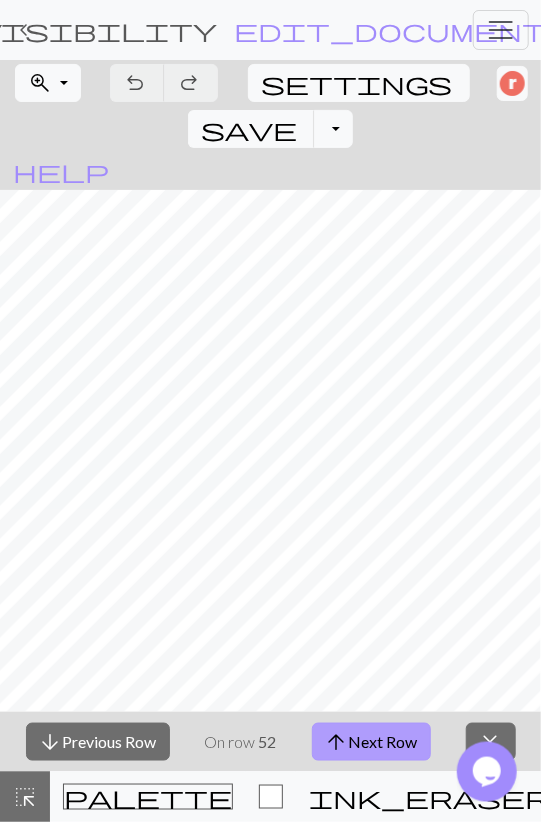 click on "arrow_upward  Next Row" at bounding box center (371, 742) 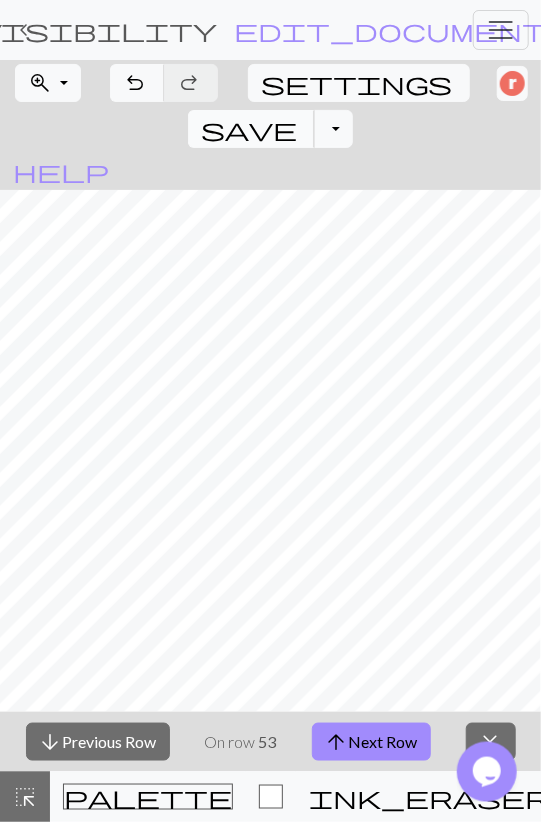 click on "save" at bounding box center [249, 129] 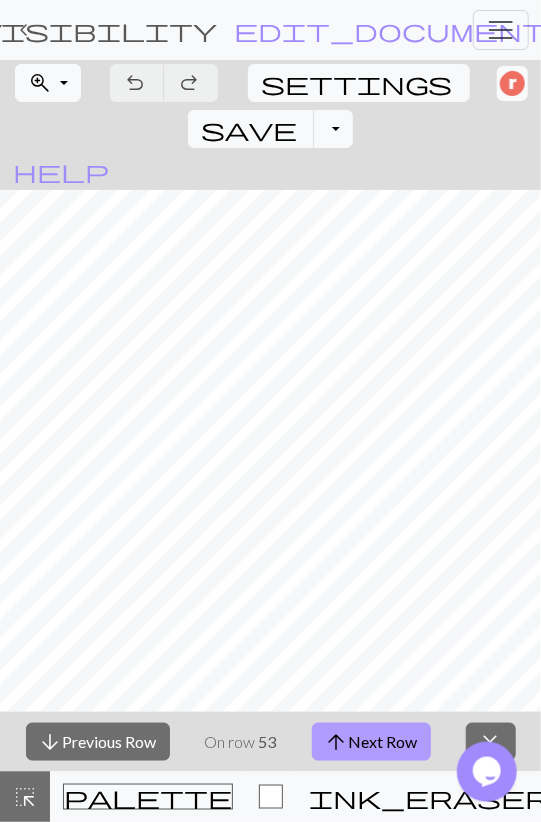 click on "arrow_upward" at bounding box center [337, 742] 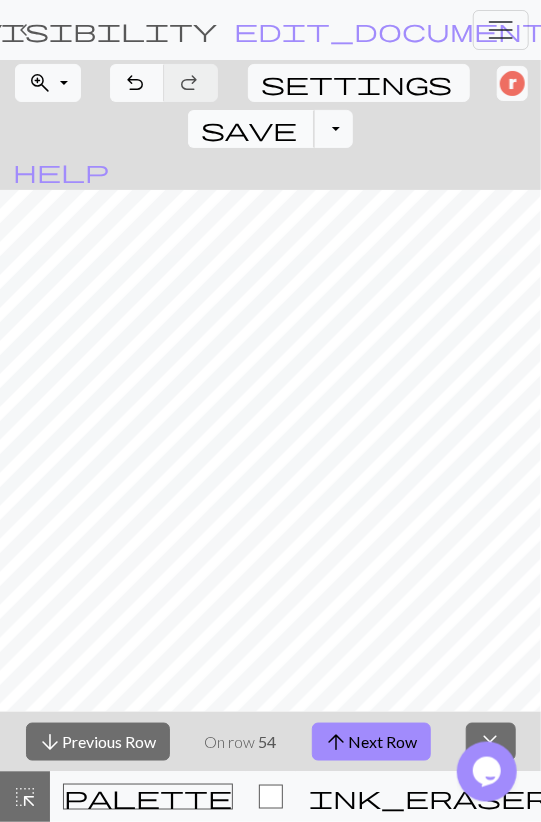 click on "save" at bounding box center [249, 129] 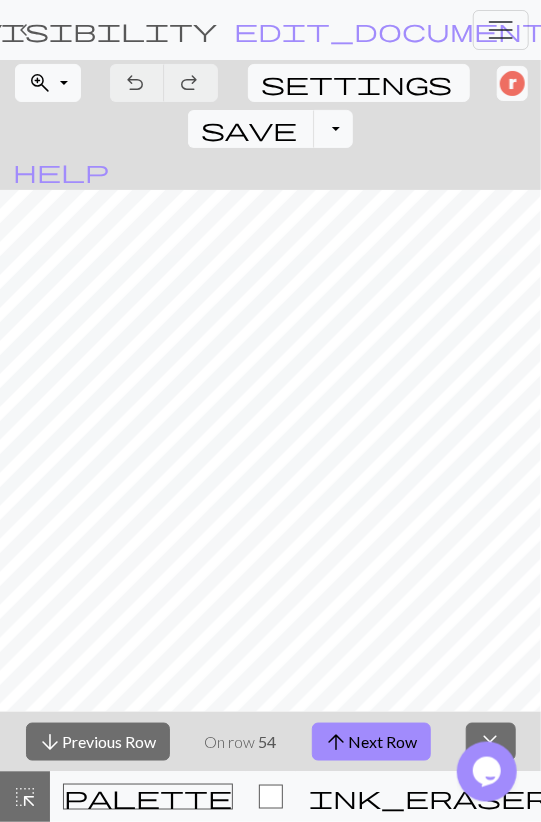 click on "arrow_upward" at bounding box center (337, 742) 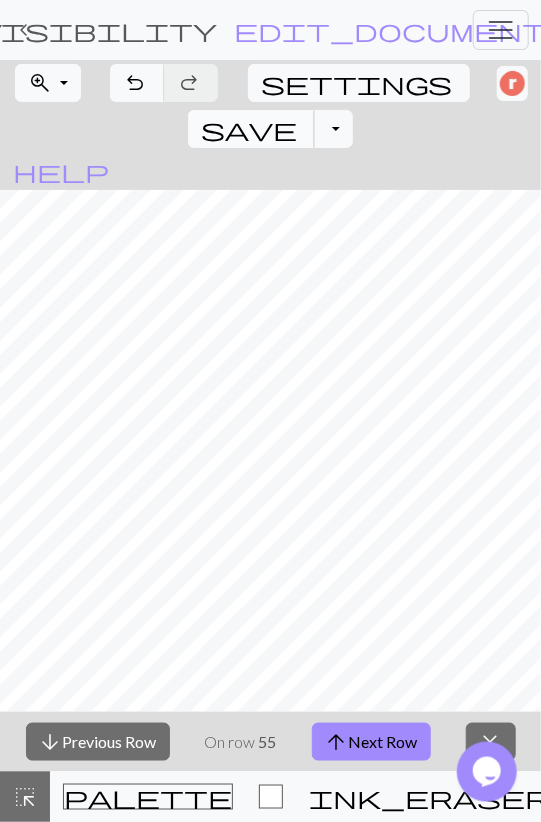 click on "save" at bounding box center [249, 129] 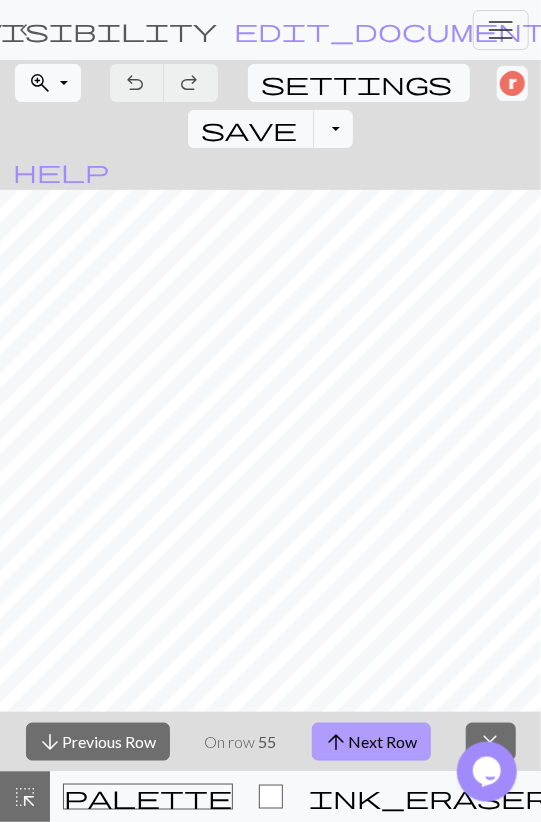 click on "arrow_upward  Next Row" at bounding box center (371, 742) 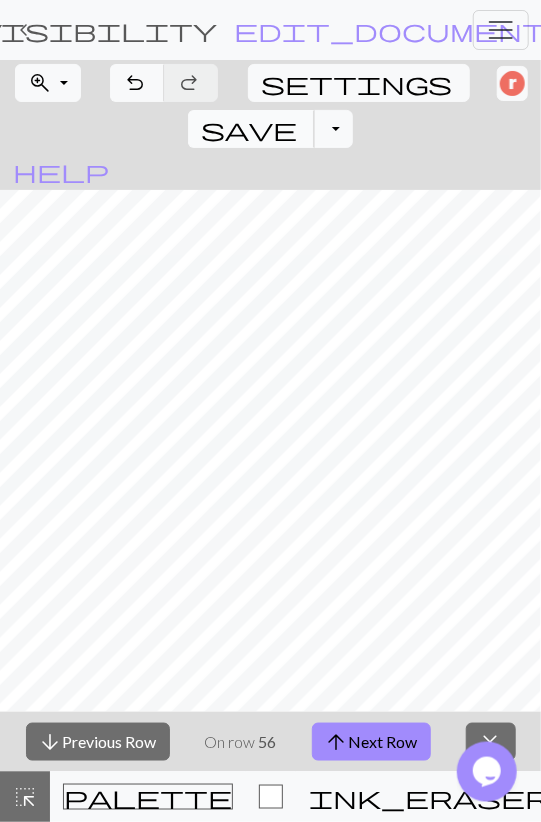 drag, startPoint x: 411, startPoint y: 84, endPoint x: 399, endPoint y: 97, distance: 17.691807 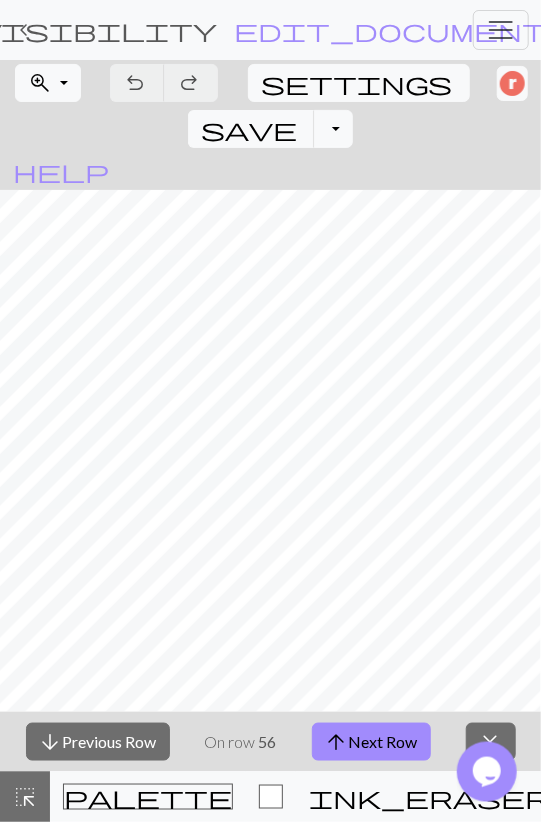 click on "arrow_upward  Next Row" at bounding box center [371, 742] 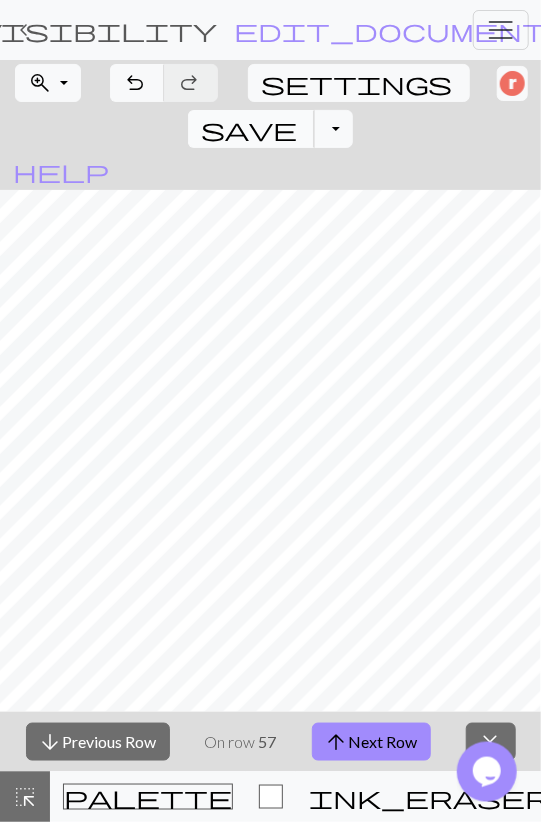 click on "save" at bounding box center (249, 129) 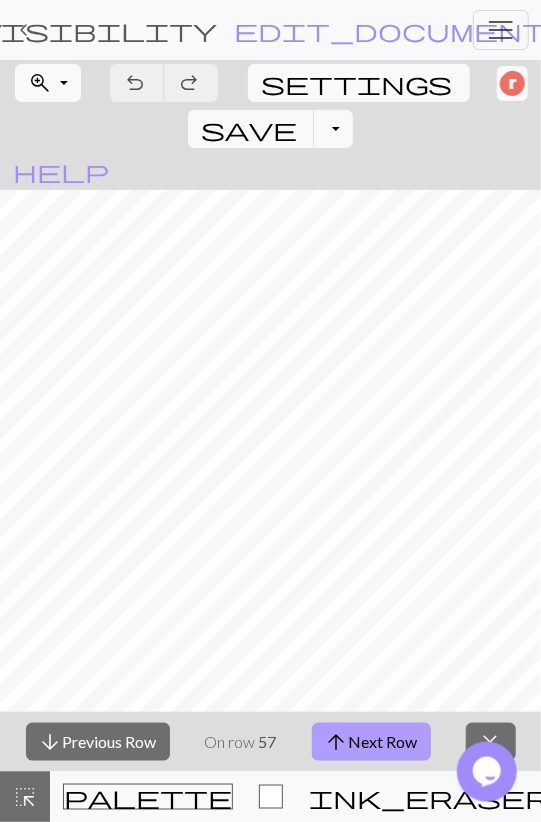 click on "arrow_upward  Next Row" at bounding box center [371, 742] 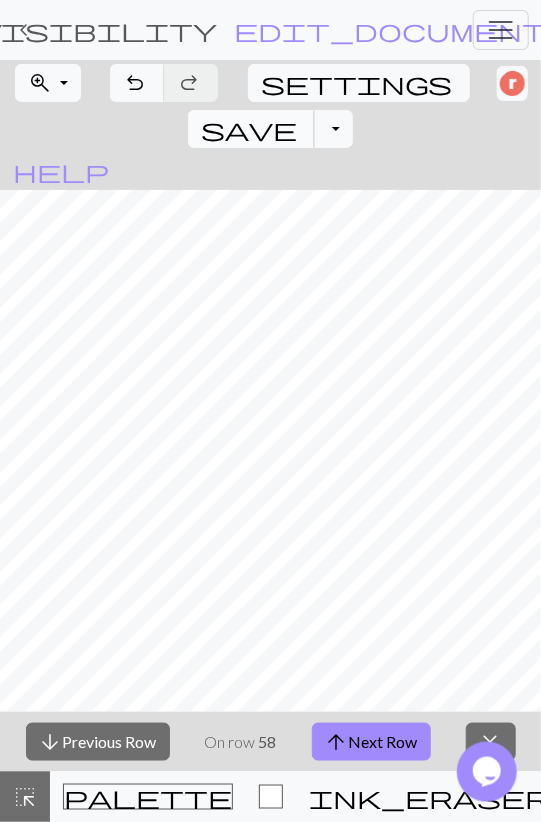 click on "save" at bounding box center [249, 129] 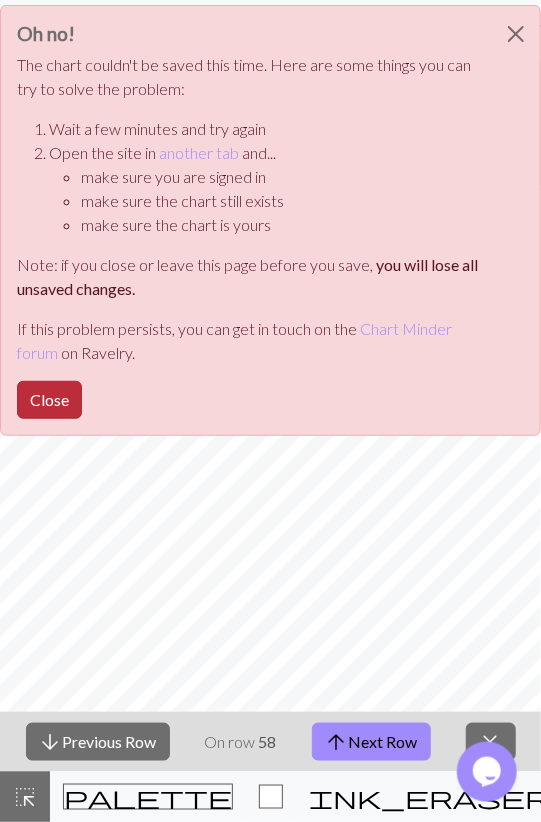 click on "Close" at bounding box center (49, 400) 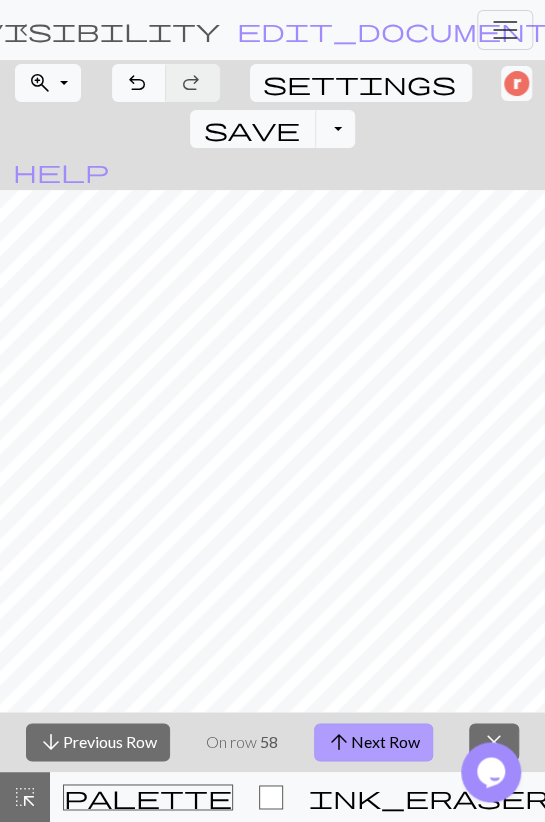 click on "arrow_upward  Next Row" at bounding box center (373, 742) 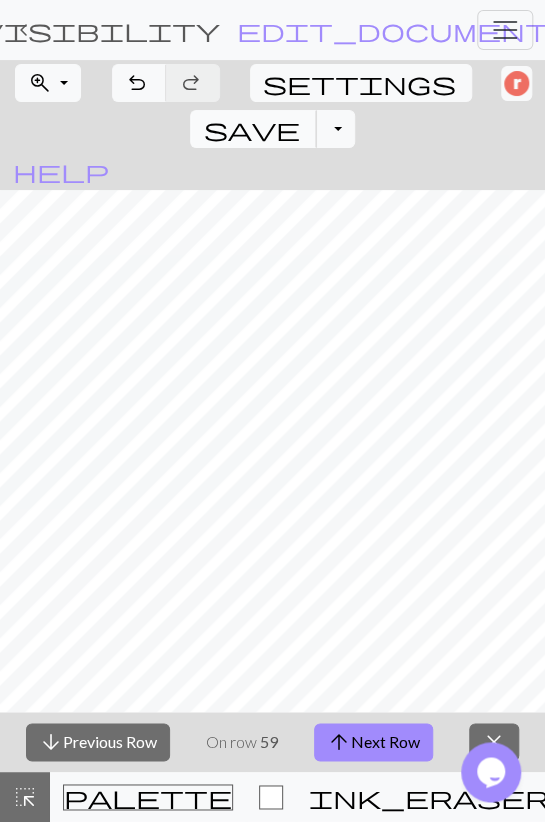 click on "save" at bounding box center (251, 129) 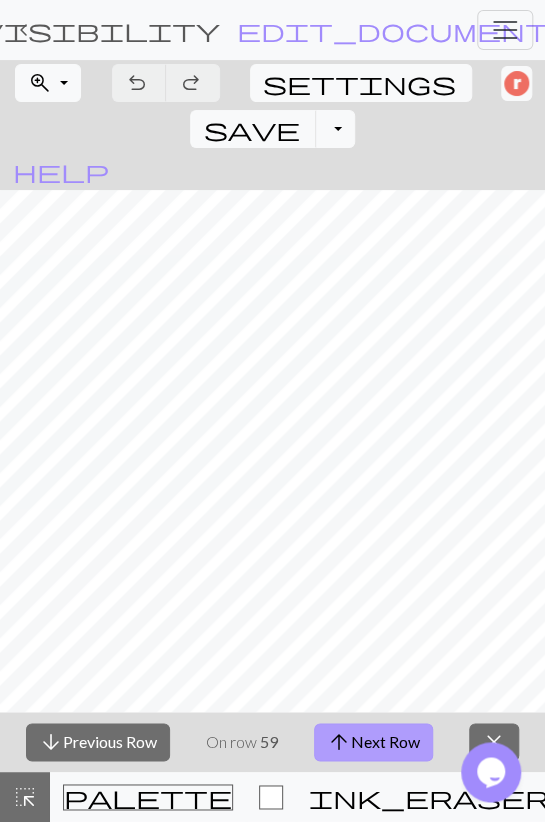 click on "arrow_upward  Next Row" at bounding box center (373, 742) 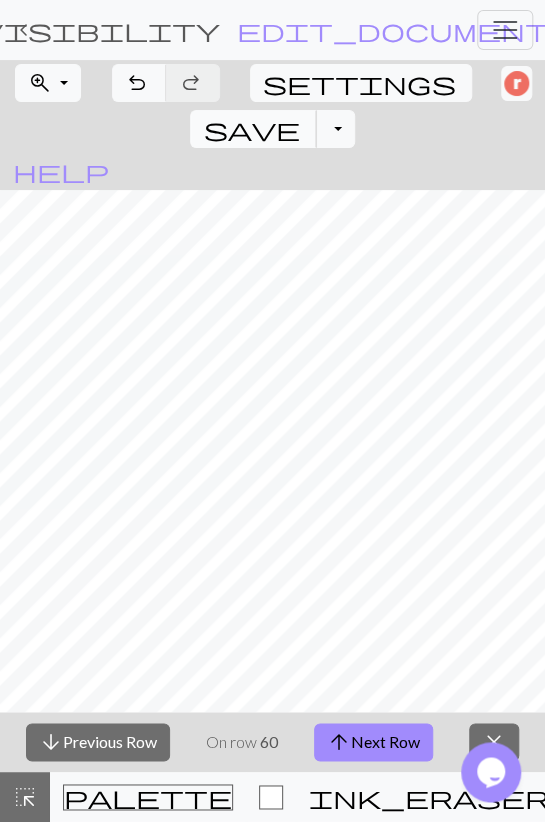 click on "save" at bounding box center [251, 129] 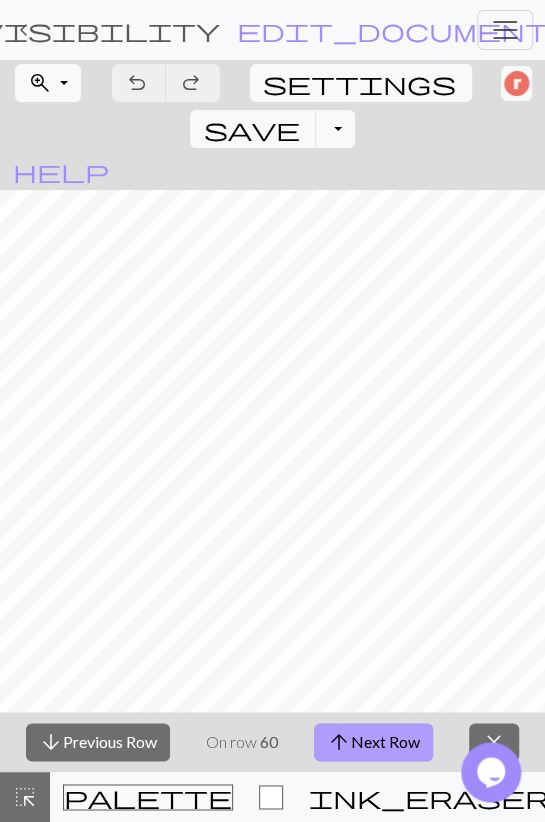 click on "arrow_upward" at bounding box center [339, 742] 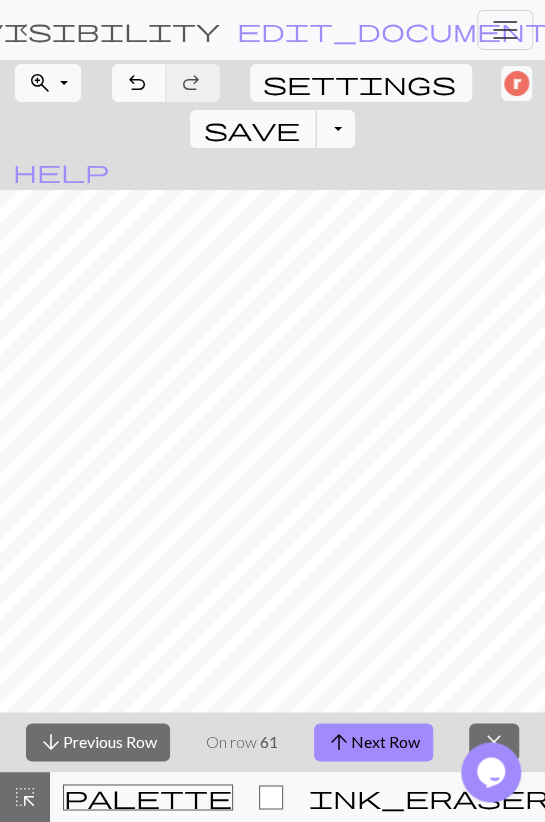 click on "save" at bounding box center [251, 129] 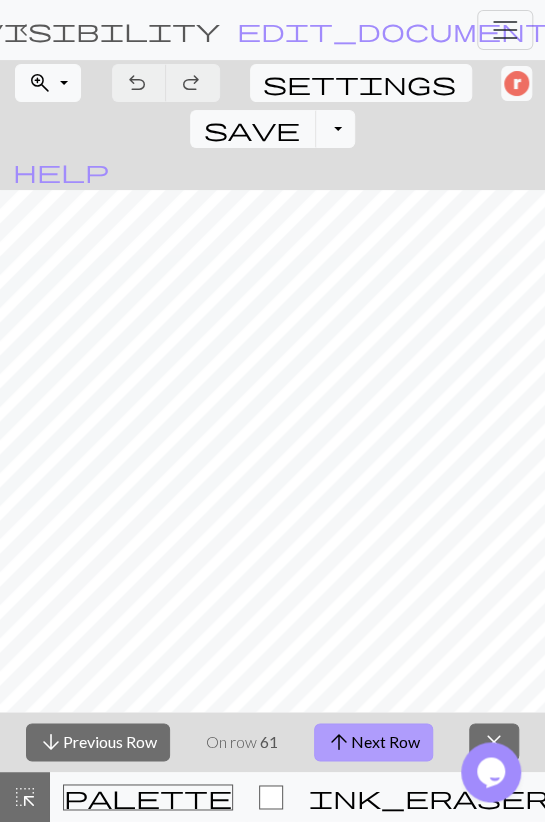 click on "arrow_upward" at bounding box center (339, 742) 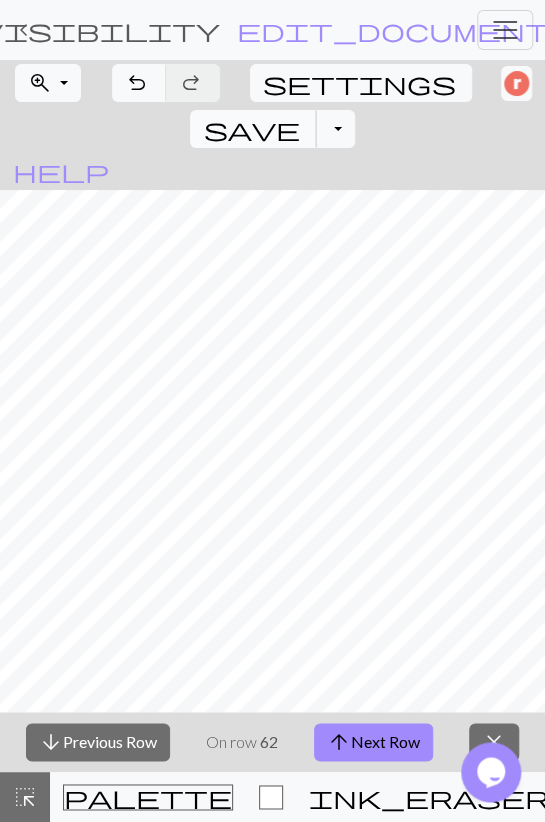 click on "save Save Save" at bounding box center [253, 129] 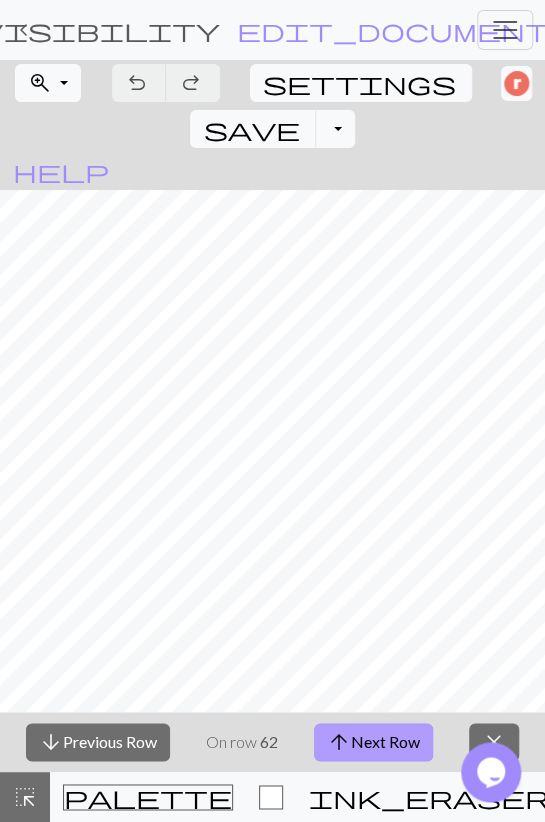 click on "arrow_upward  Next Row" at bounding box center [373, 742] 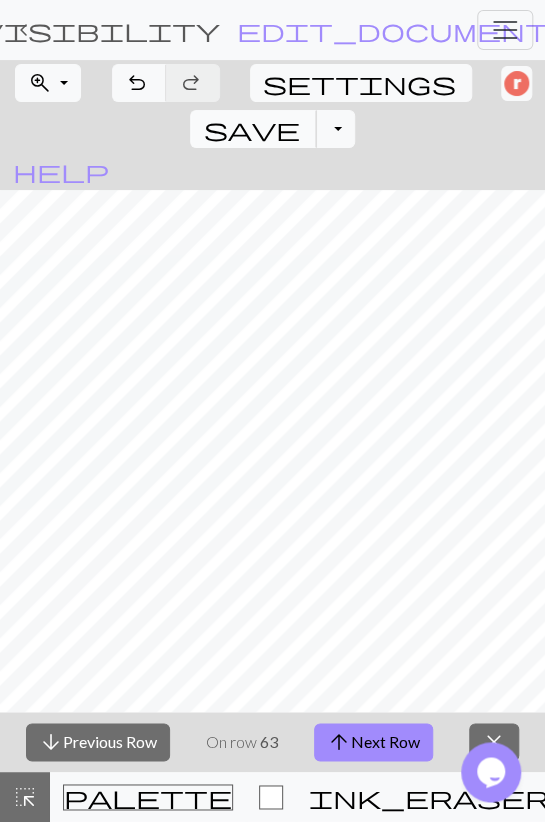 click on "save" at bounding box center [251, 129] 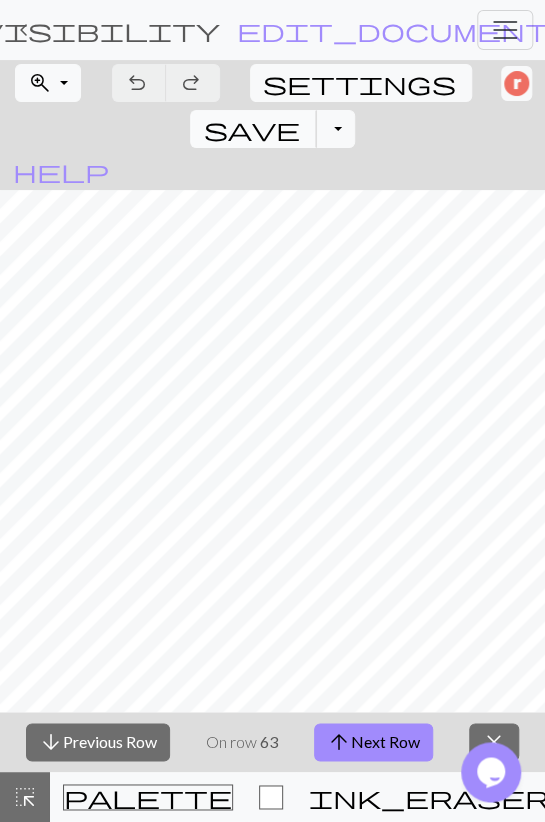 click on "save" at bounding box center (251, 129) 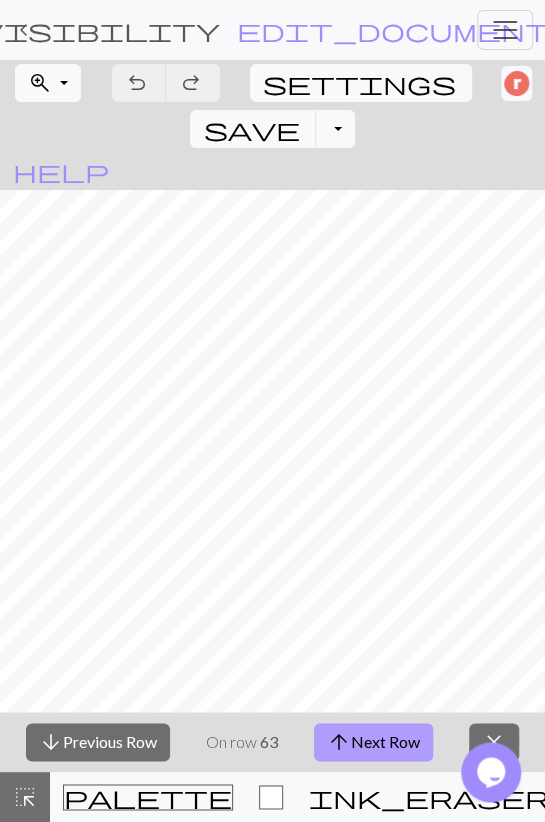 click on "arrow_upward  Next Row" at bounding box center [373, 742] 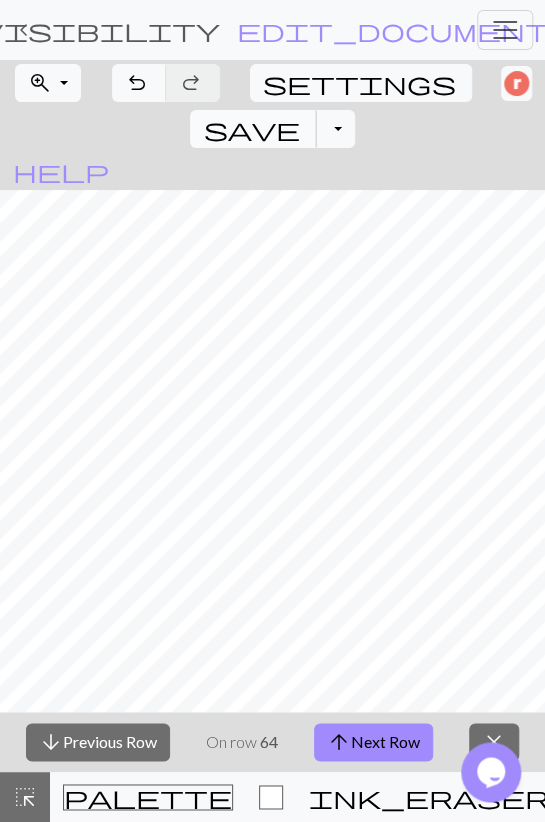click on "save Save Save" at bounding box center (253, 129) 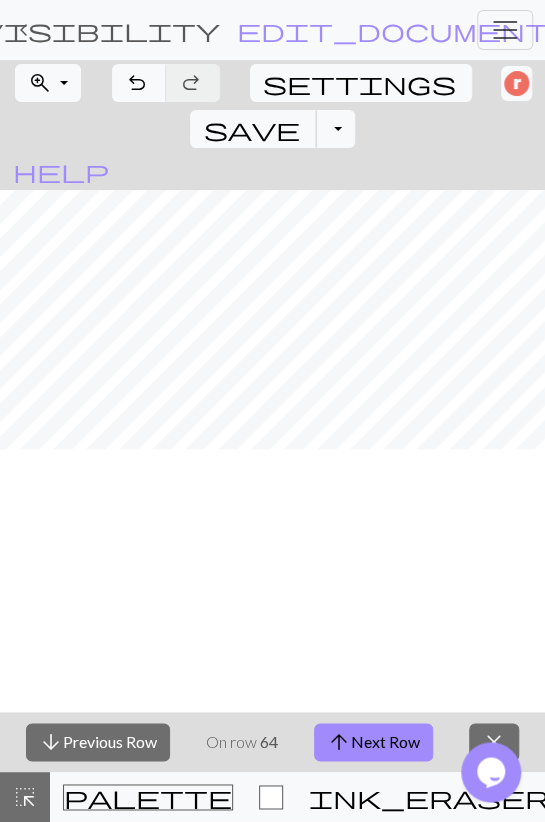 scroll, scrollTop: 1883, scrollLeft: 0, axis: vertical 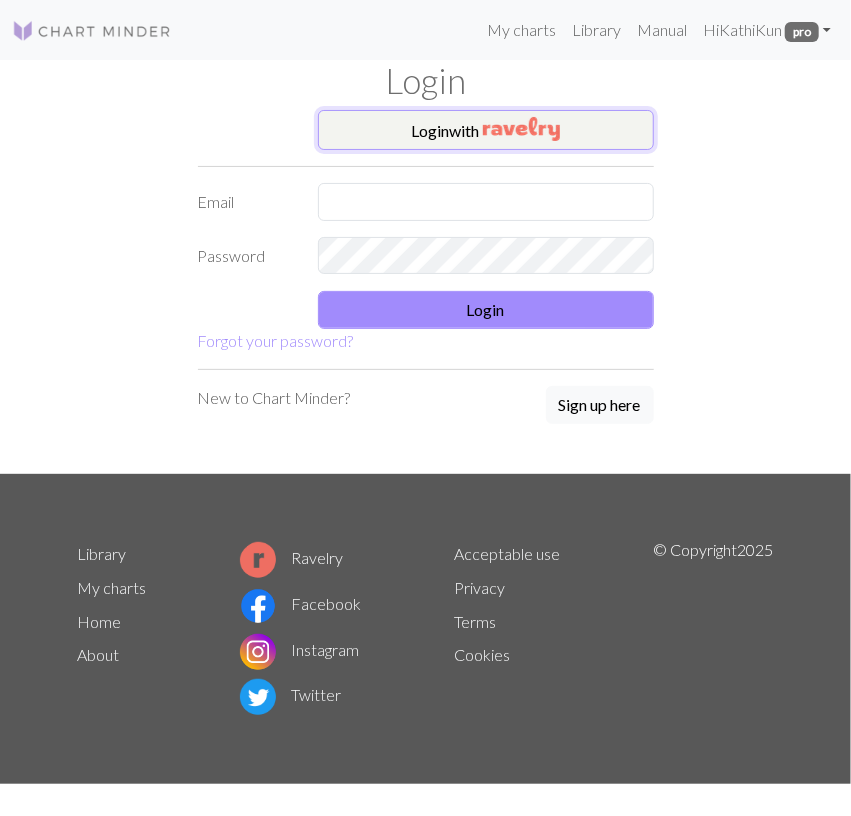 click on "Login  with" at bounding box center (486, 130) 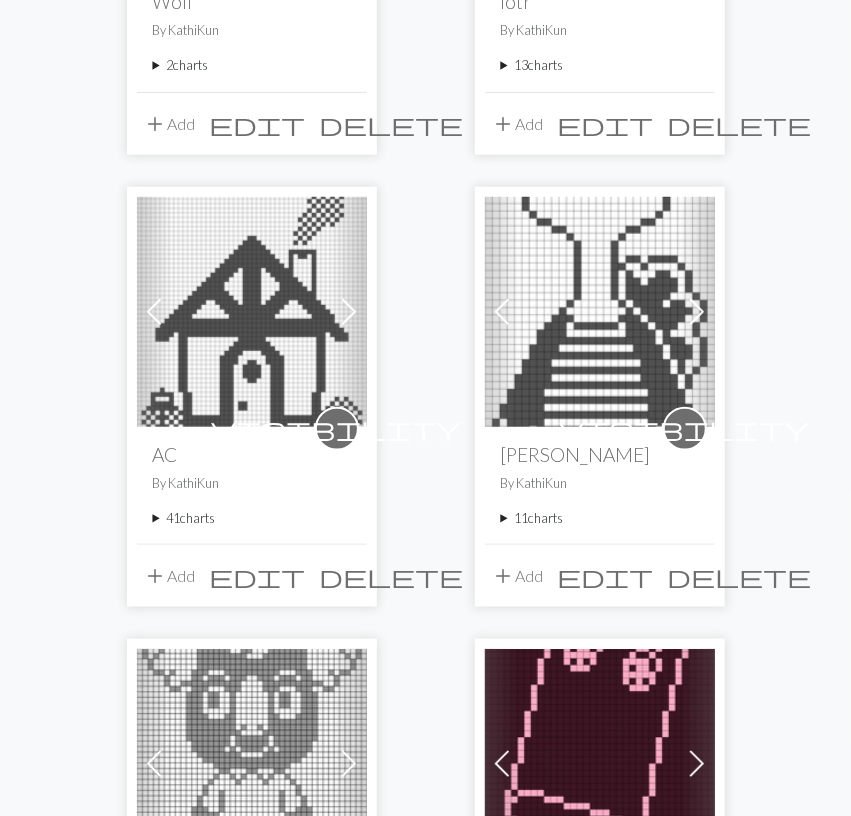 scroll, scrollTop: 624, scrollLeft: 0, axis: vertical 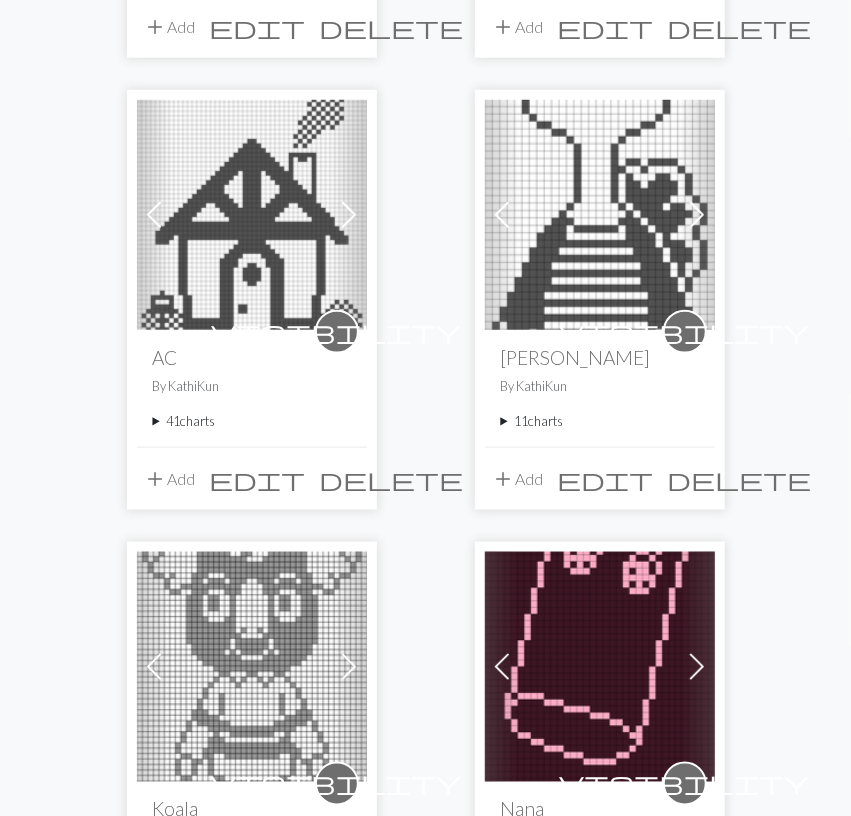 click at bounding box center [600, 667] 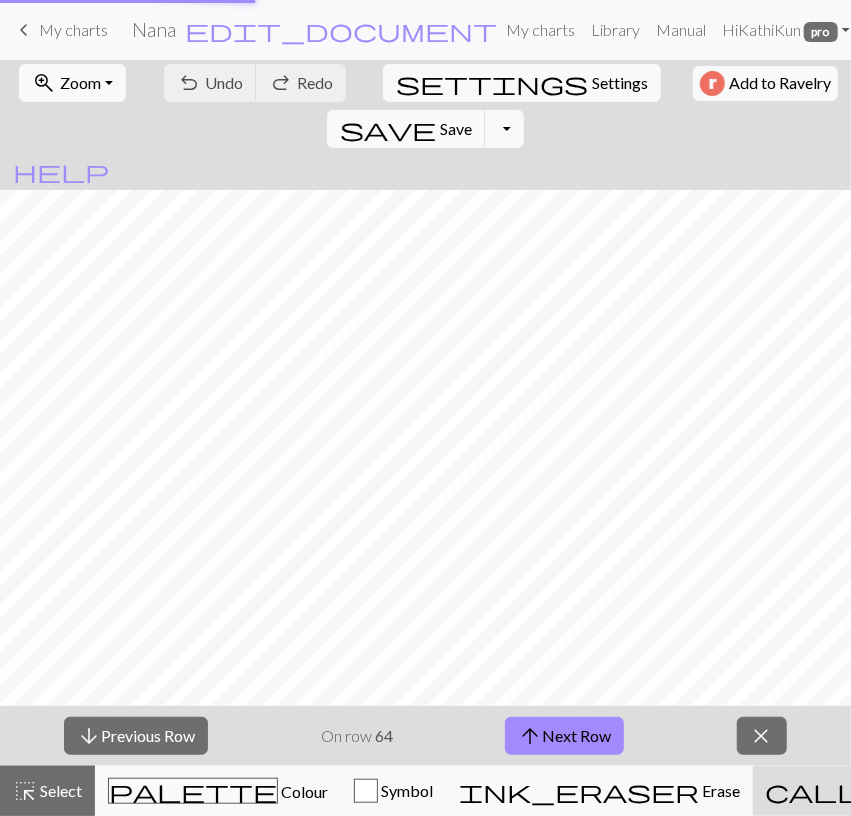 scroll, scrollTop: 0, scrollLeft: 0, axis: both 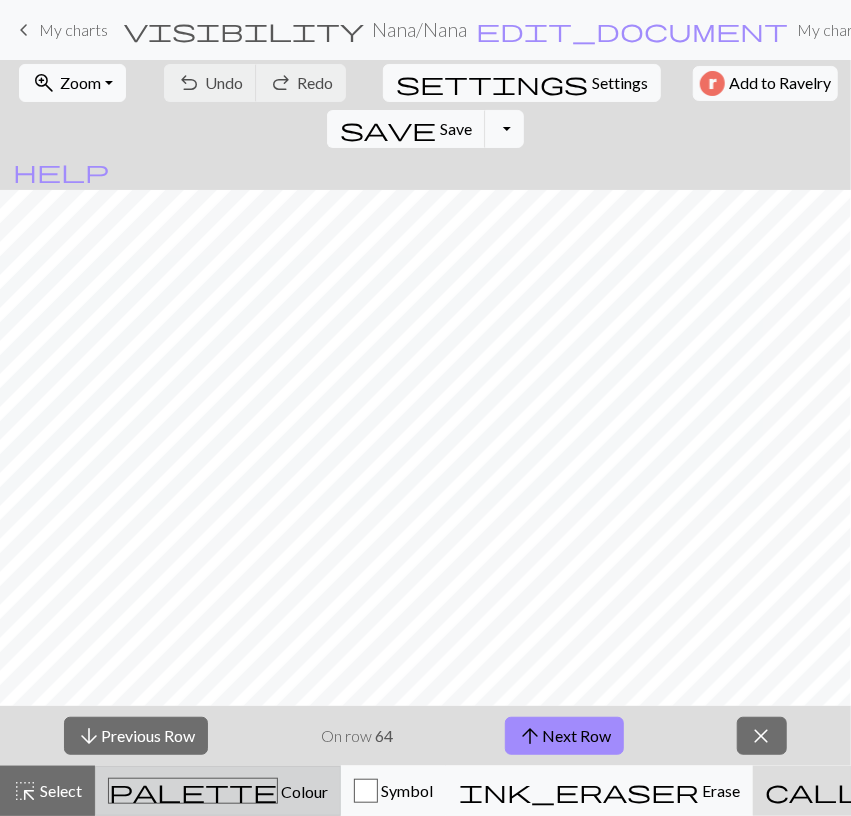 click on "palette   Colour   Colour" at bounding box center [218, 791] 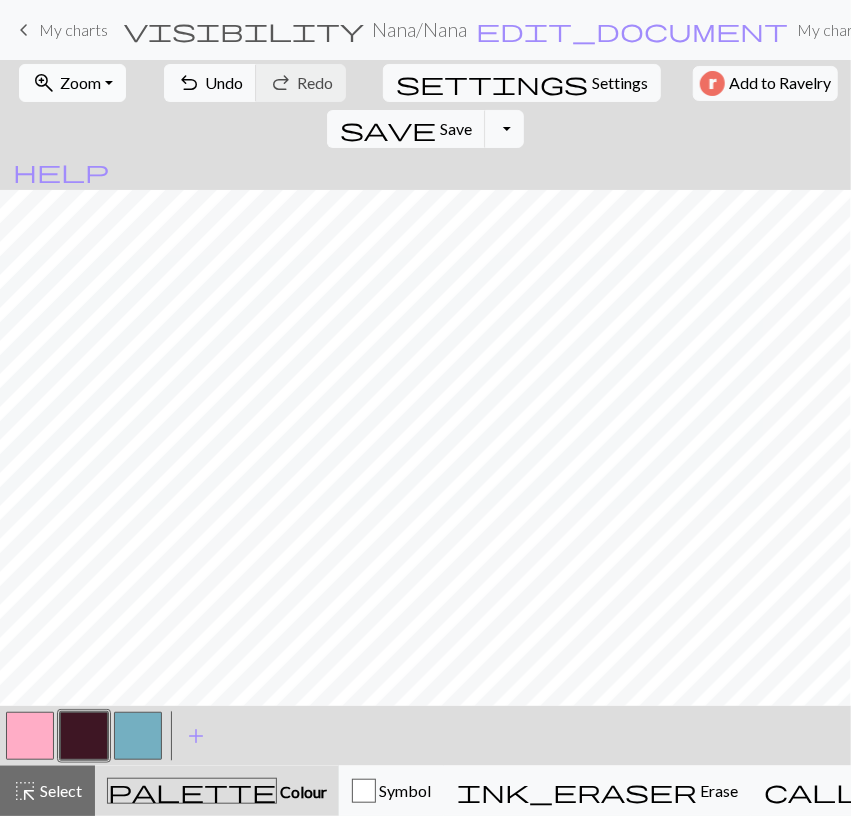 click on "zoom_in Zoom Zoom" at bounding box center (72, 83) 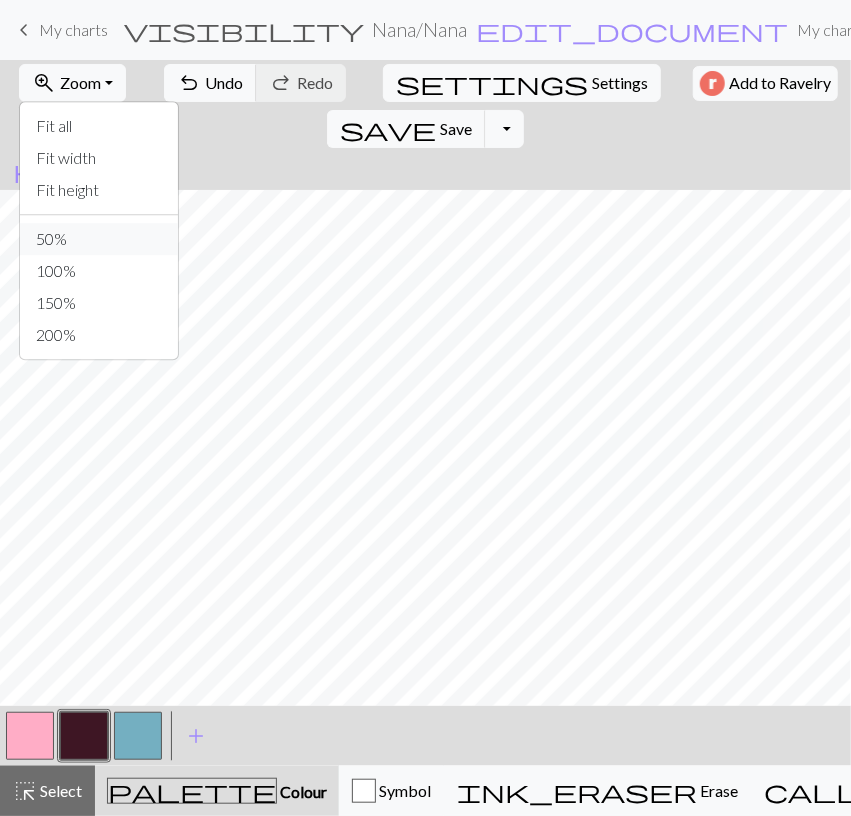 click on "50%" at bounding box center [99, 239] 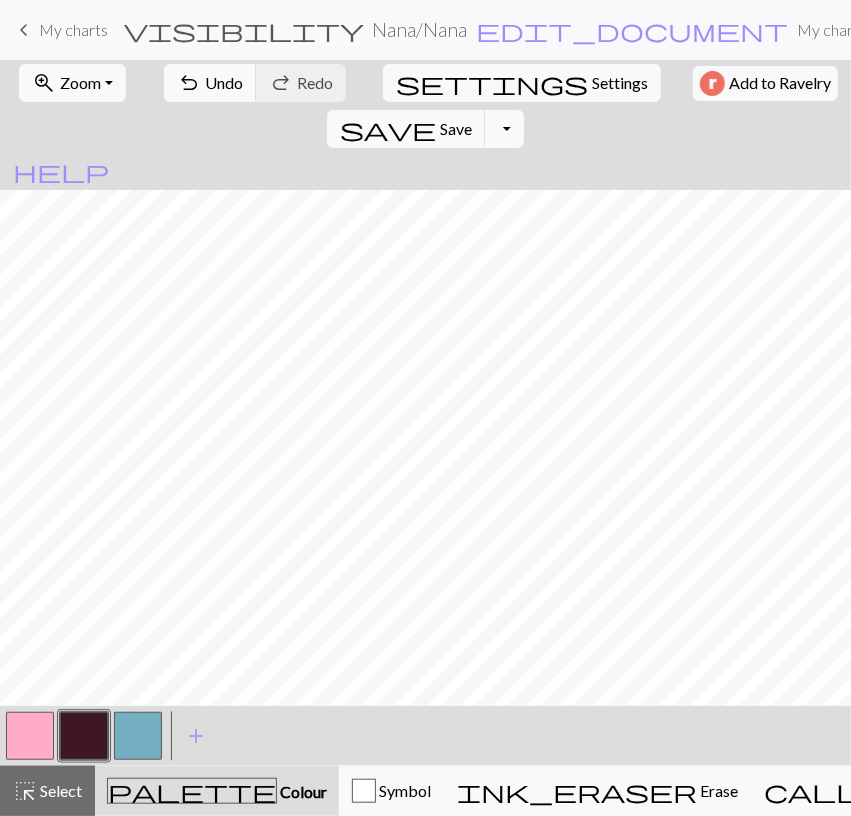 click on "Toggle Dropdown" at bounding box center (504, 129) 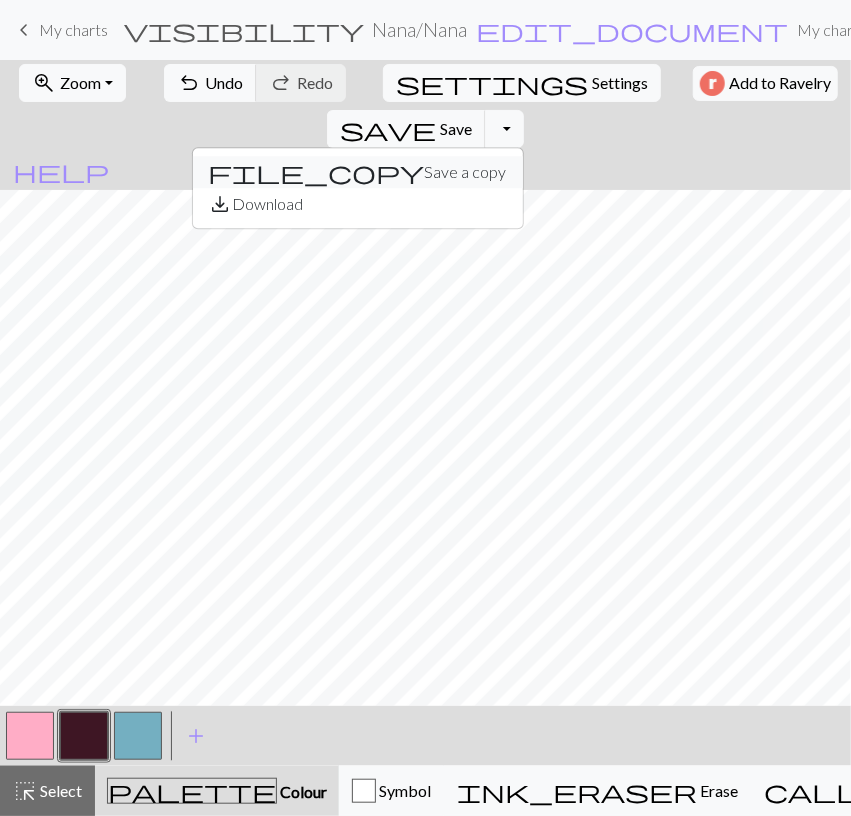 click on "file_copy  Save a copy" at bounding box center [358, 172] 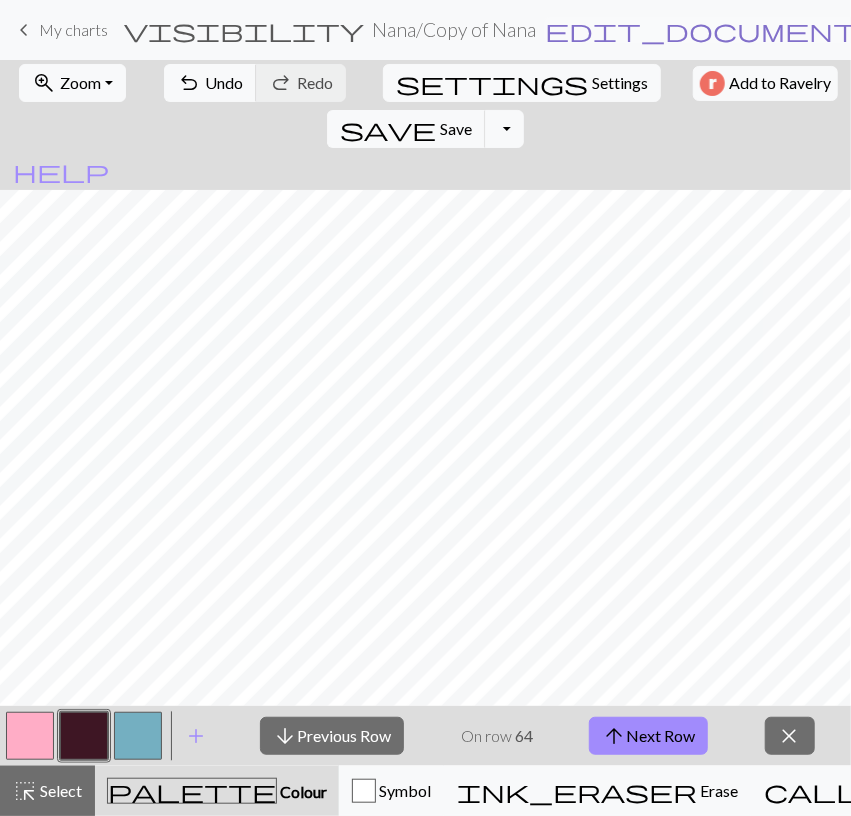 click on "edit_document" at bounding box center (701, 30) 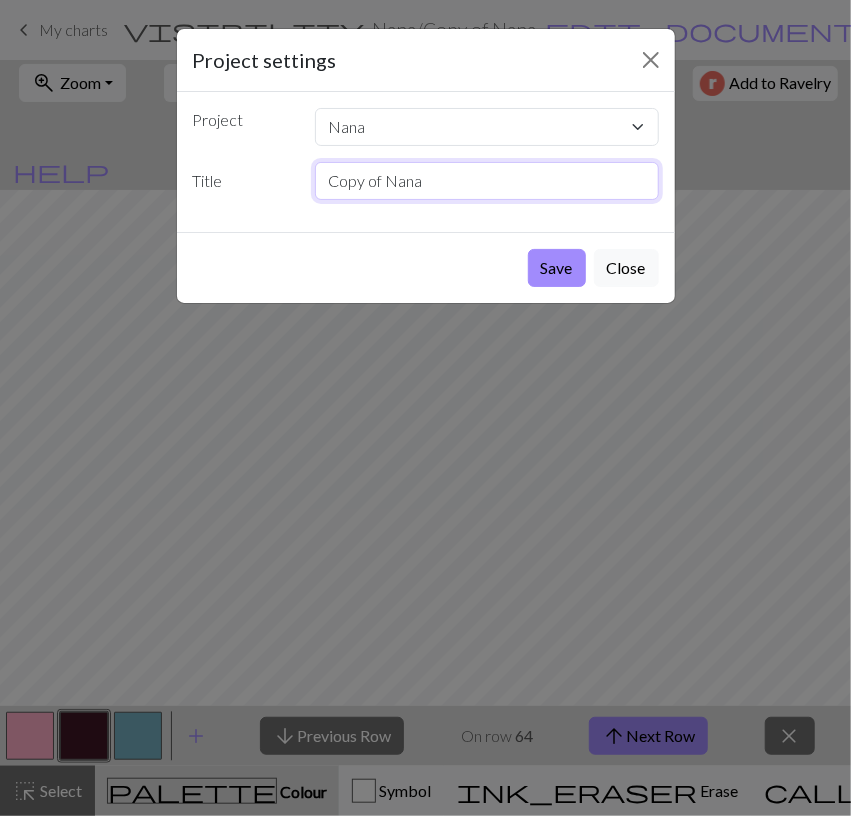 drag, startPoint x: 385, startPoint y: 175, endPoint x: 155, endPoint y: 207, distance: 232.21542 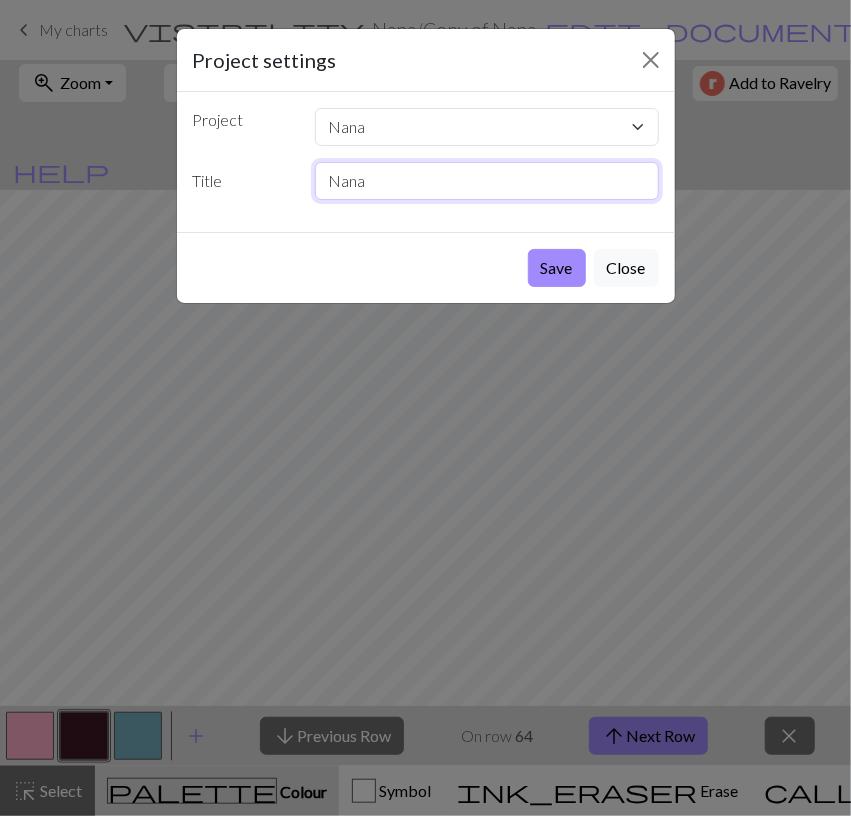 click on "Nana" at bounding box center [487, 181] 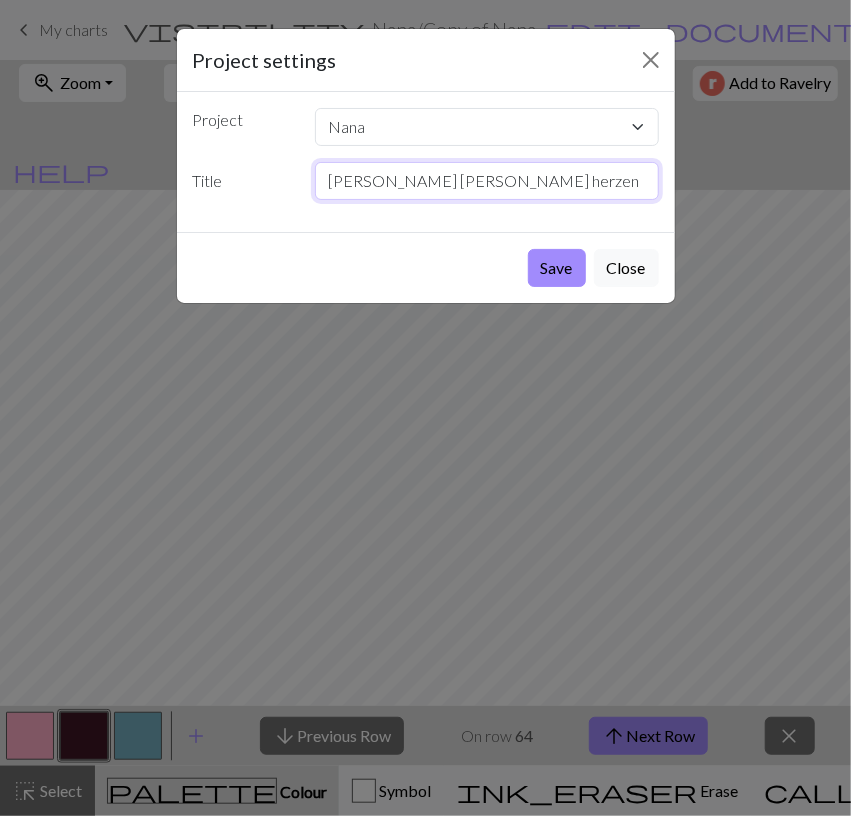 type on "Nana anfang neu herzen" 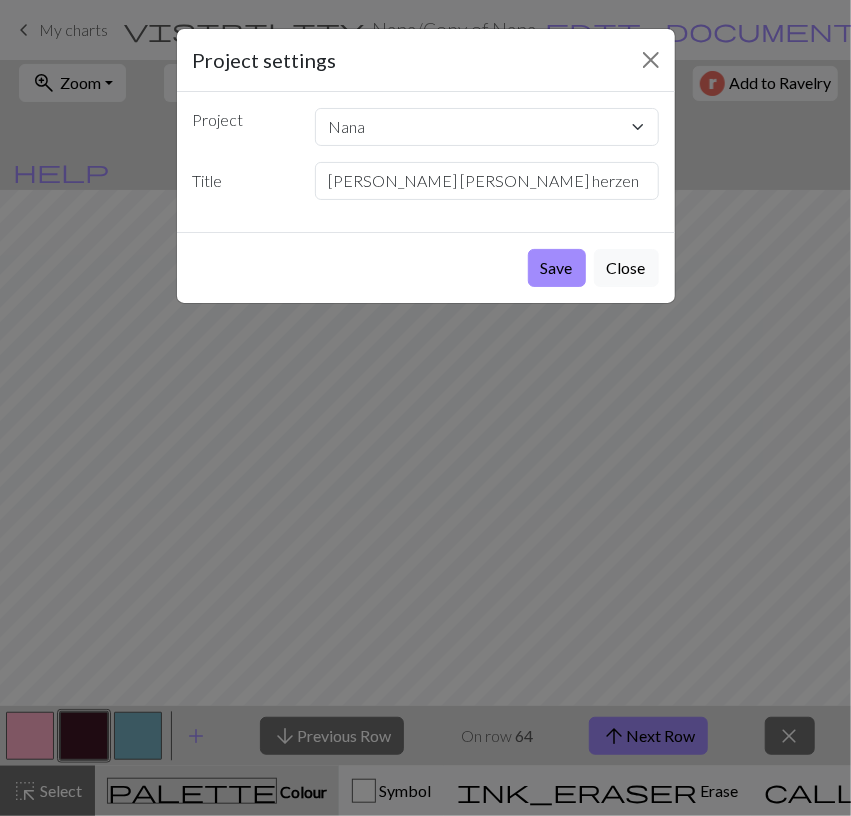 click on "Save" at bounding box center (557, 268) 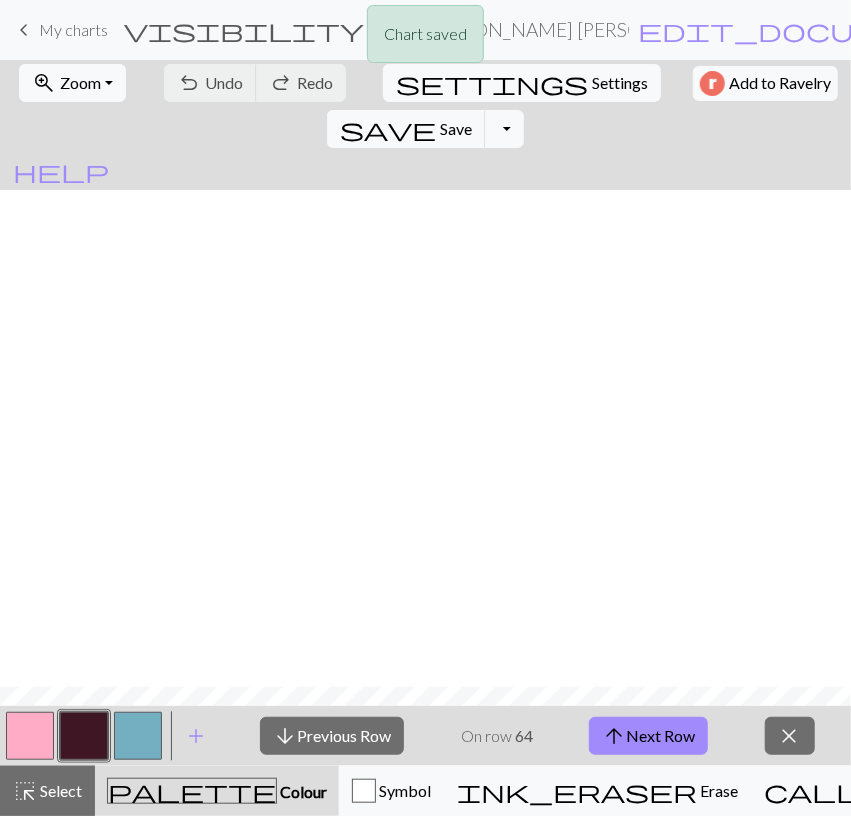 scroll, scrollTop: 2469, scrollLeft: 0, axis: vertical 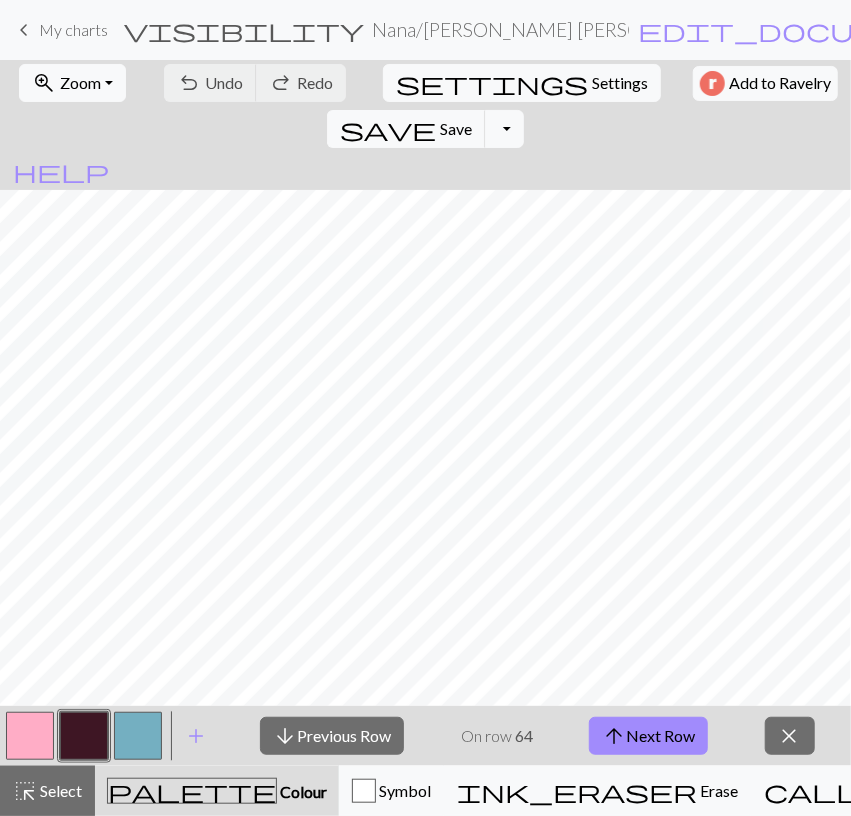 click on "palette" at bounding box center (192, 791) 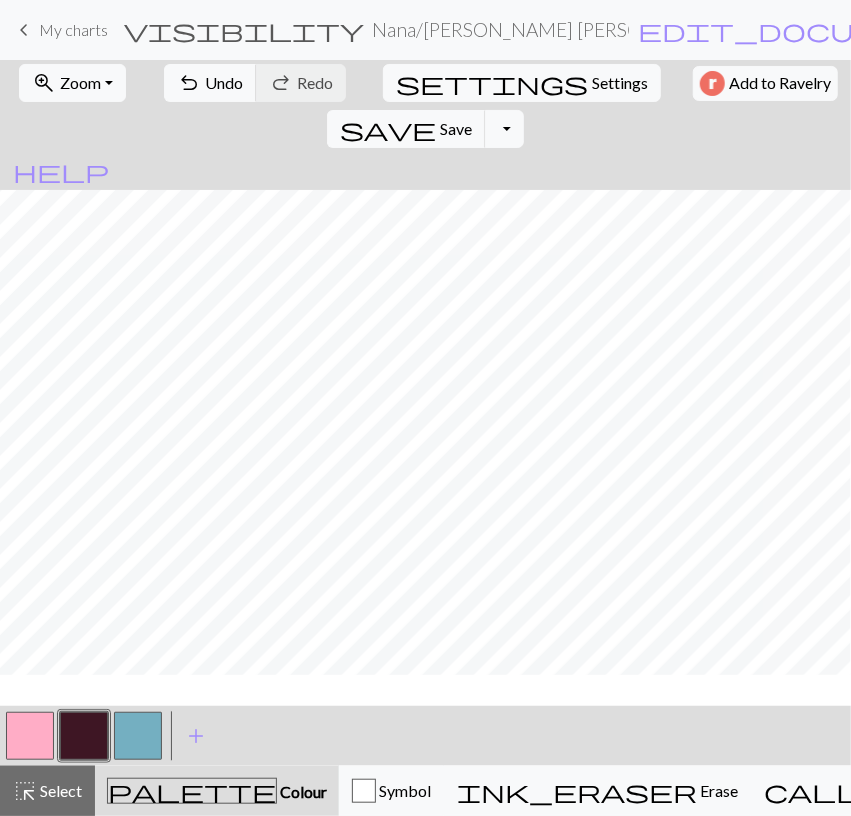 scroll, scrollTop: 1889, scrollLeft: 0, axis: vertical 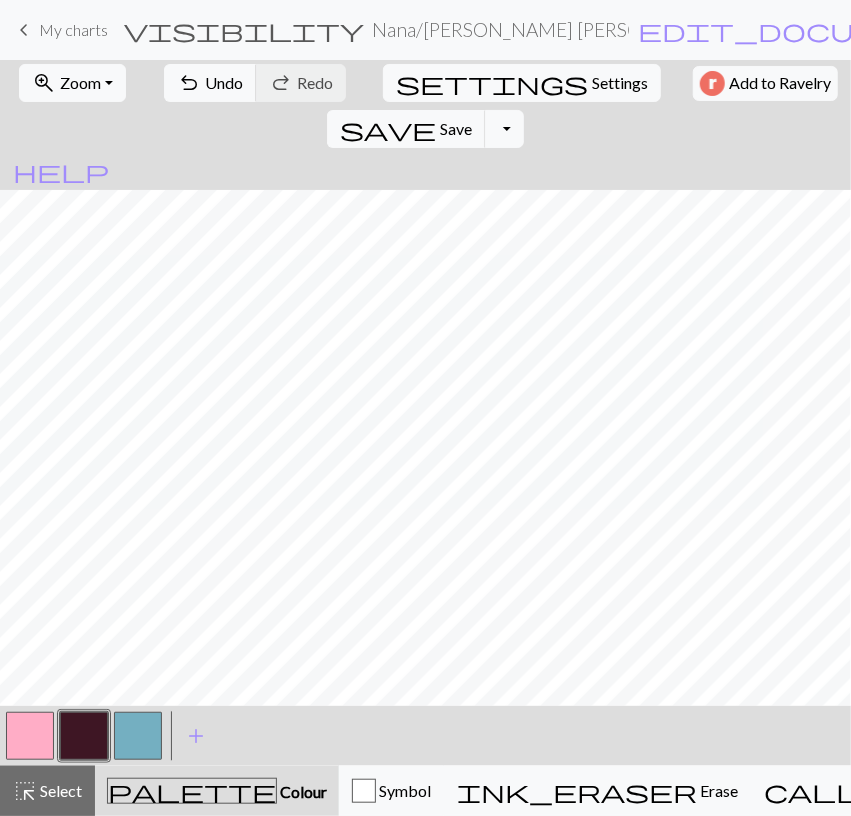 drag, startPoint x: 35, startPoint y: 742, endPoint x: 59, endPoint y: 720, distance: 32.55764 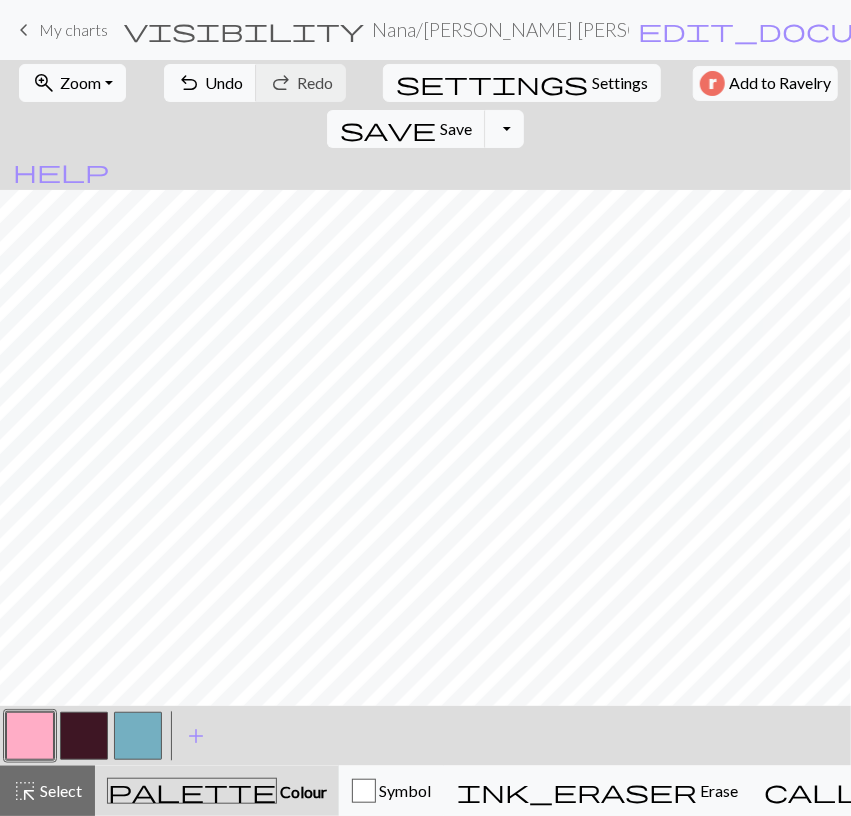 click at bounding box center [84, 736] 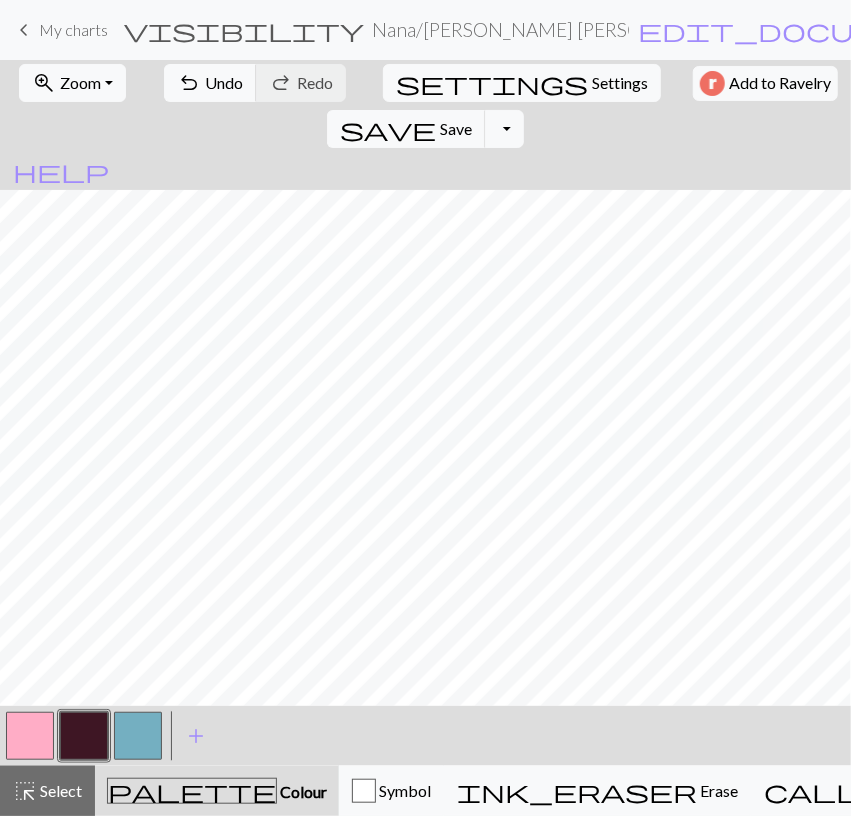 click at bounding box center [30, 736] 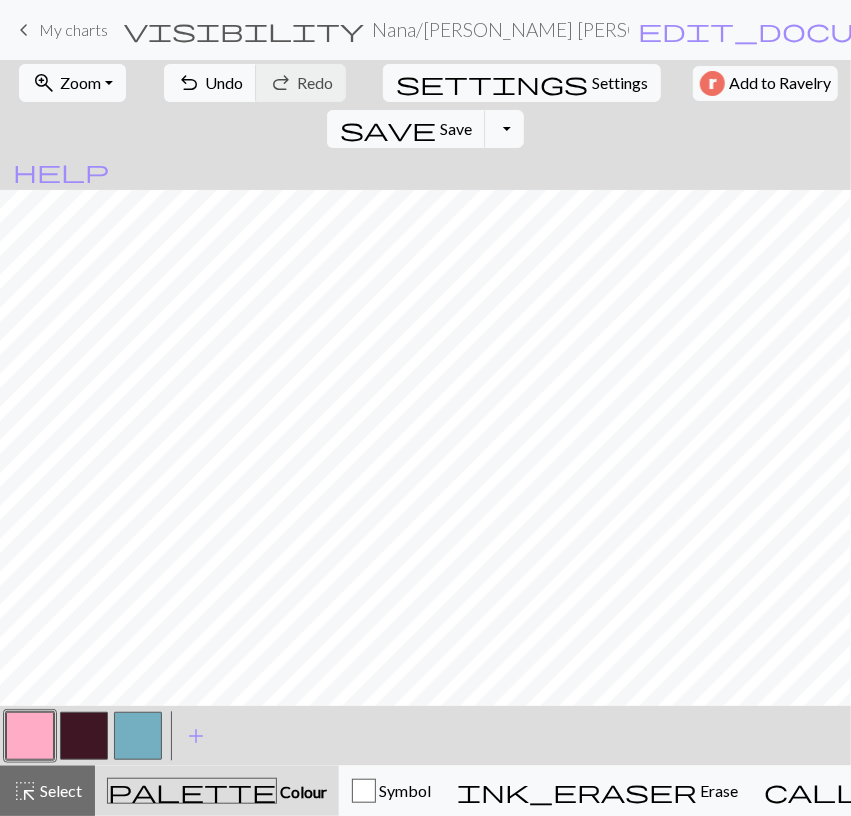click at bounding box center (84, 736) 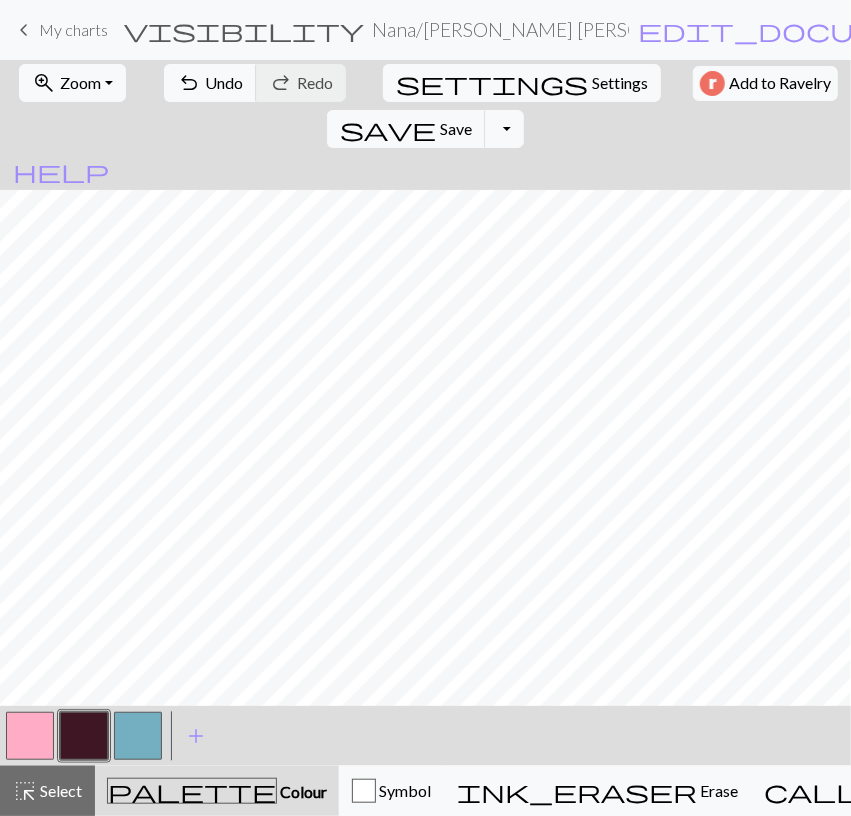 click at bounding box center (30, 736) 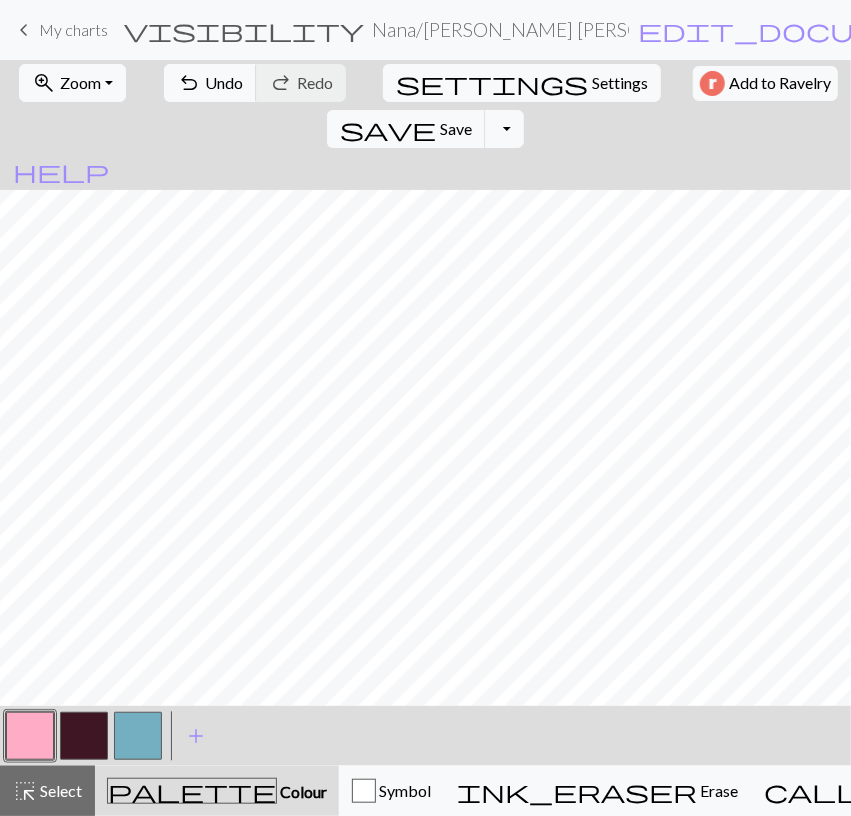 scroll, scrollTop: 1773, scrollLeft: 0, axis: vertical 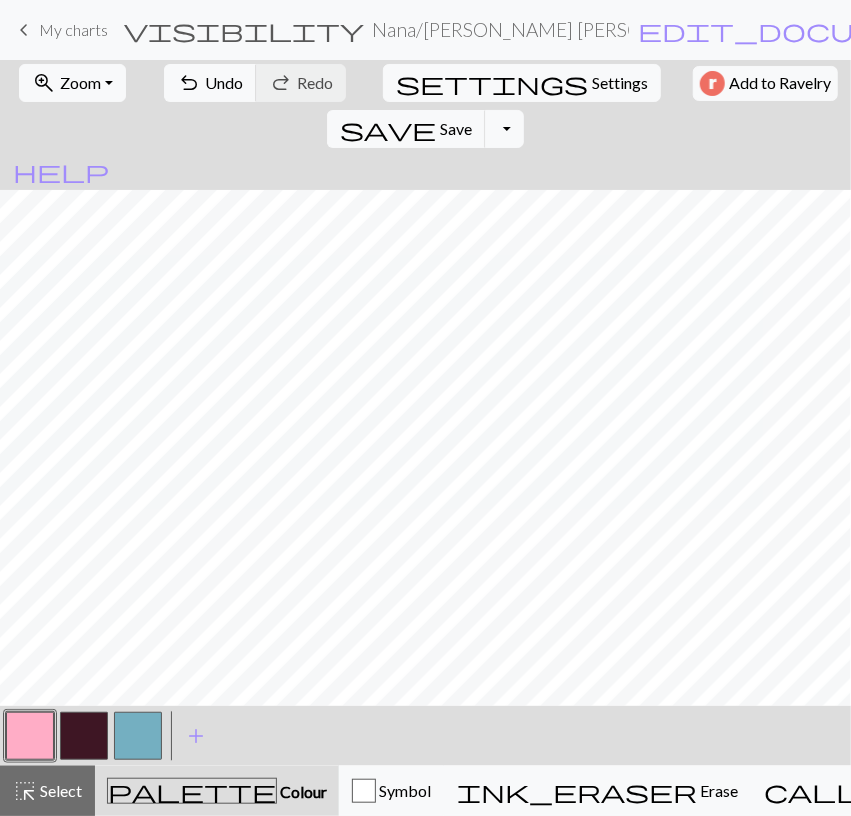click at bounding box center [84, 736] 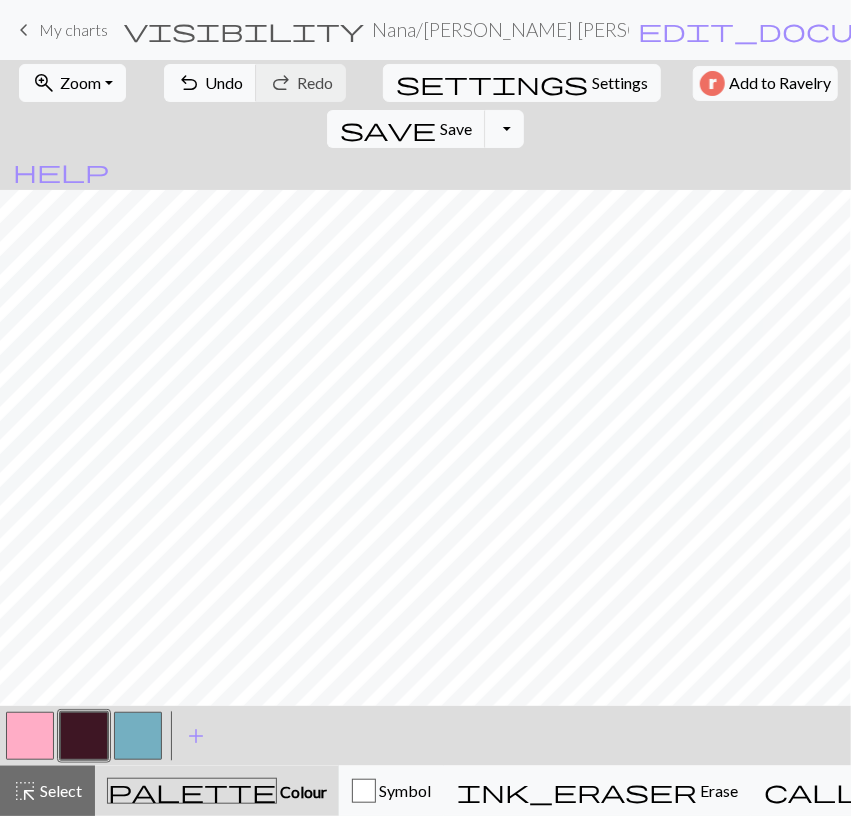 click on "My charts" at bounding box center [73, 29] 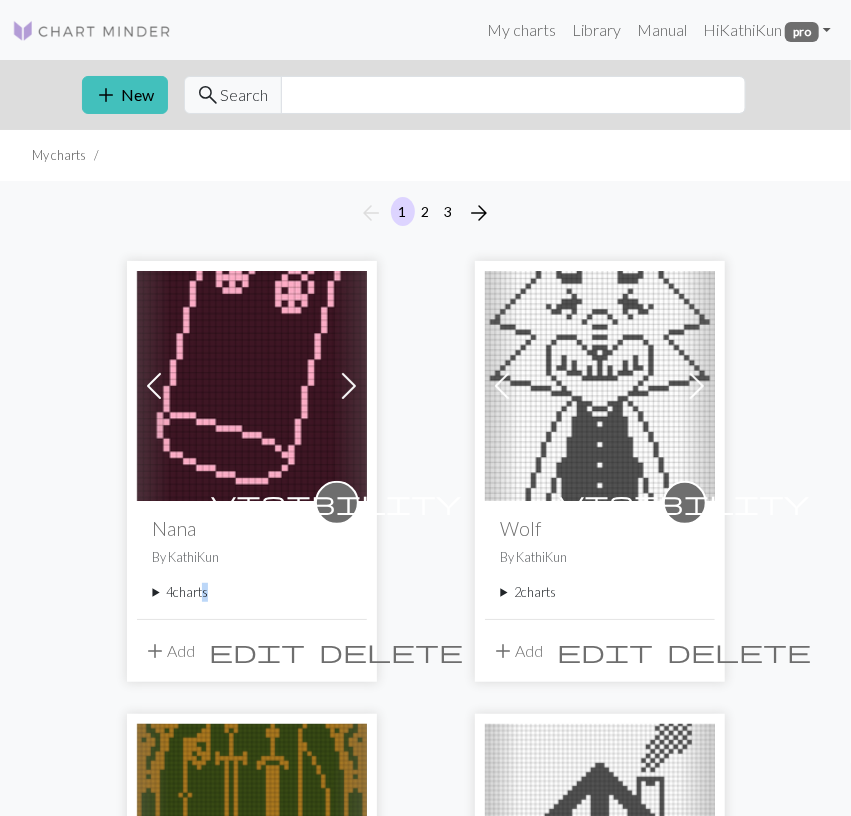 drag, startPoint x: 201, startPoint y: 594, endPoint x: 245, endPoint y: 591, distance: 44.102154 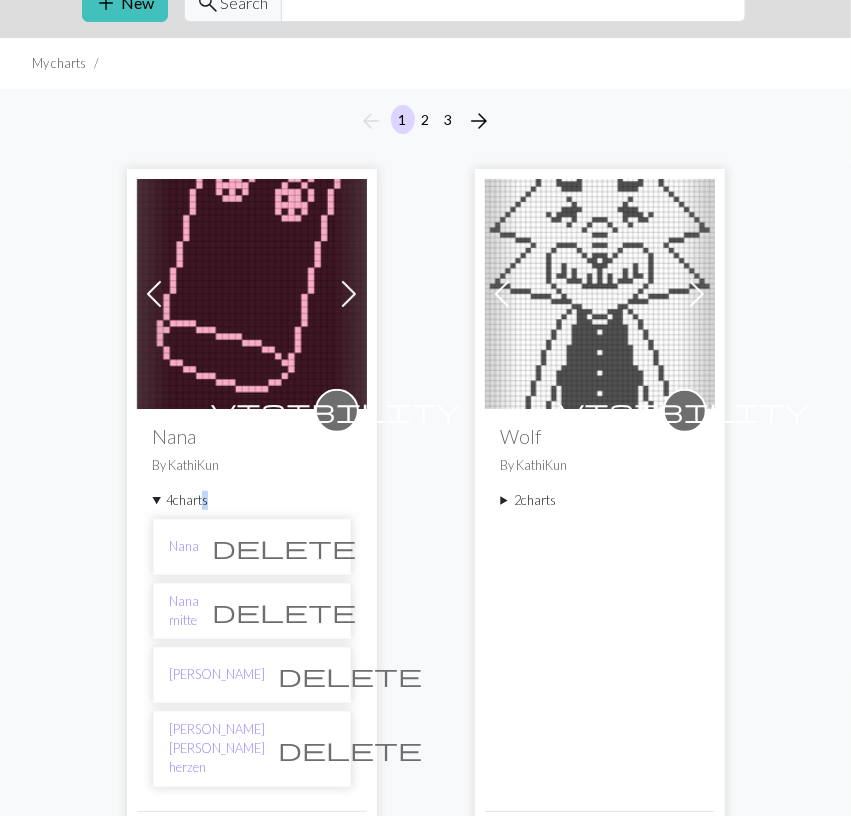 scroll, scrollTop: 312, scrollLeft: 0, axis: vertical 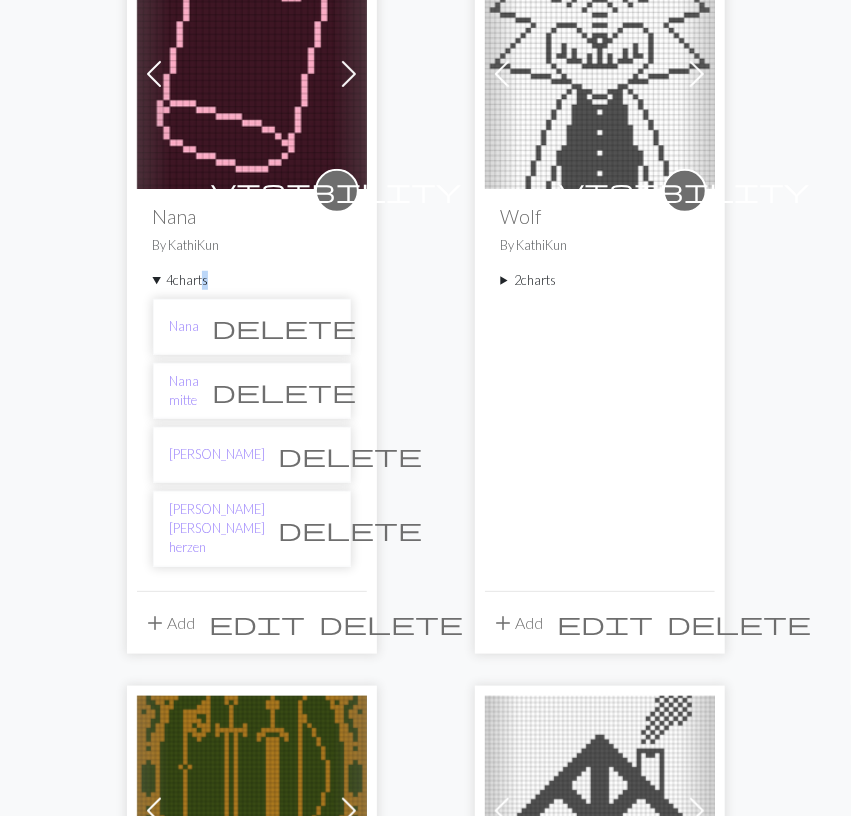 click on "delete" at bounding box center [351, 529] 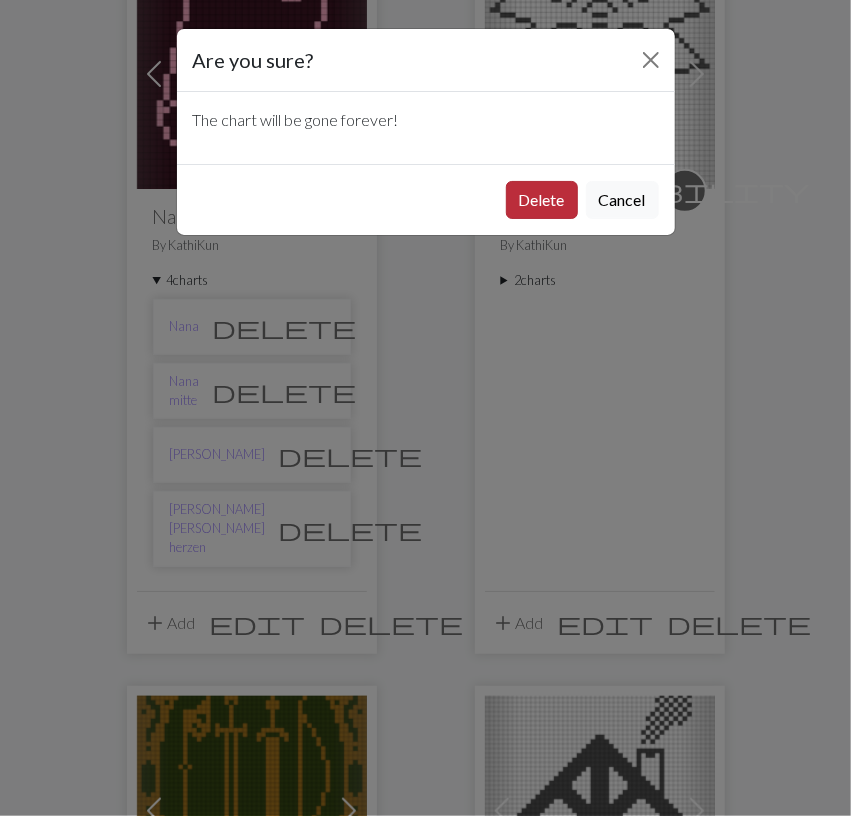 click on "Delete" at bounding box center [542, 200] 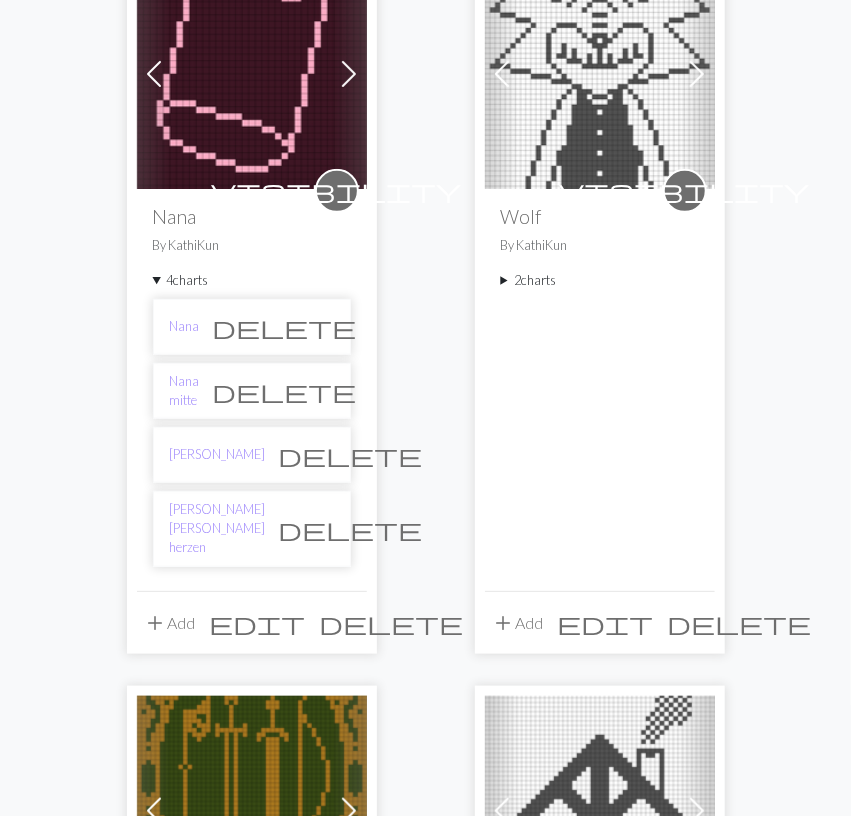 click on "delete" at bounding box center [351, 529] 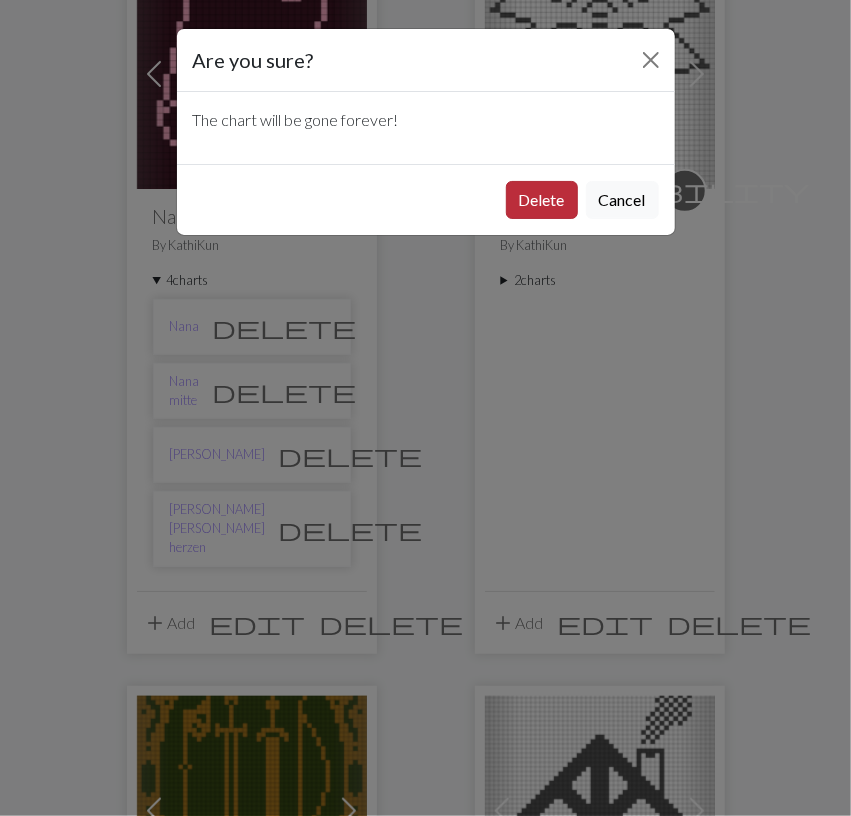 click on "Delete" at bounding box center [542, 200] 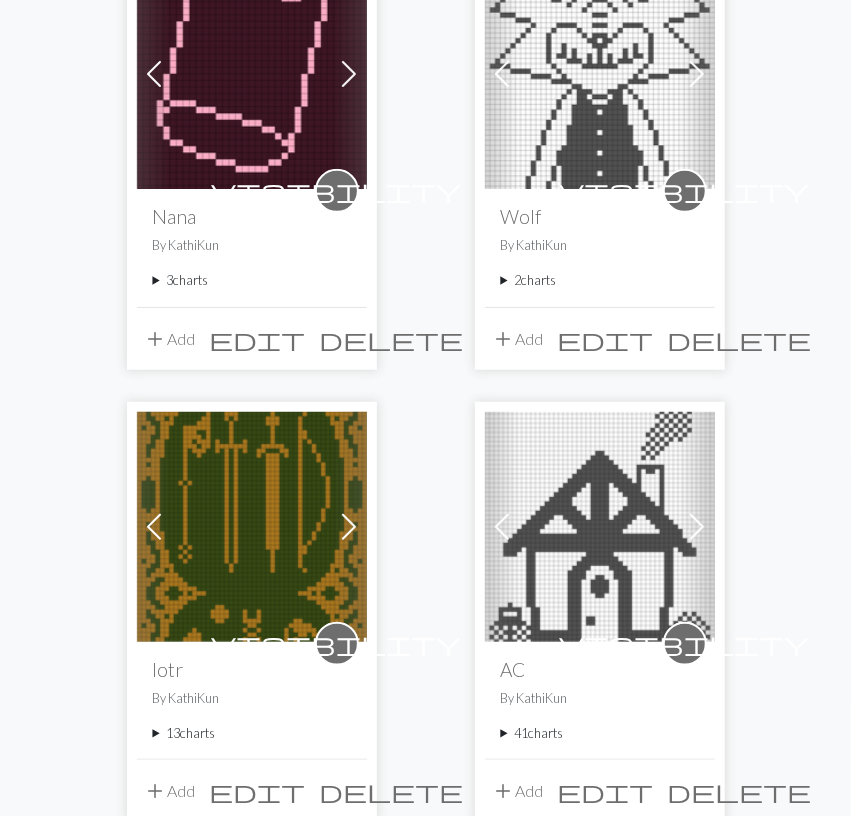 scroll, scrollTop: 312, scrollLeft: 0, axis: vertical 